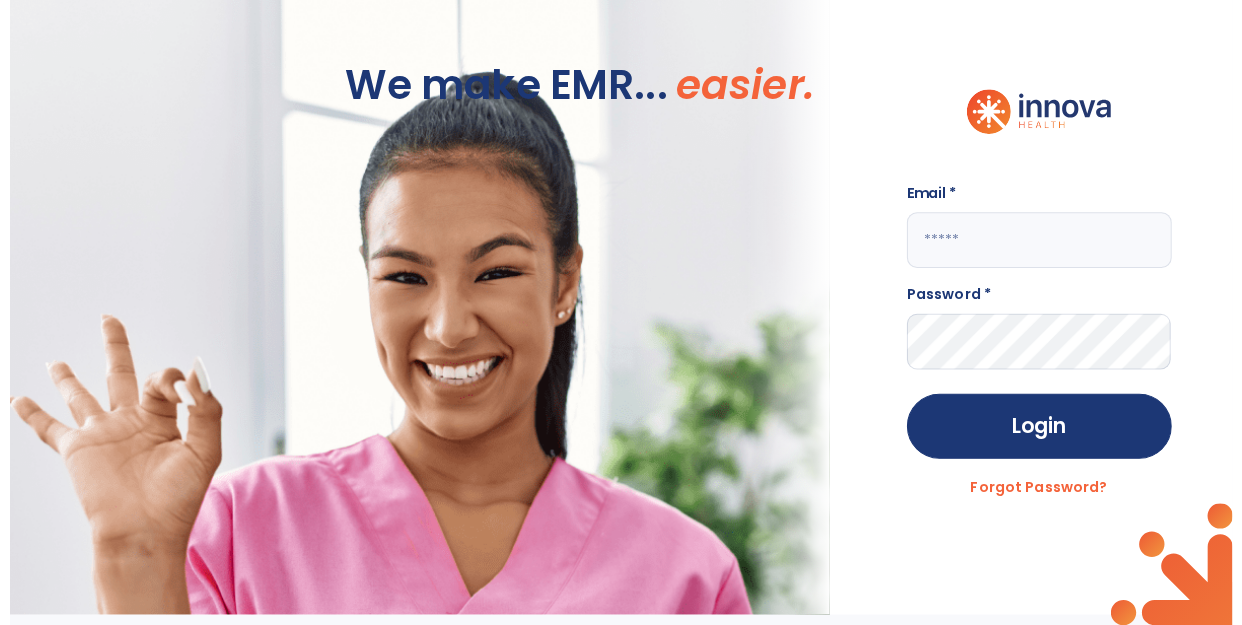 scroll, scrollTop: 0, scrollLeft: 0, axis: both 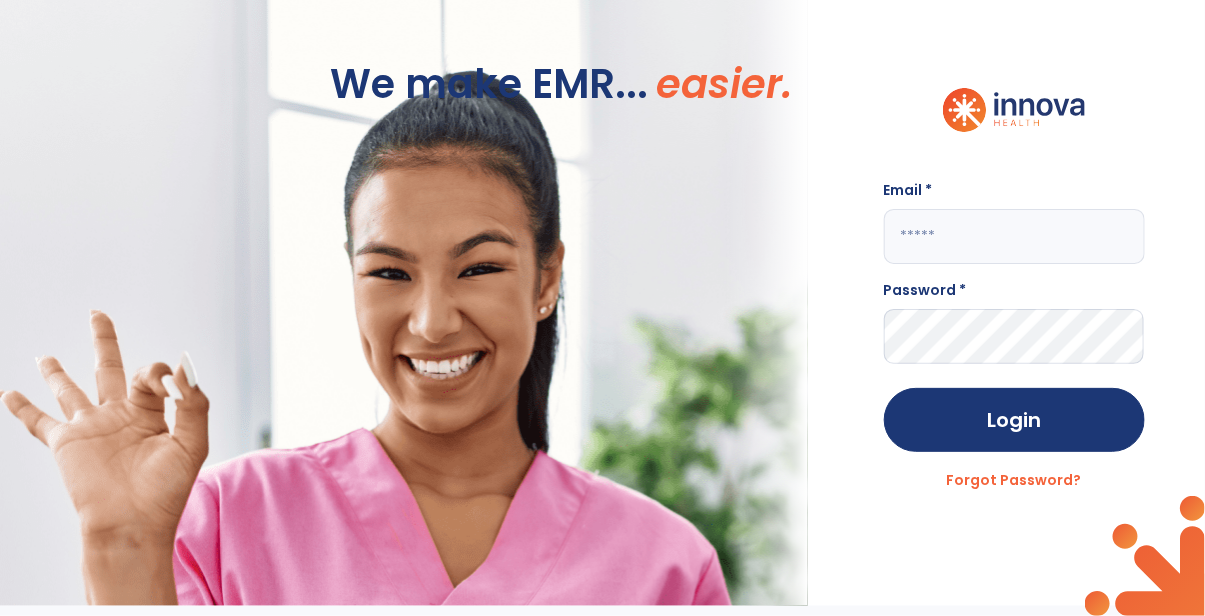 click on "Email *" 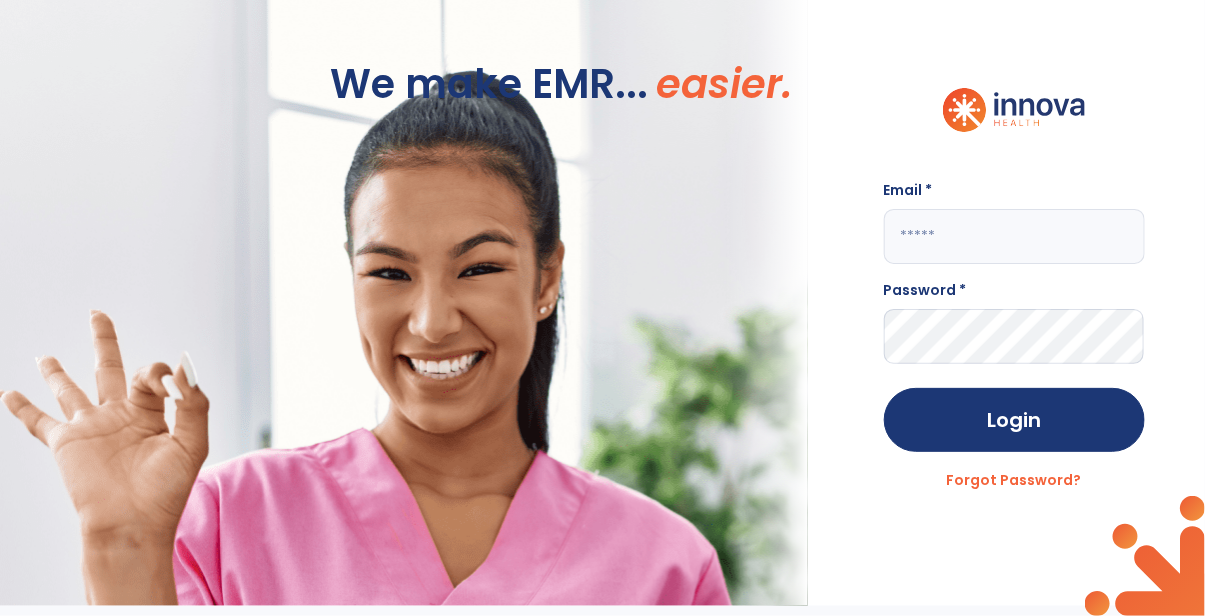 click 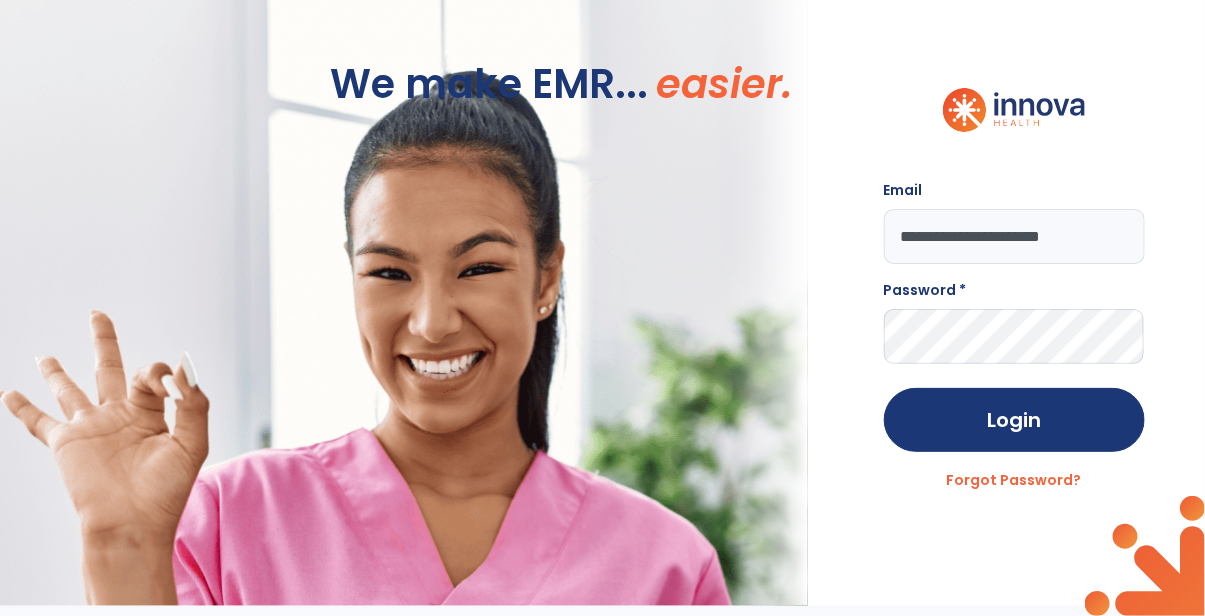 type on "**********" 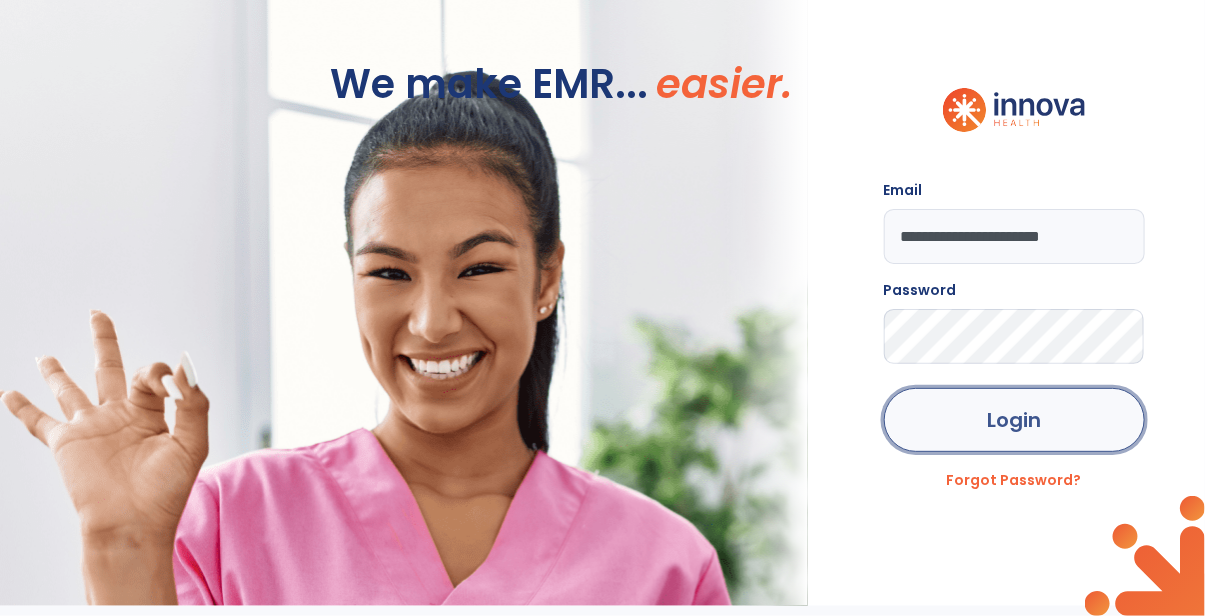 click on "Login" 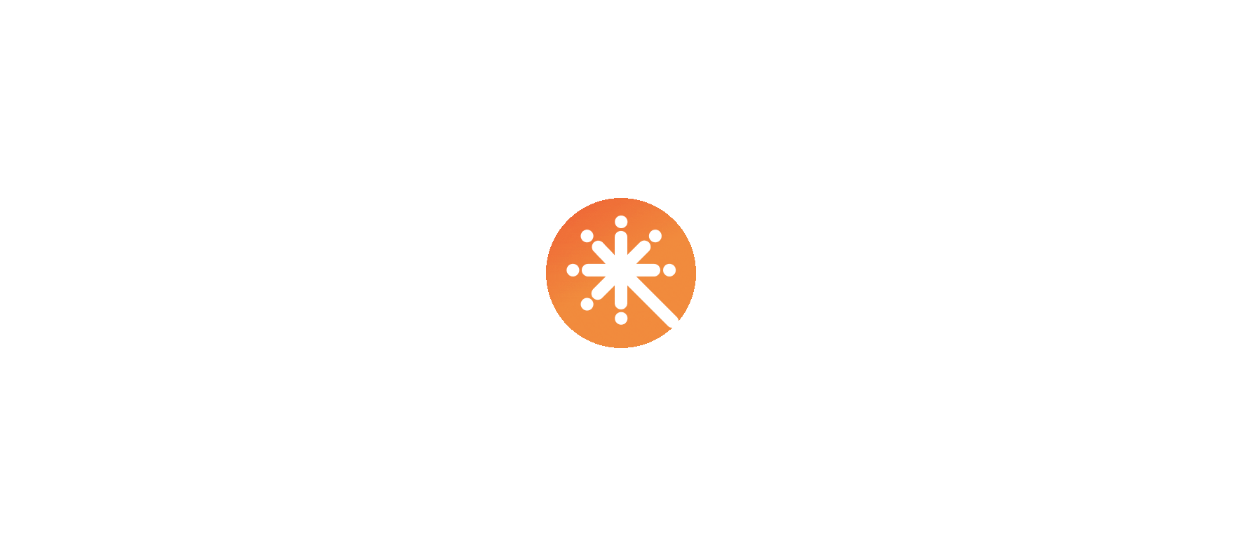 scroll, scrollTop: 0, scrollLeft: 0, axis: both 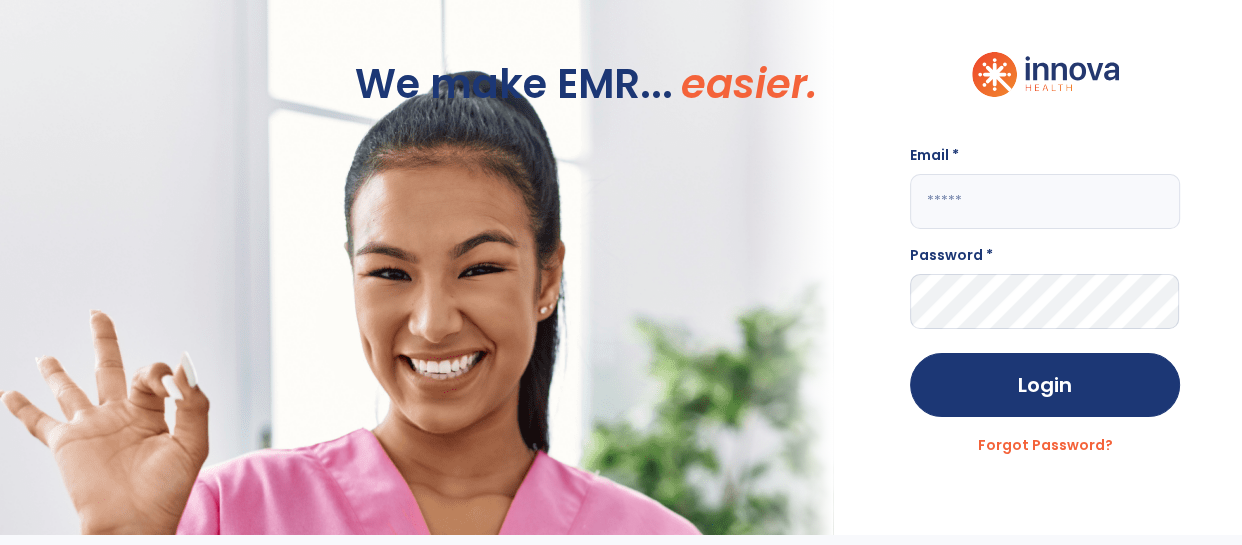click 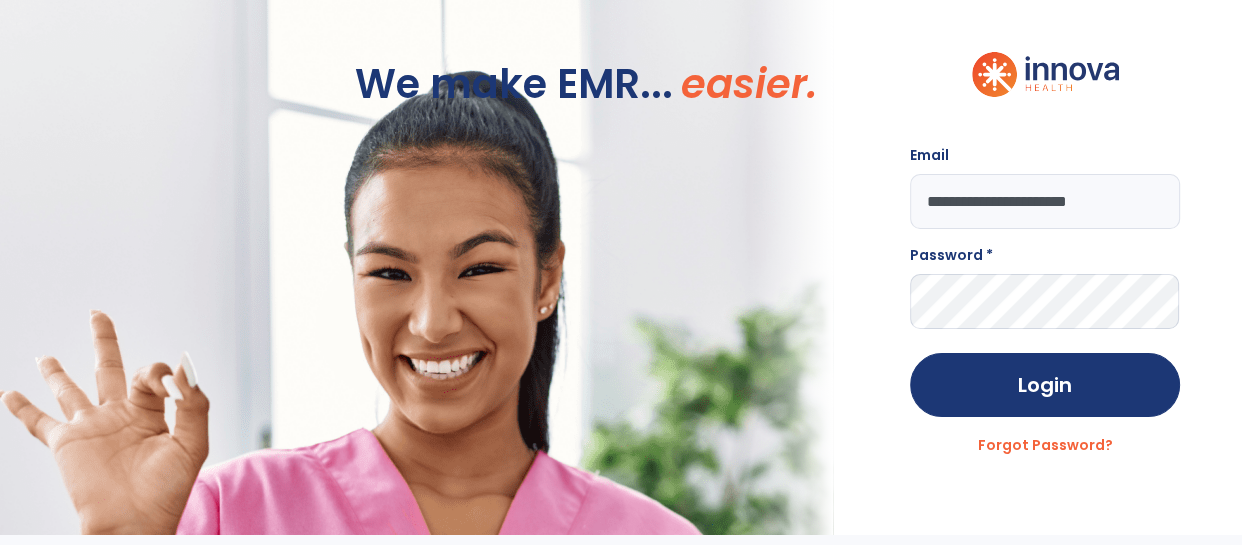 type on "**********" 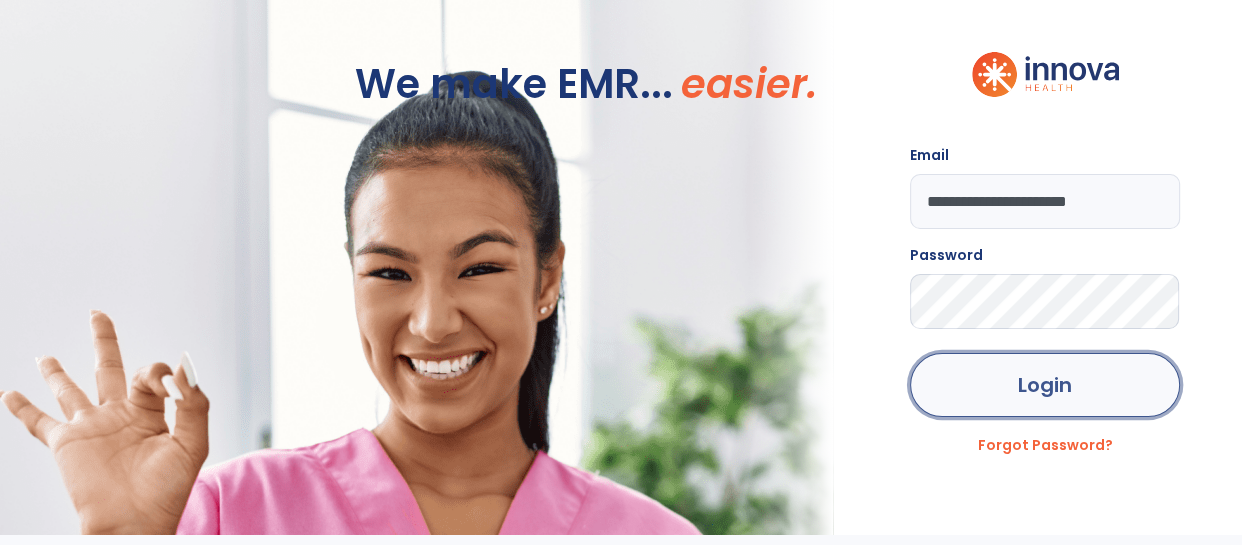 click on "Login" 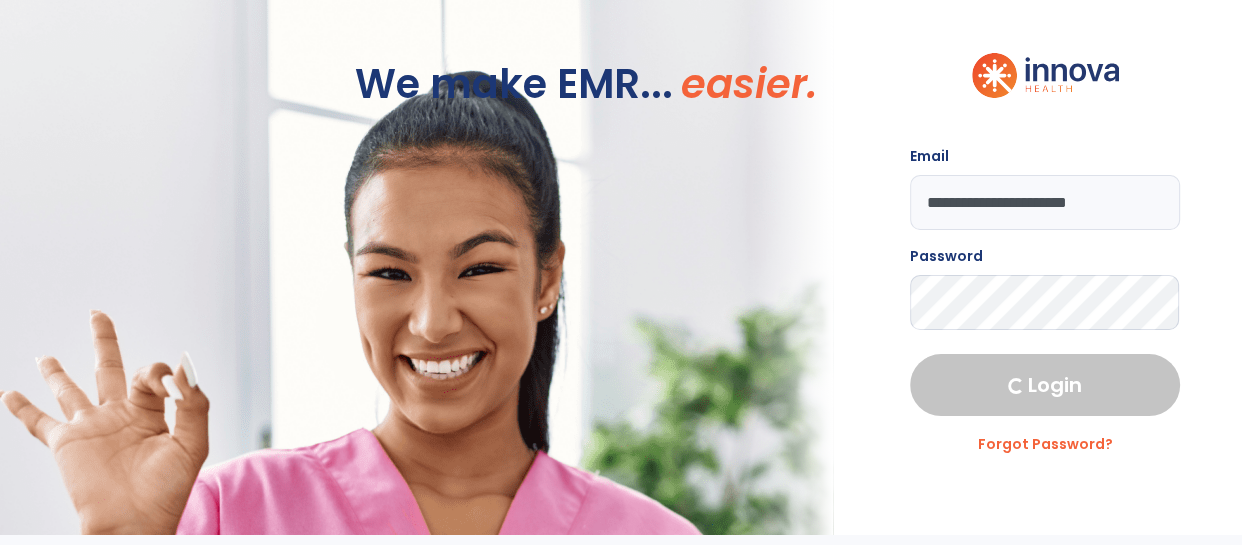 select on "****" 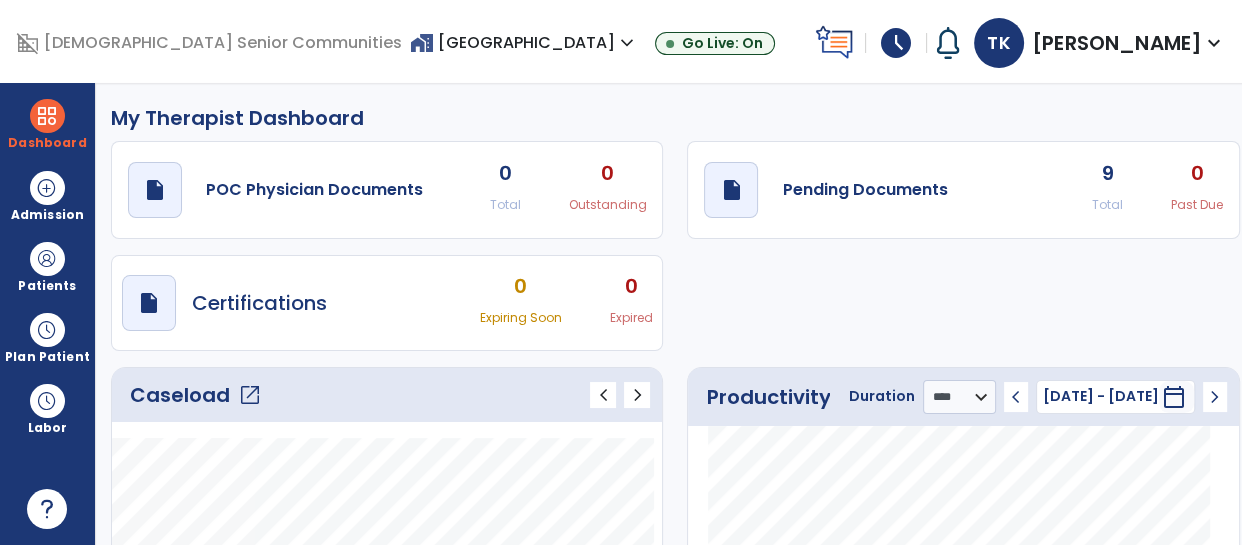 click on "Caseload   open_in_new" 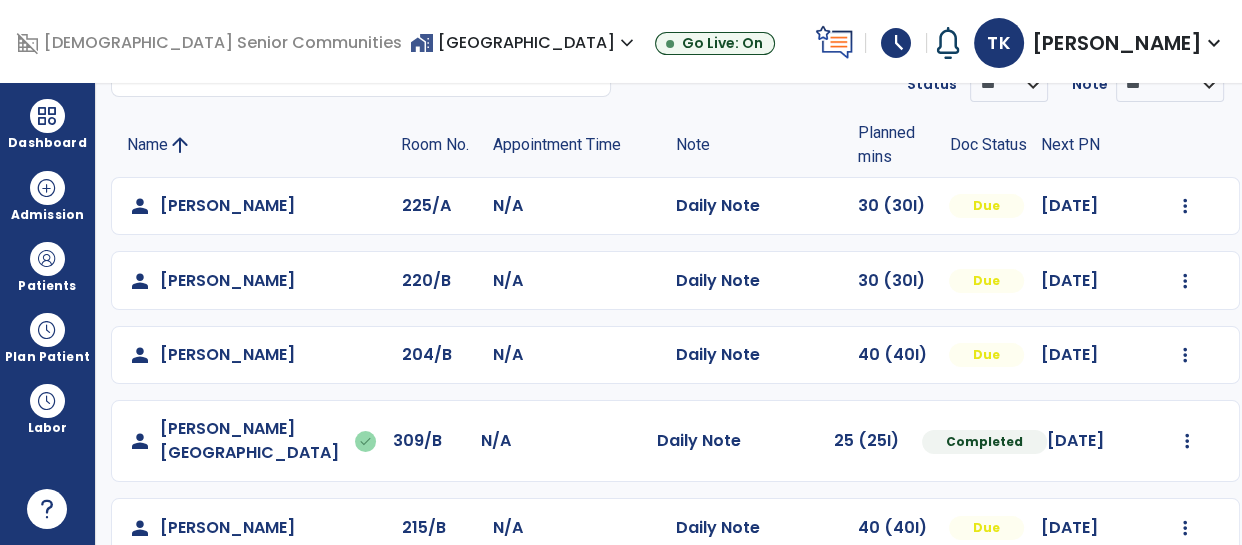 scroll, scrollTop: 112, scrollLeft: 0, axis: vertical 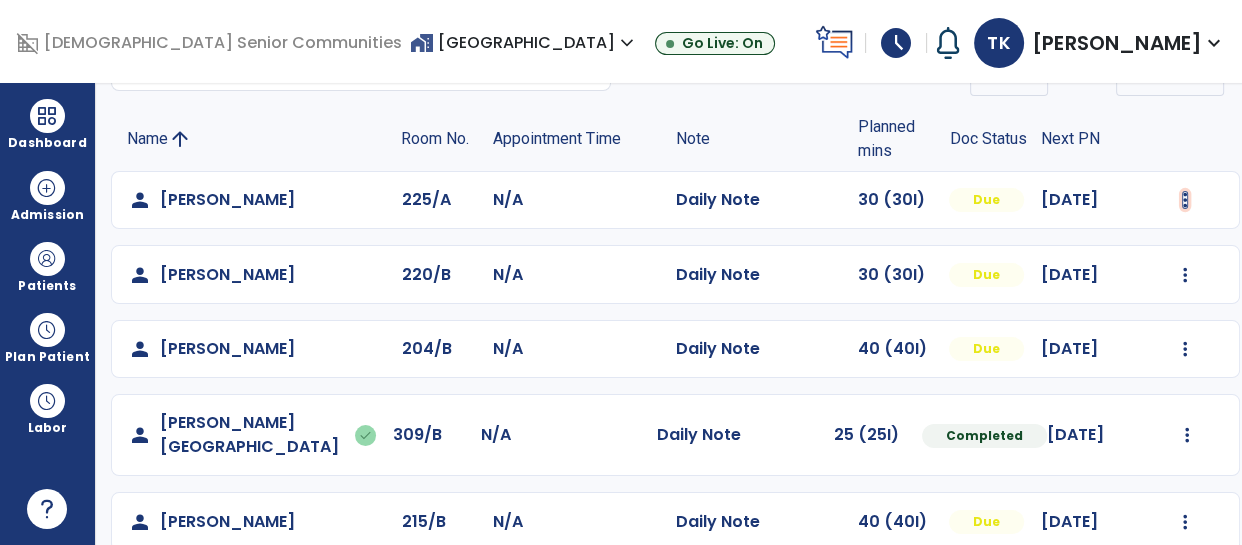 click at bounding box center [1185, 200] 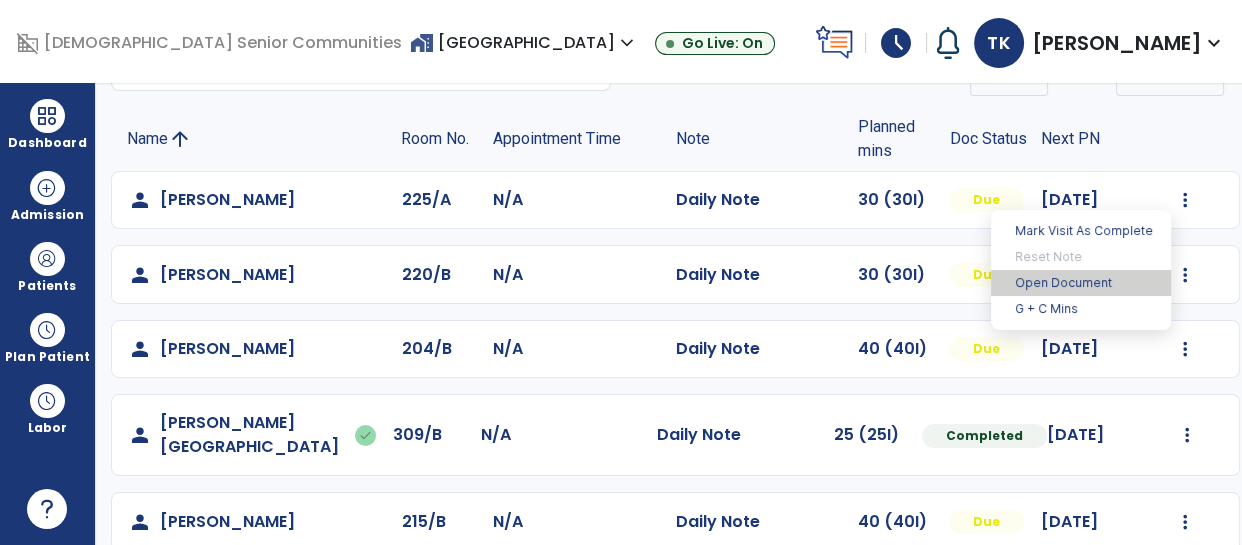 click on "Open Document" at bounding box center (1081, 283) 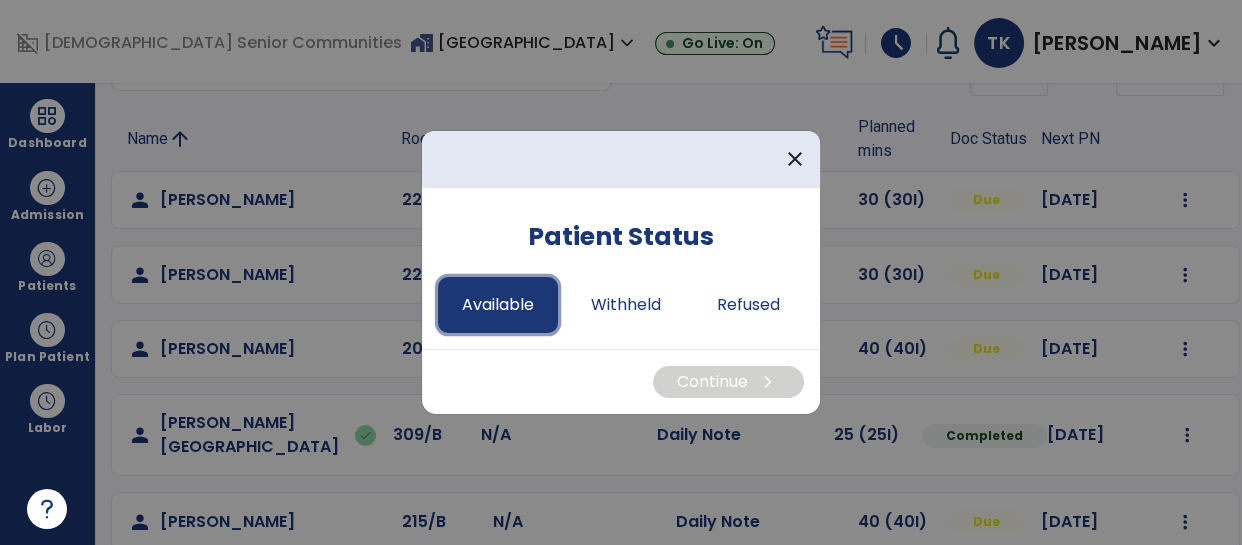 click on "Available" at bounding box center (498, 305) 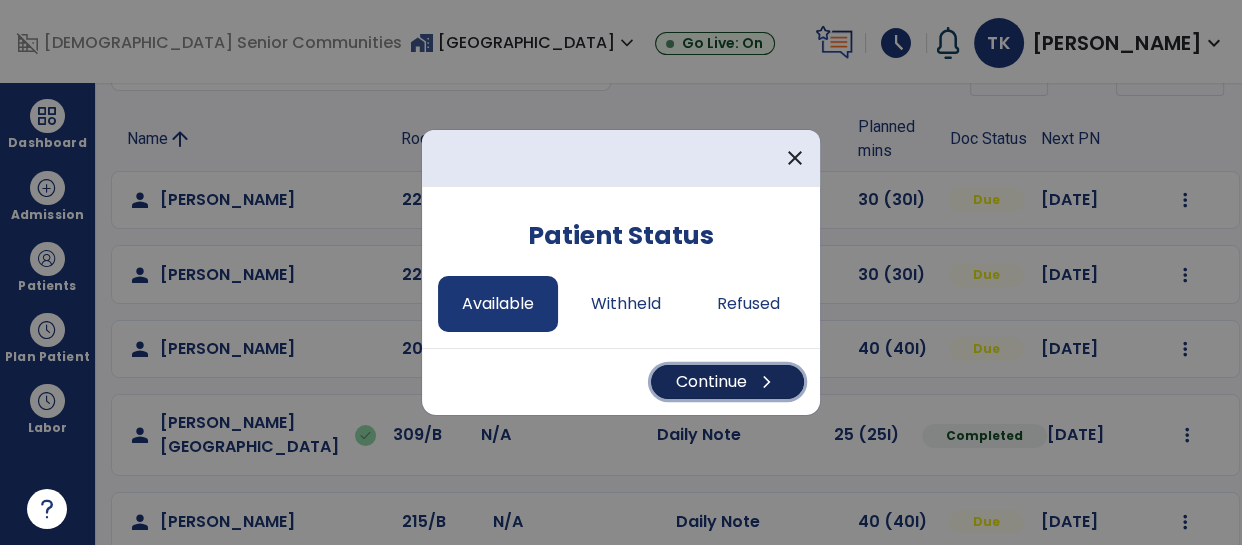 click on "Continue   chevron_right" at bounding box center [727, 382] 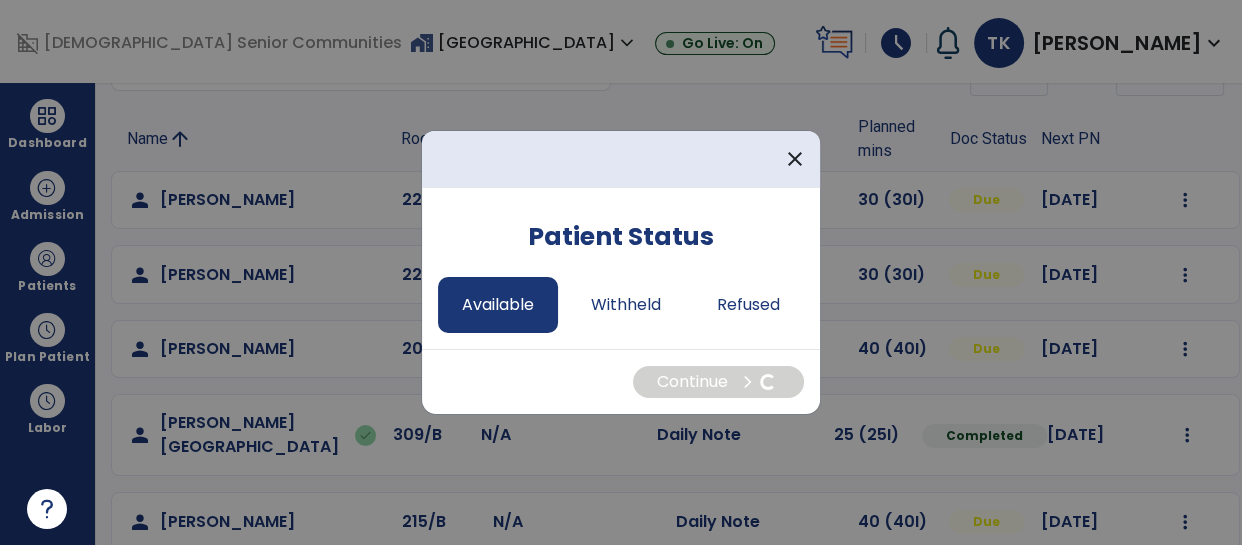 select on "*" 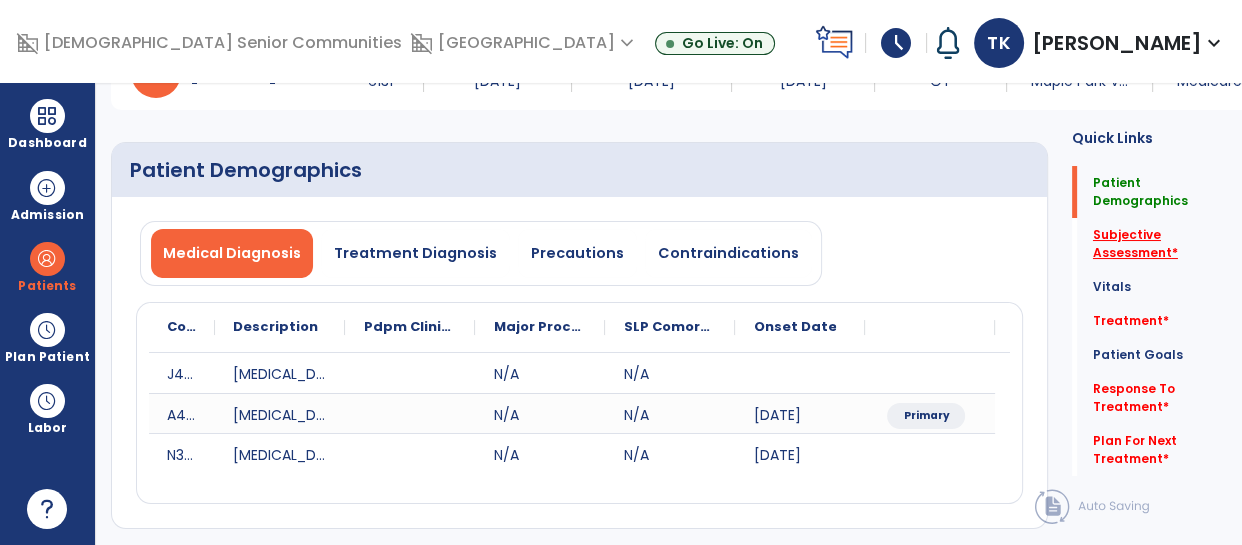 click on "Subjective Assessment   *" 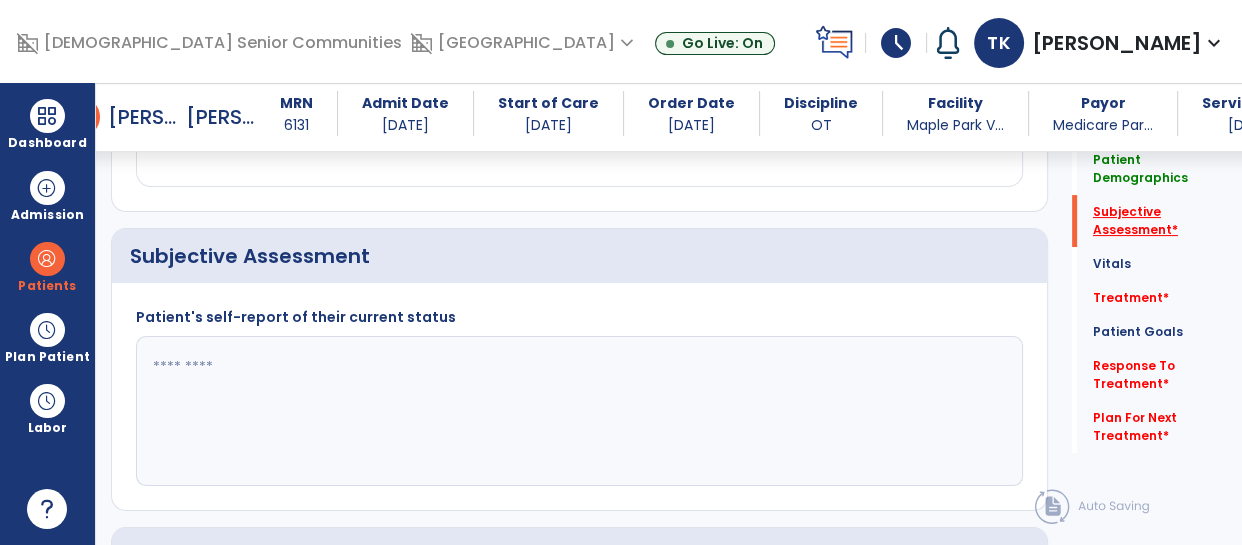 scroll, scrollTop: 483, scrollLeft: 0, axis: vertical 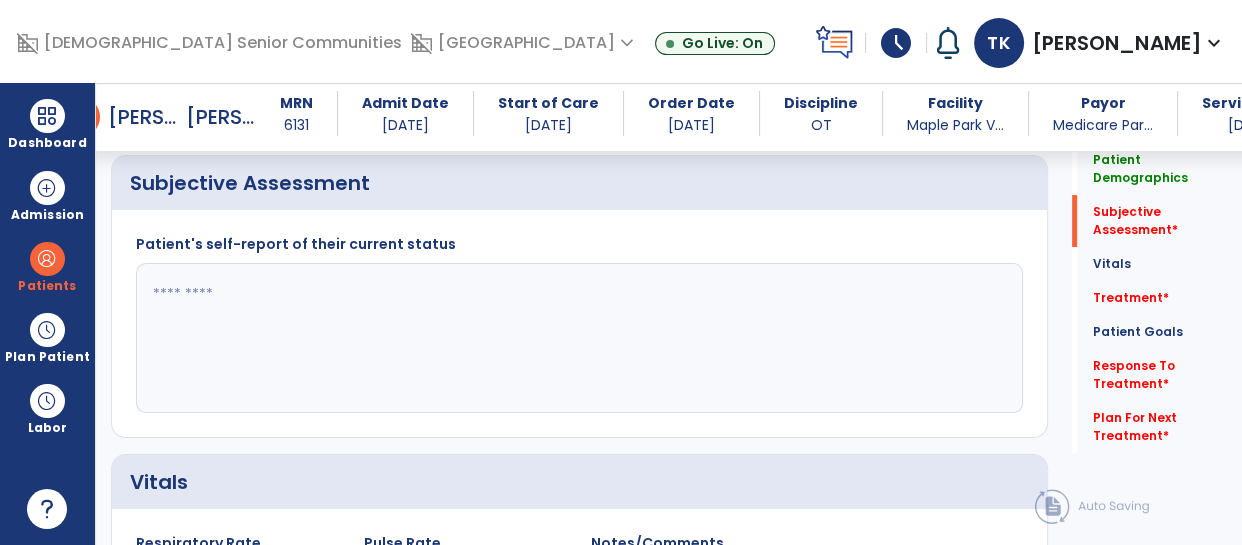 click 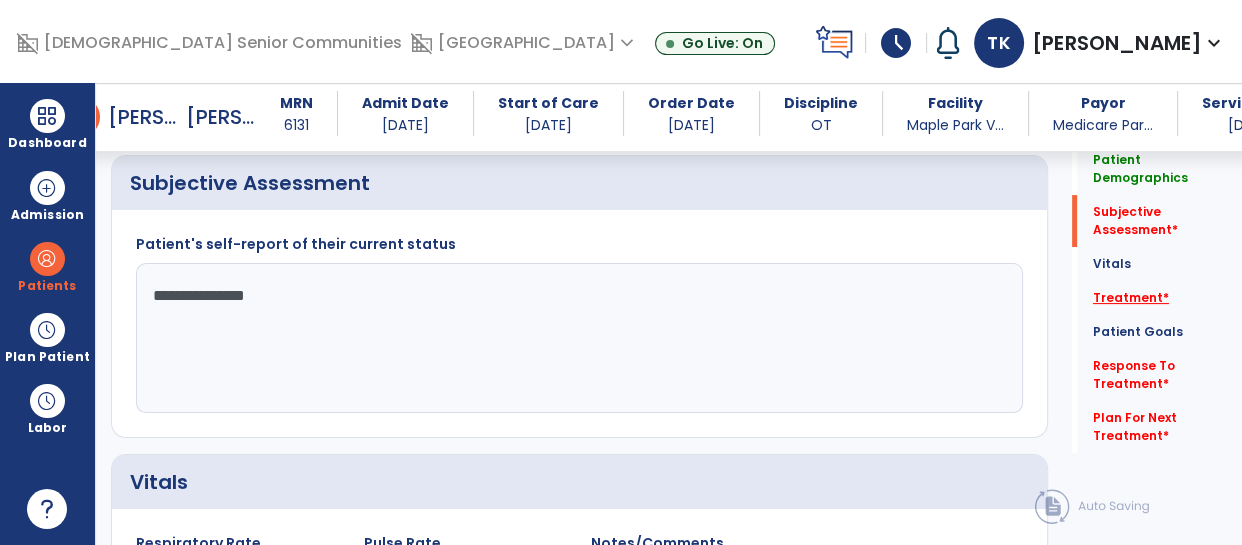 type on "**********" 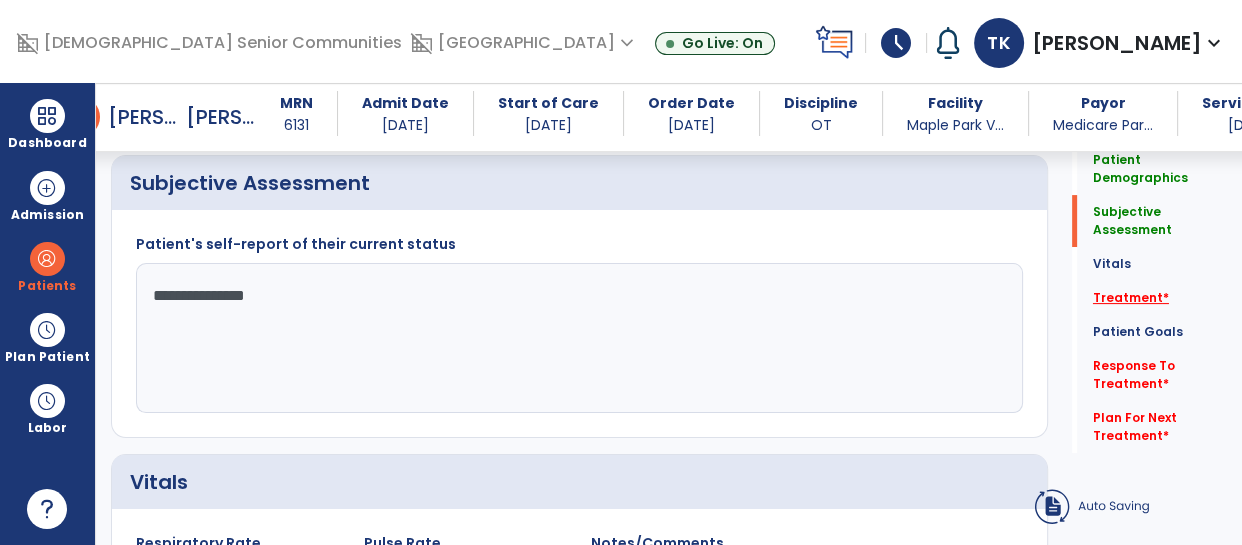 click on "Treatment   *" 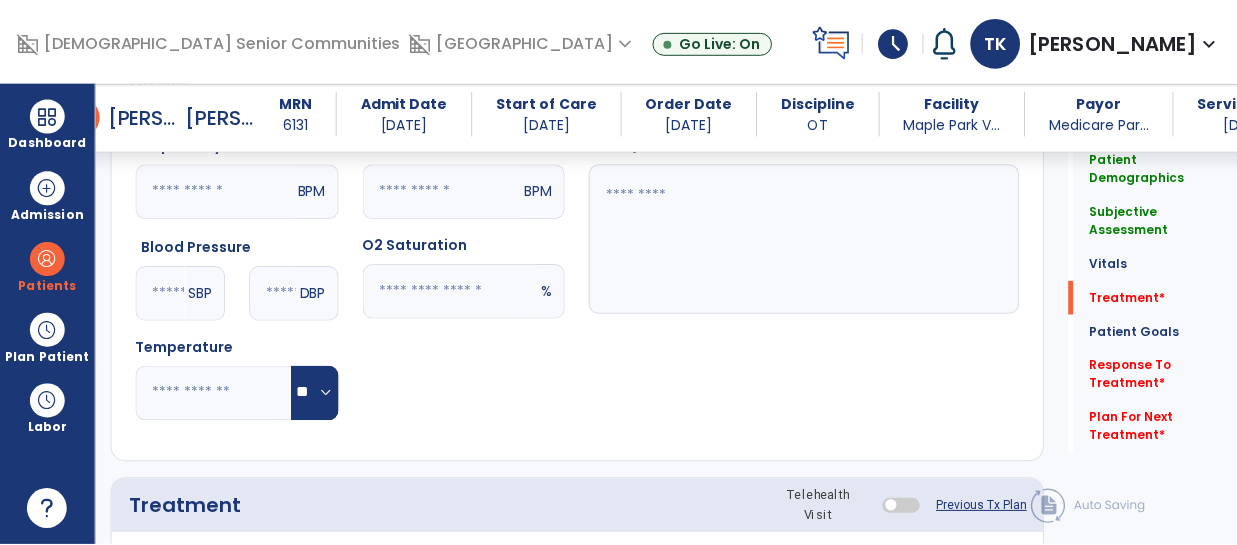 scroll, scrollTop: 1171, scrollLeft: 0, axis: vertical 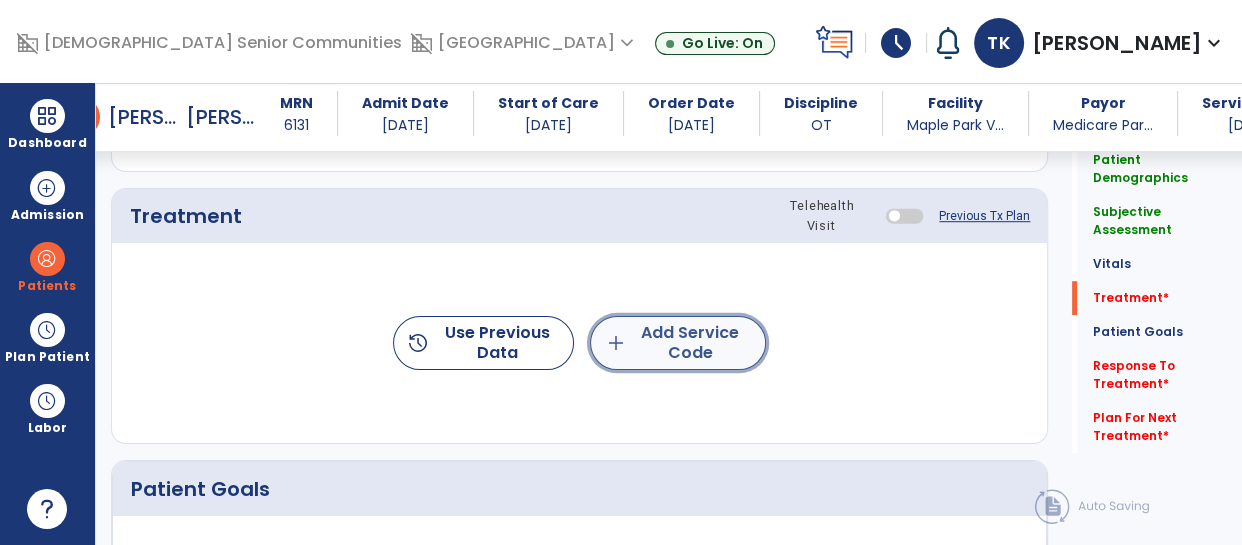 click on "add  Add Service Code" 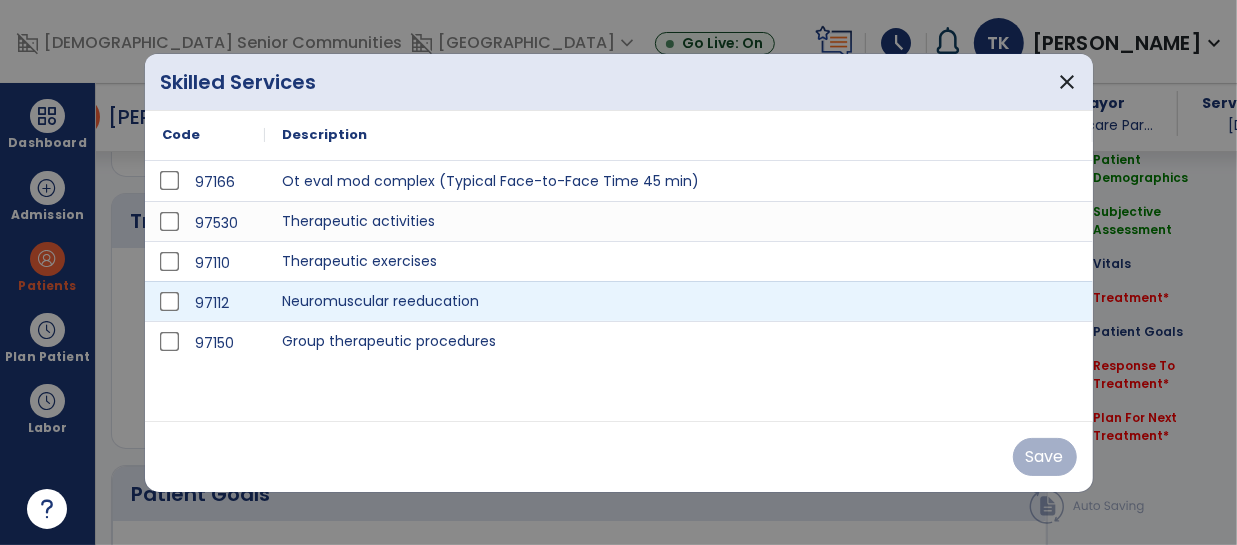 scroll, scrollTop: 1171, scrollLeft: 0, axis: vertical 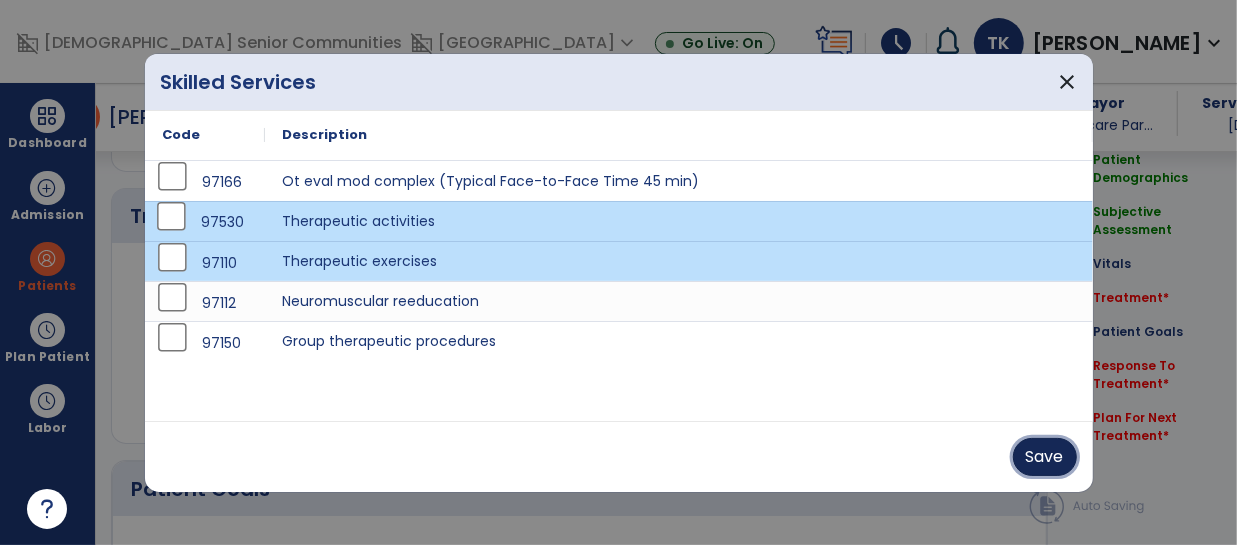 click on "Save" at bounding box center [1045, 457] 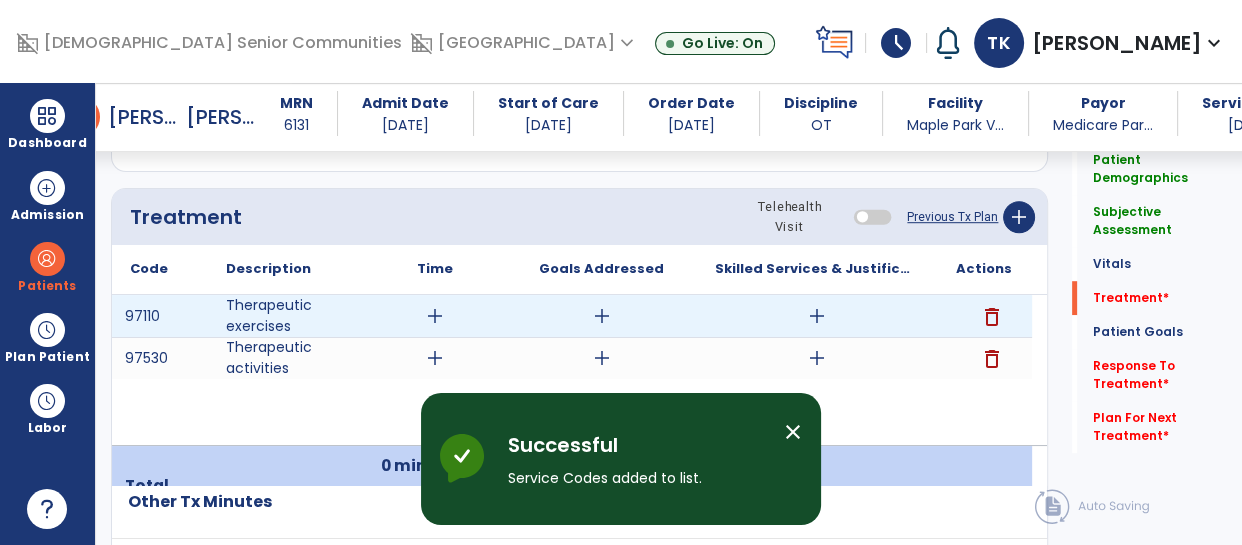 click on "add" at bounding box center (435, 316) 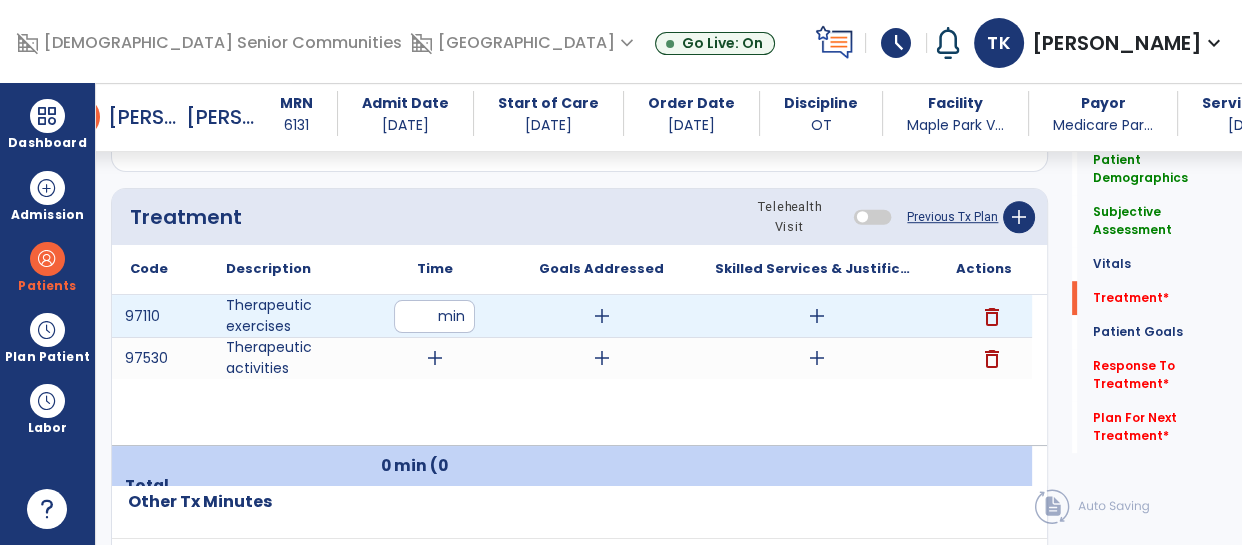 type on "**" 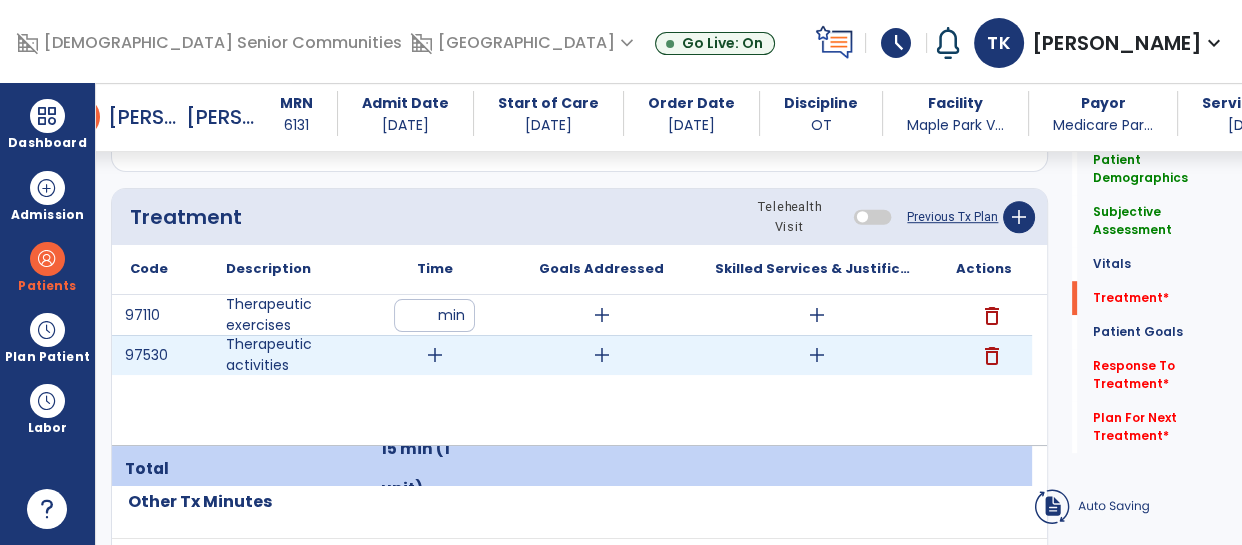 click on "add" at bounding box center [435, 355] 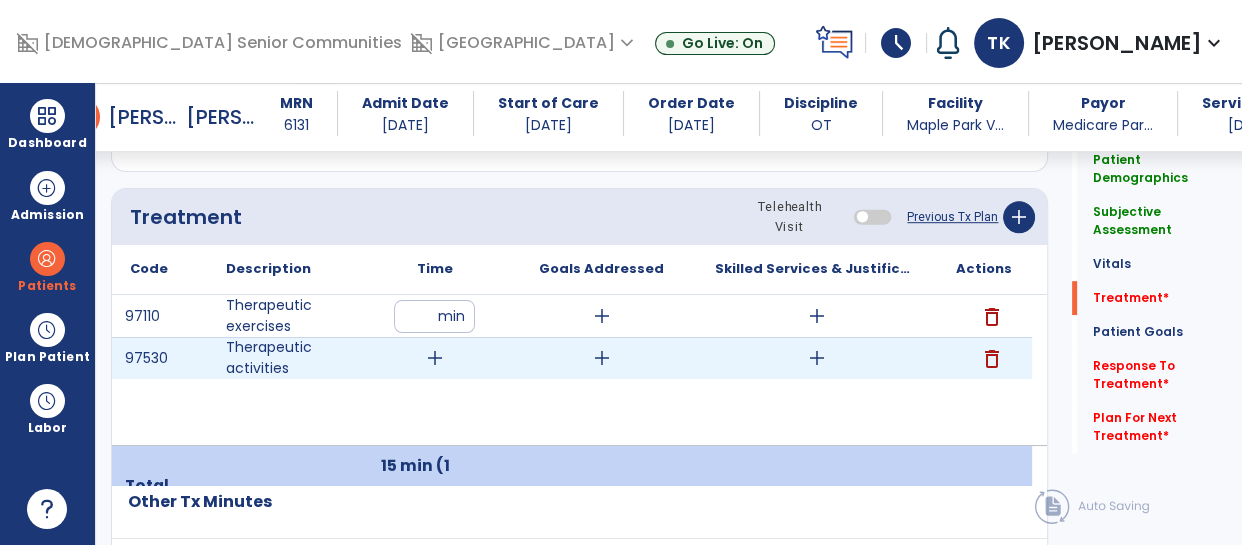 click on "add" at bounding box center (435, 358) 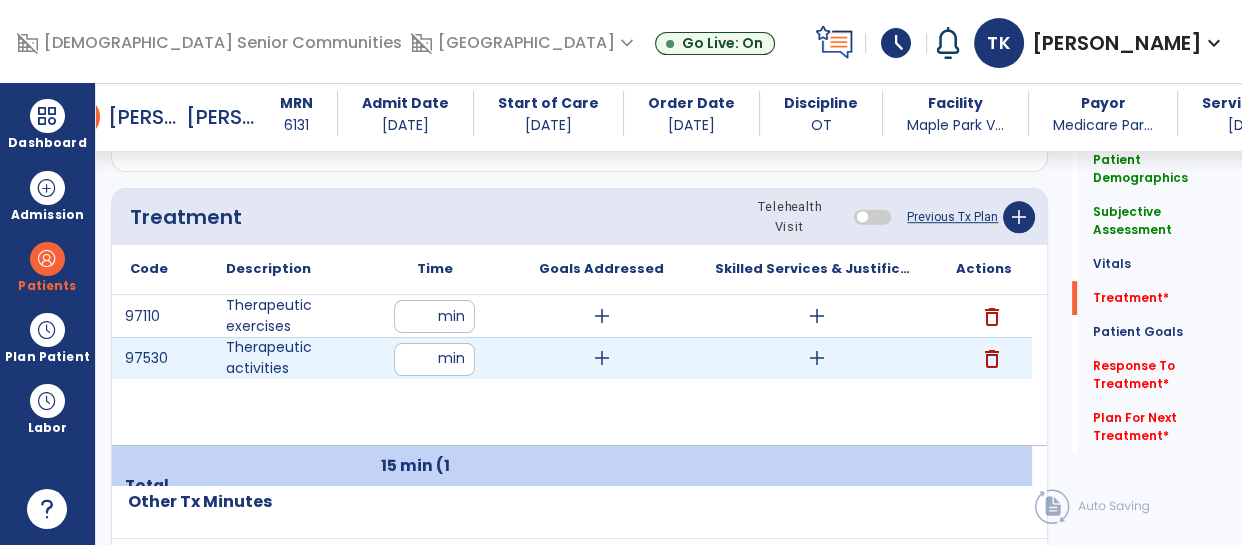 type on "**" 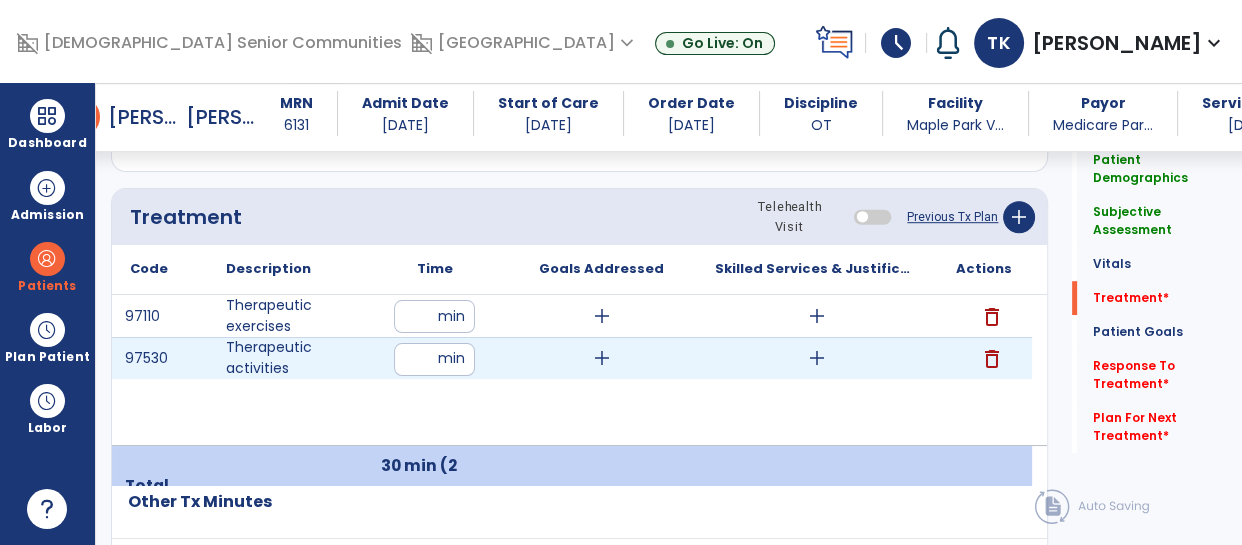 click on "add" at bounding box center (602, 358) 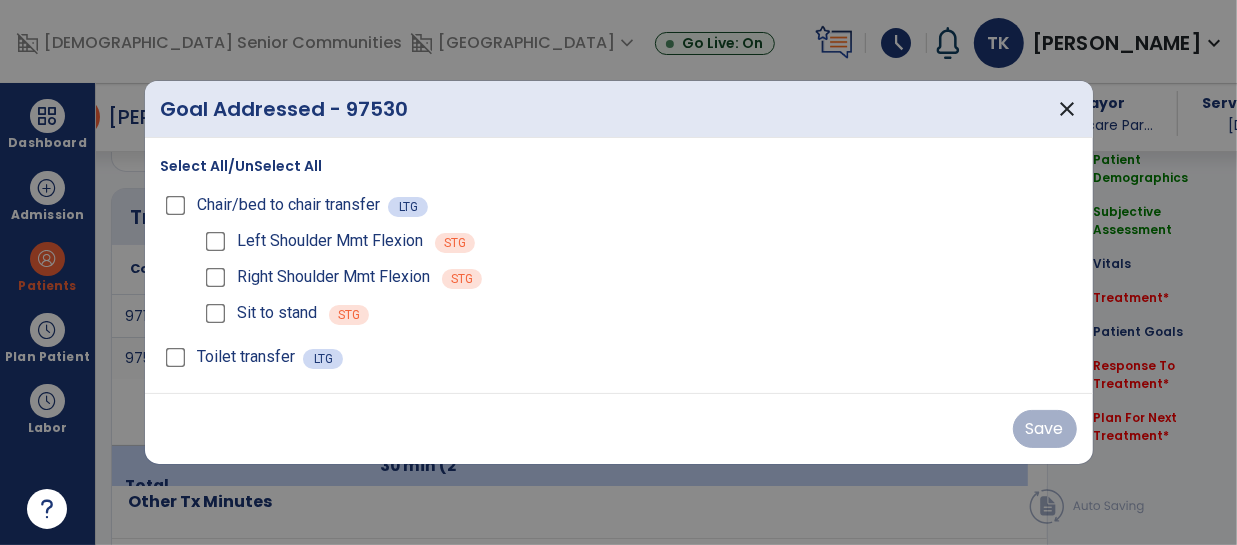 scroll, scrollTop: 1171, scrollLeft: 0, axis: vertical 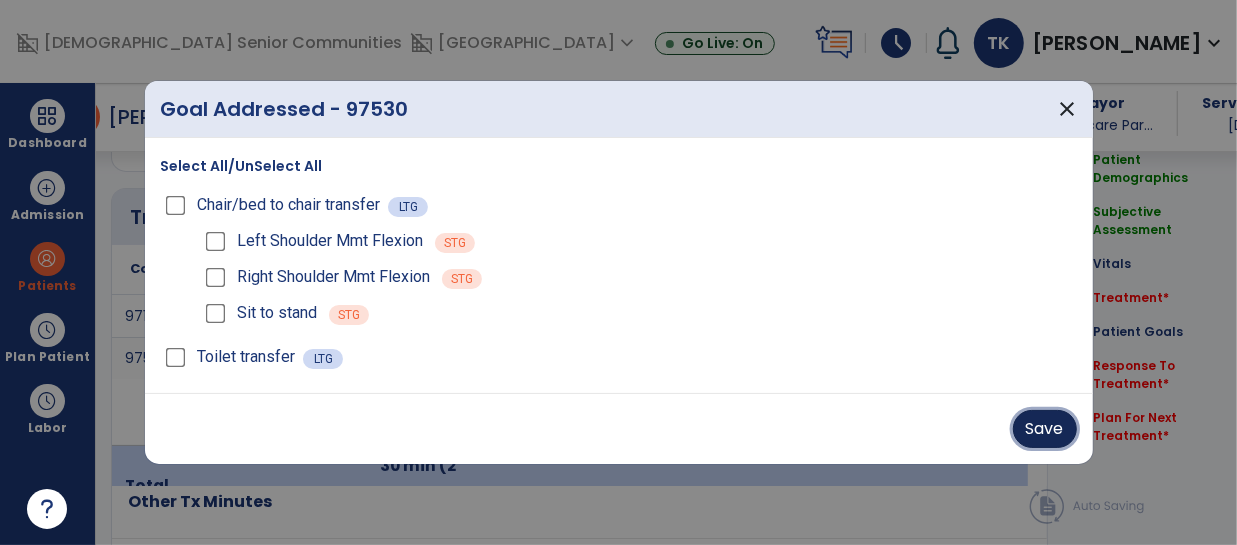 click on "Save" at bounding box center (1045, 429) 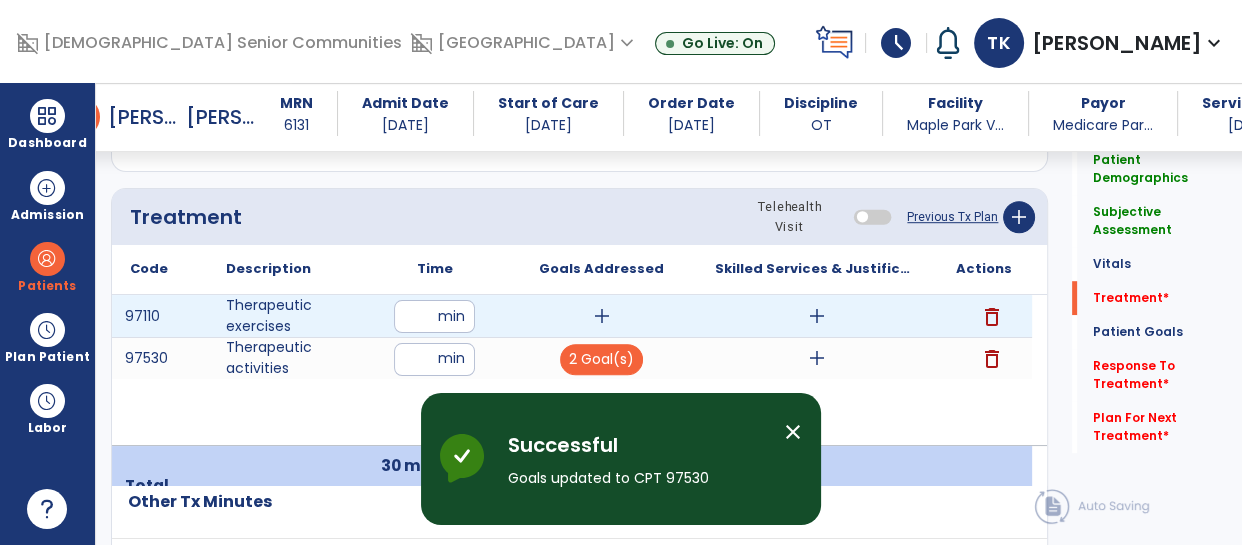 click on "add" at bounding box center (602, 316) 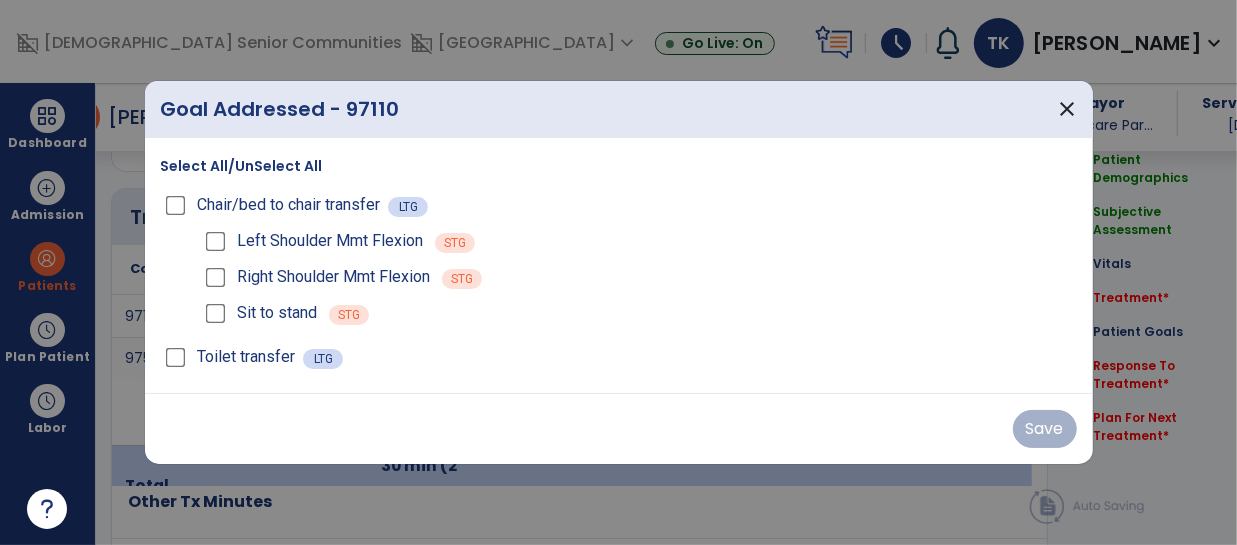 scroll, scrollTop: 1171, scrollLeft: 0, axis: vertical 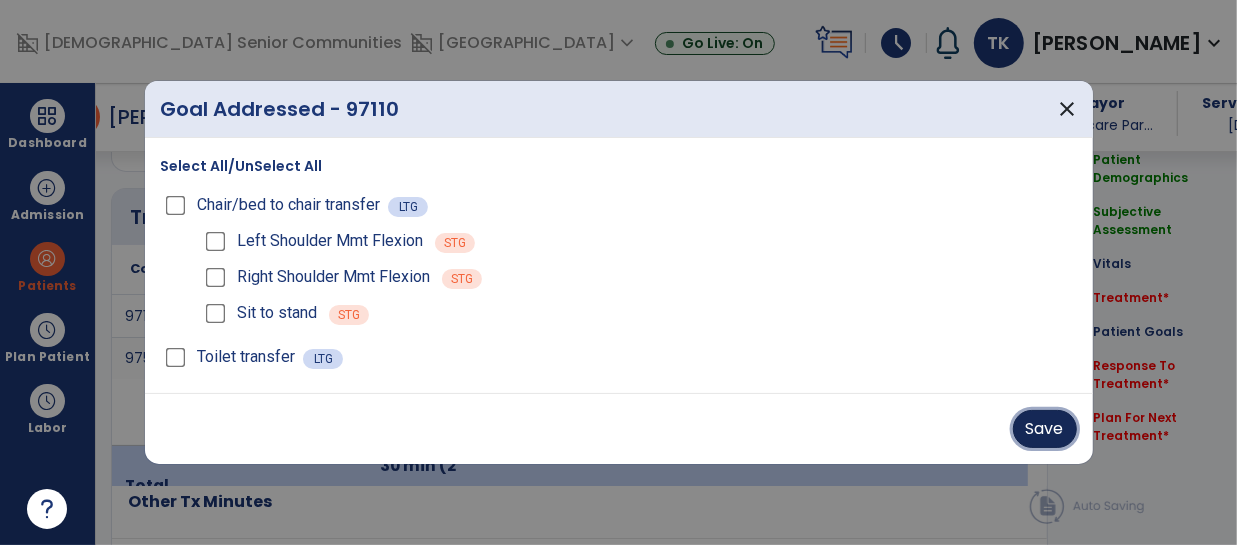 click on "Save" at bounding box center [1045, 429] 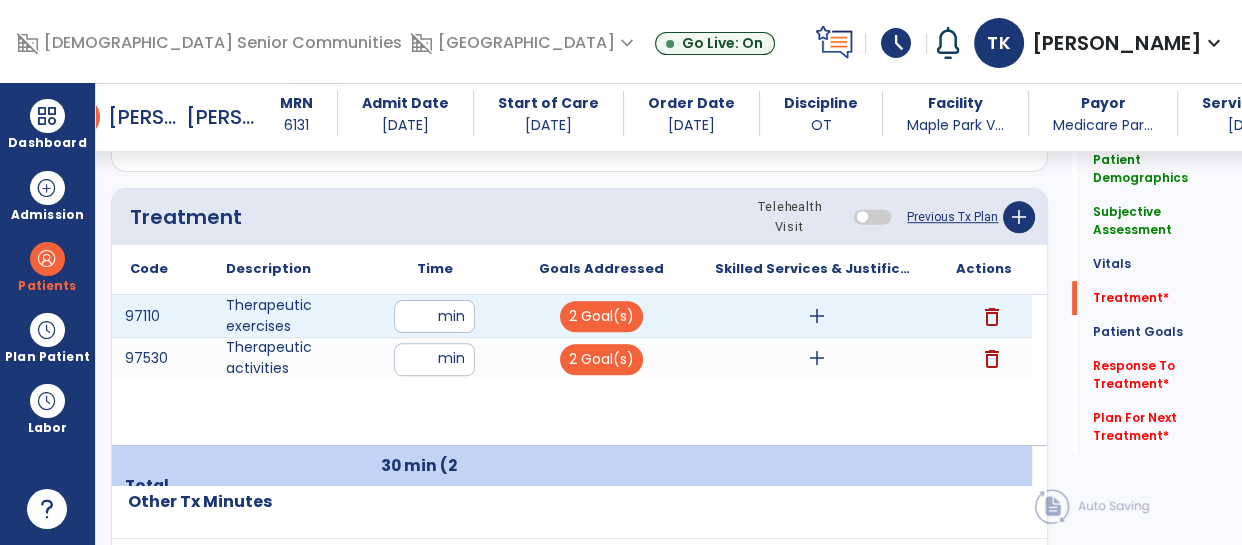 click on "add" at bounding box center (817, 316) 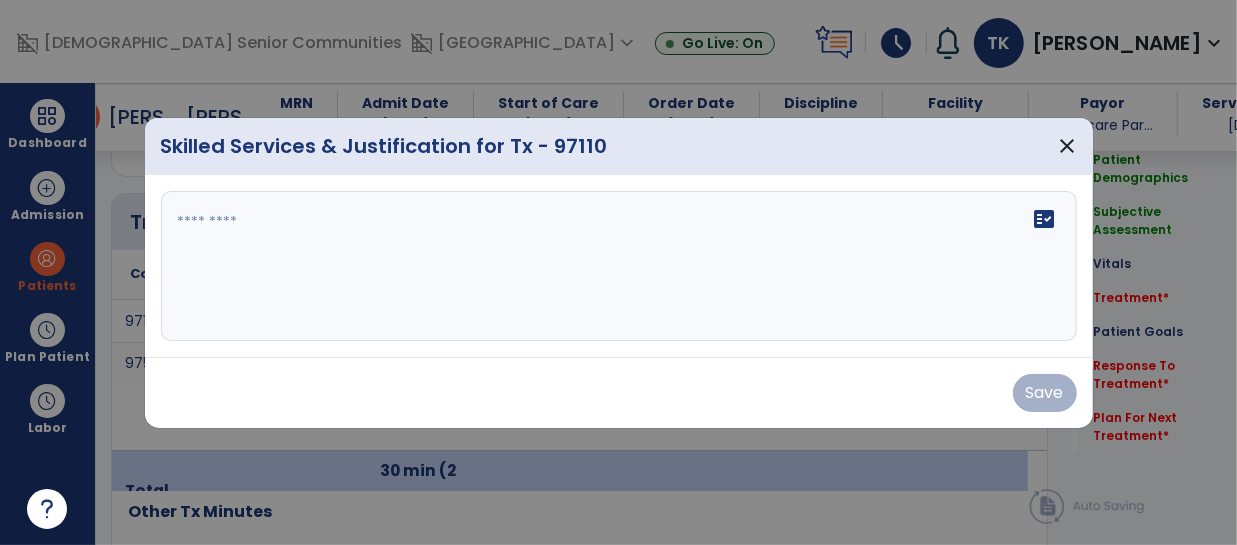 scroll, scrollTop: 1171, scrollLeft: 0, axis: vertical 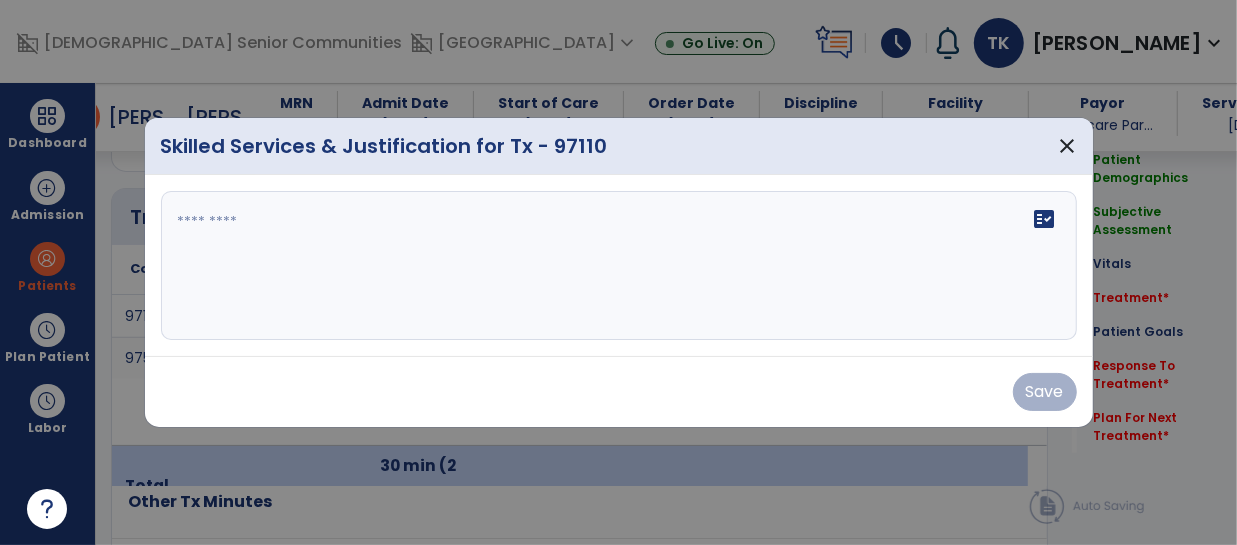 click on "fact_check" at bounding box center (619, 266) 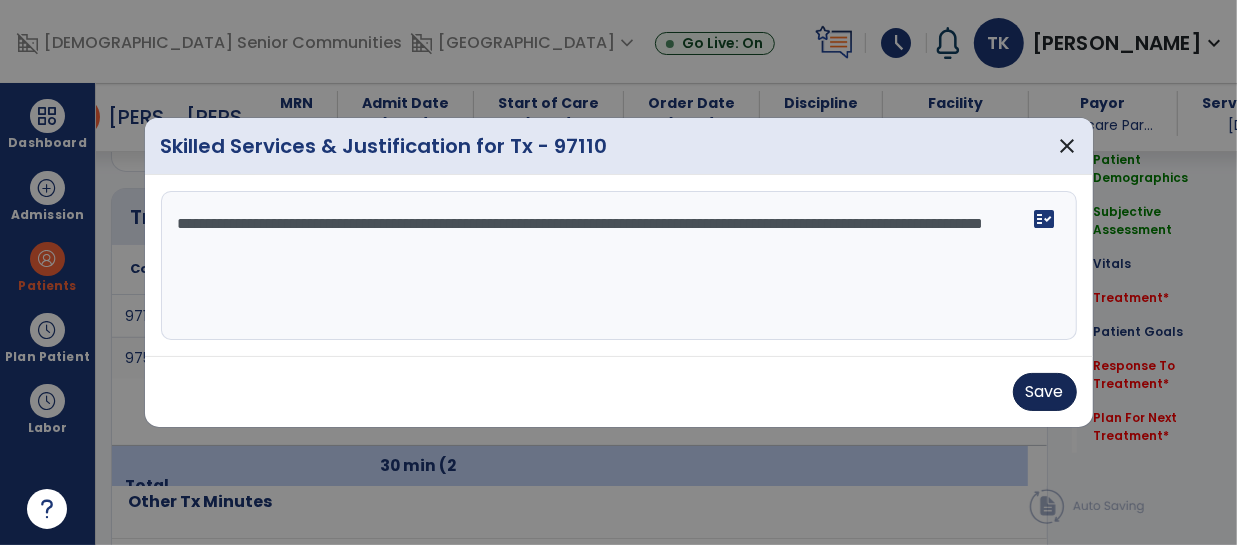 type on "**********" 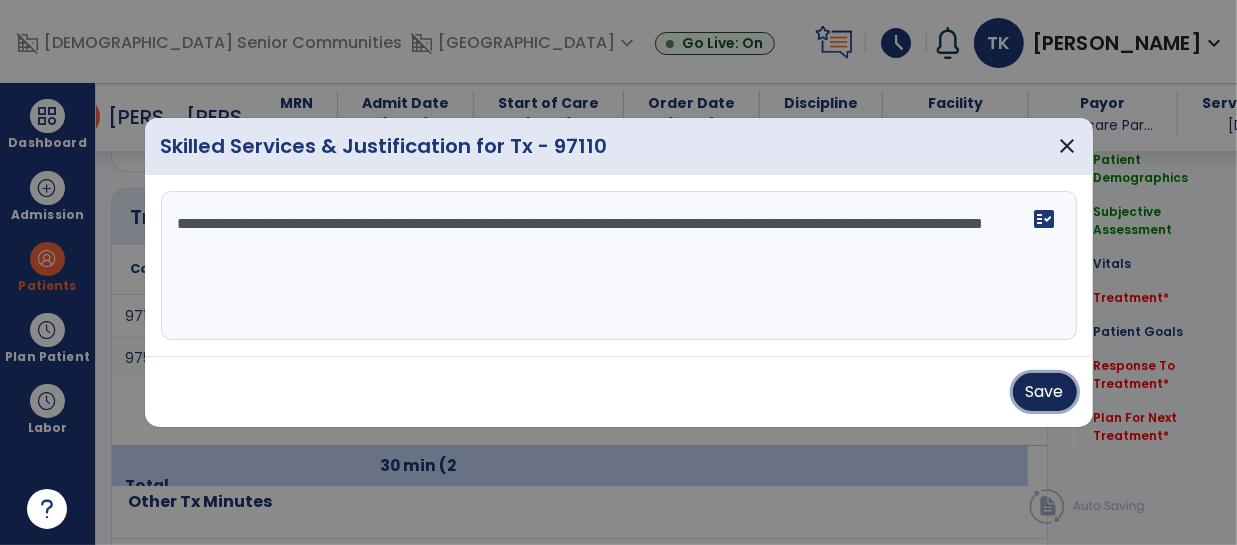 click on "Save" at bounding box center [1045, 392] 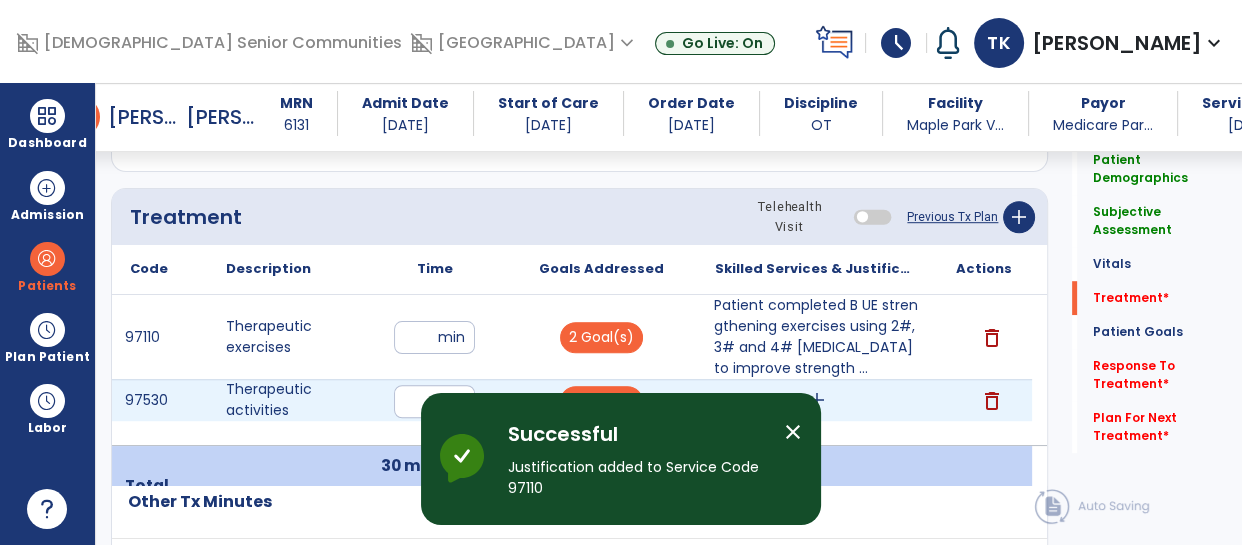 click on "add" at bounding box center [817, 400] 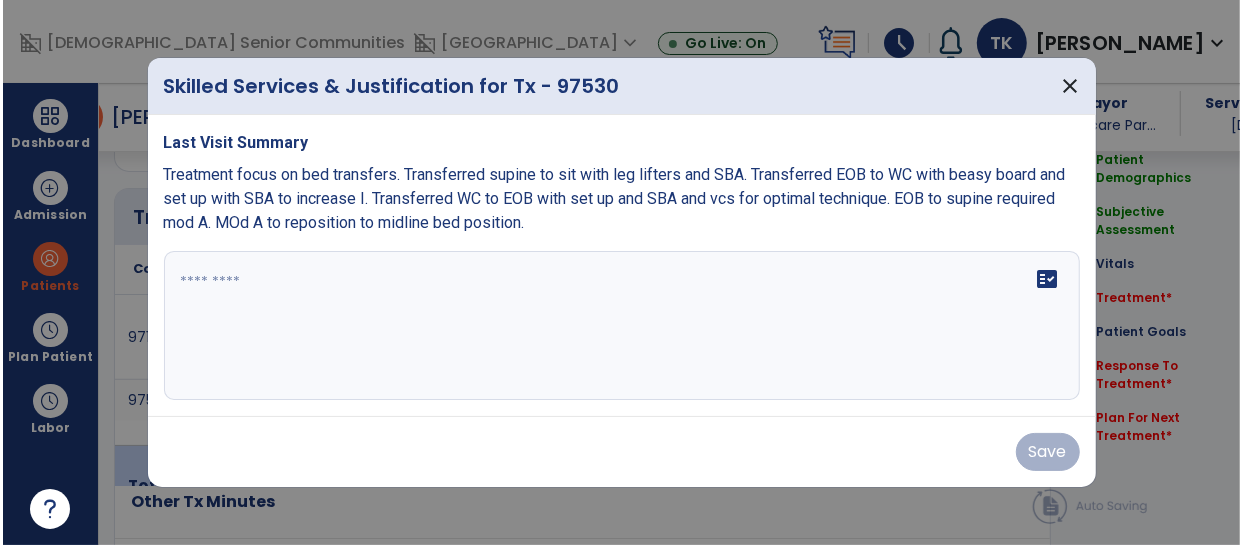scroll, scrollTop: 1171, scrollLeft: 0, axis: vertical 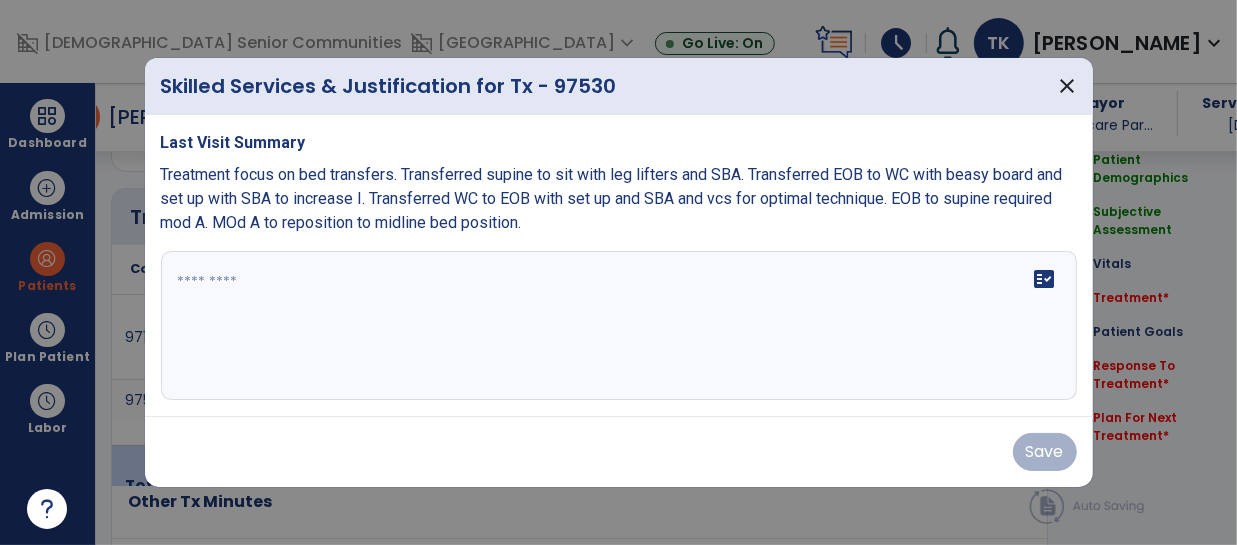 click at bounding box center [619, 326] 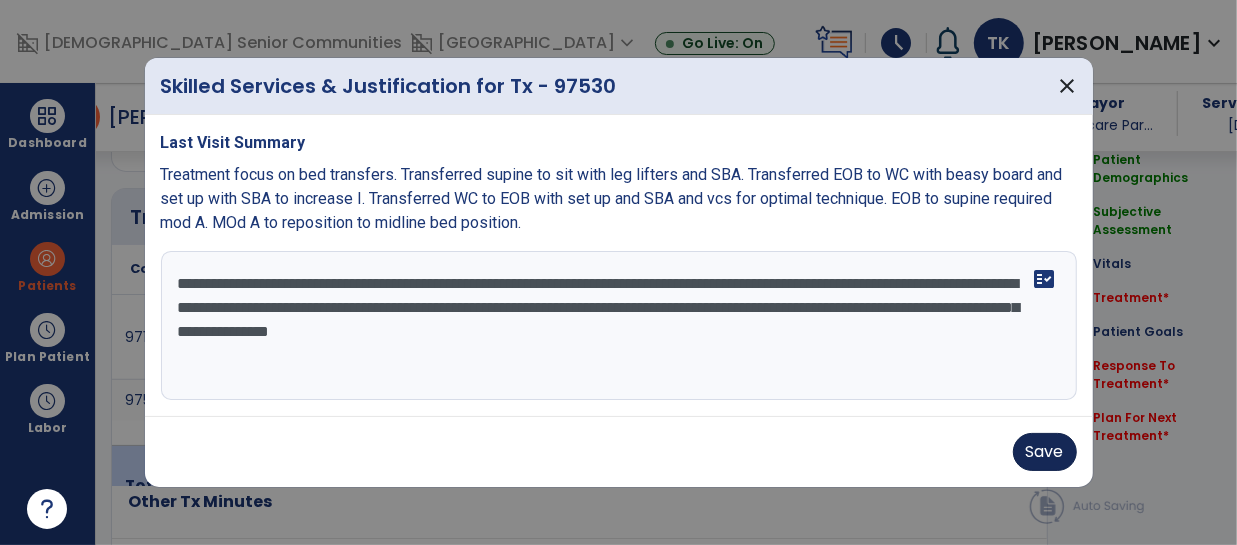 type on "**********" 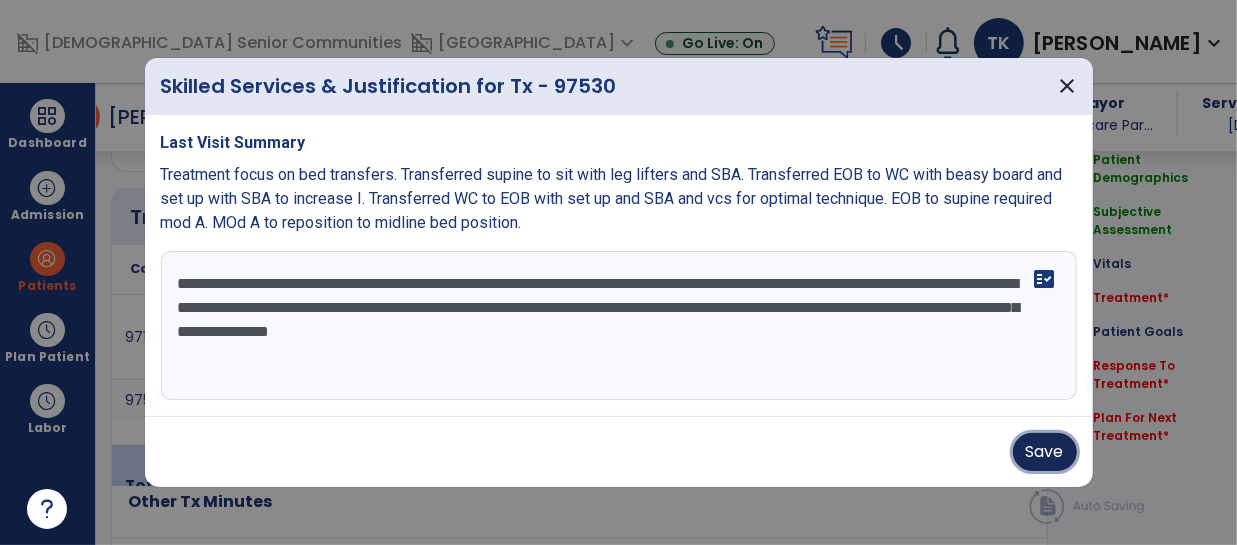 click on "Save" at bounding box center [1045, 452] 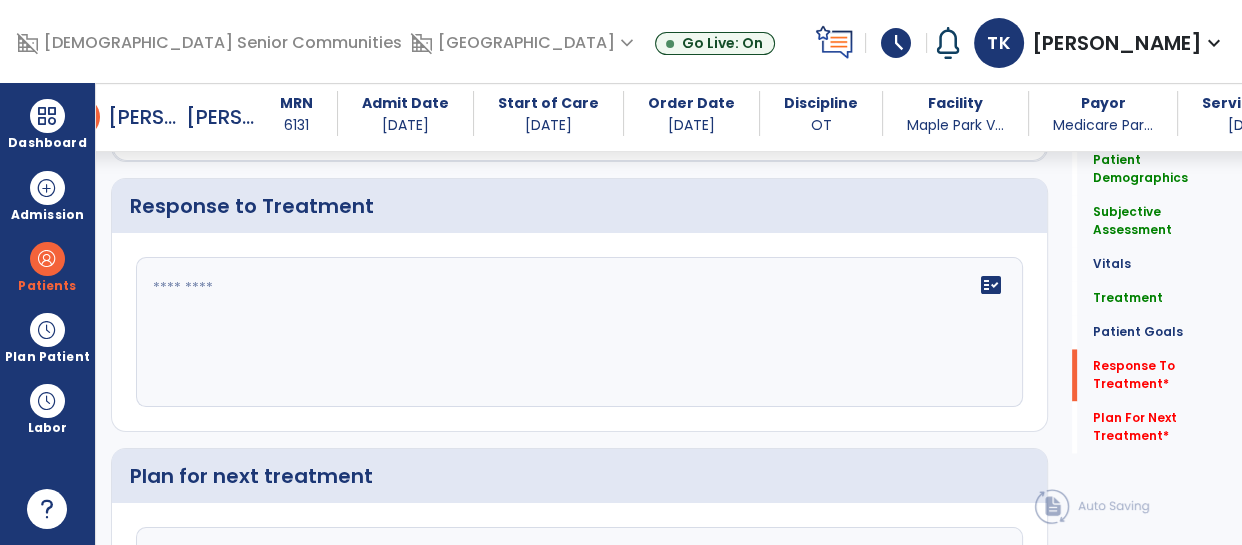 scroll, scrollTop: 2740, scrollLeft: 0, axis: vertical 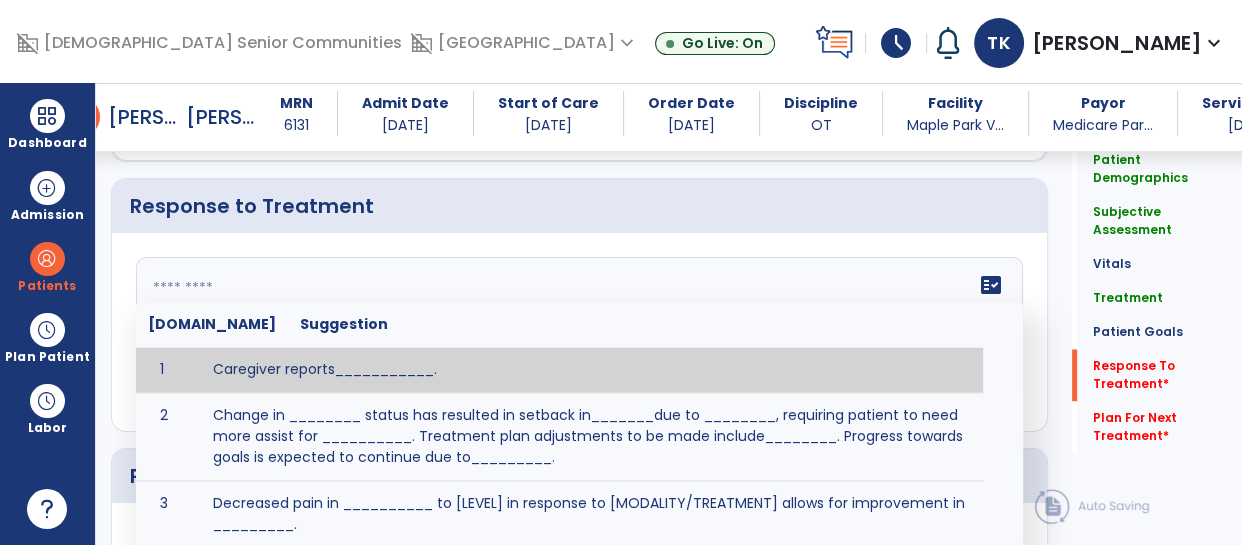 type on "*" 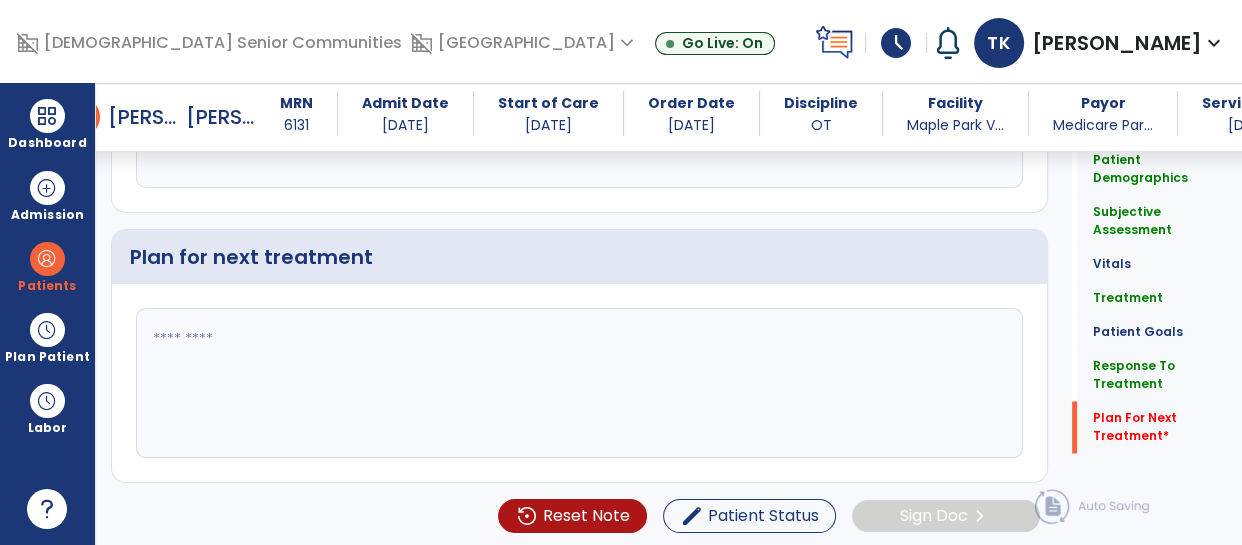 type on "**********" 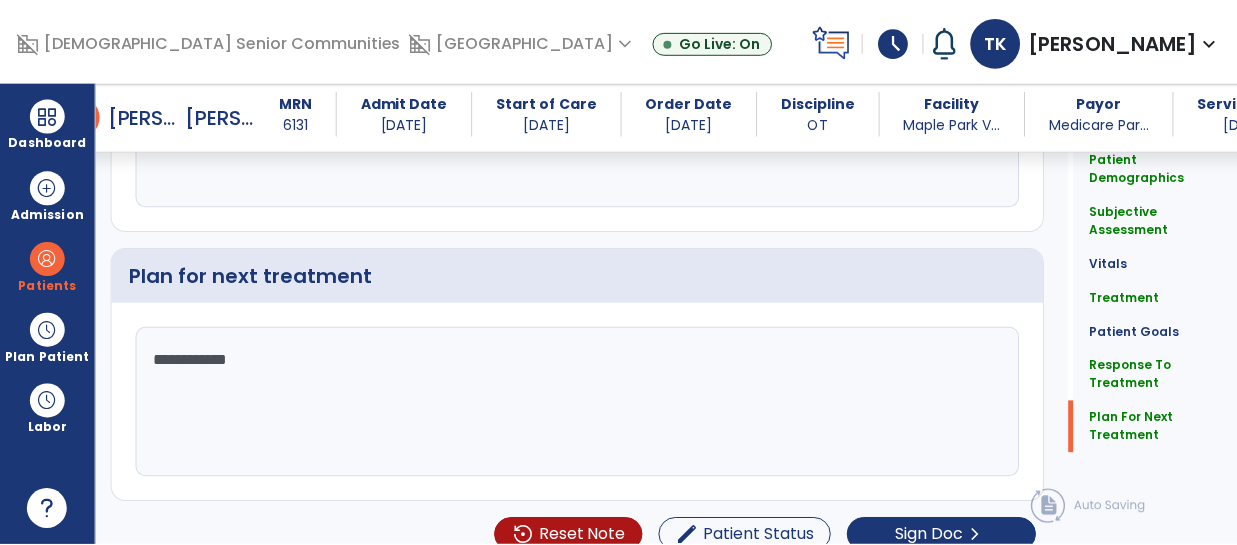 scroll, scrollTop: 2959, scrollLeft: 0, axis: vertical 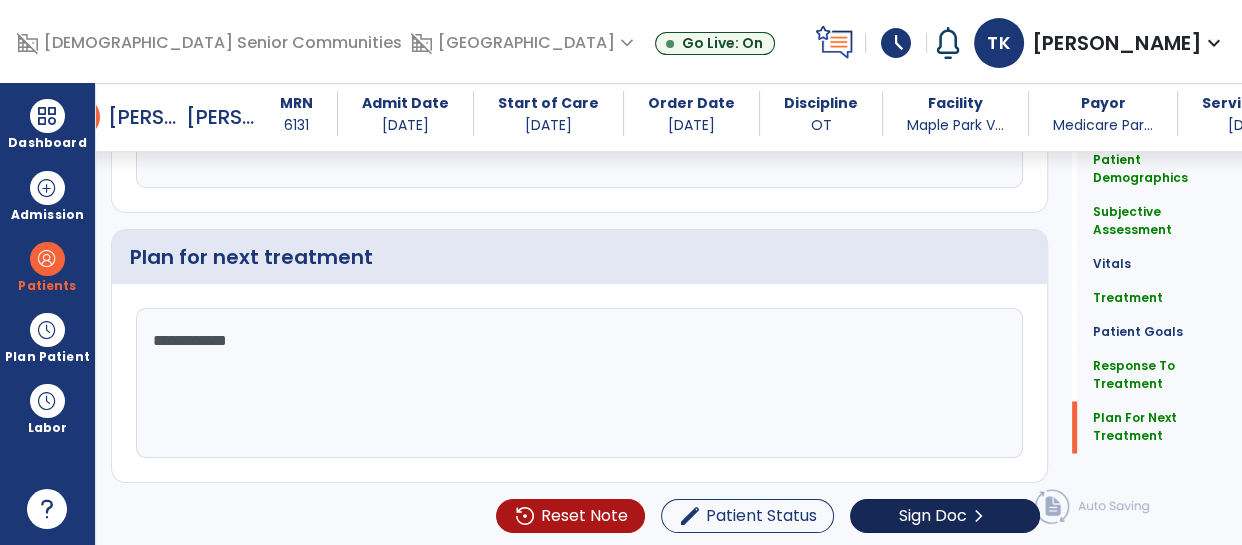 type on "**********" 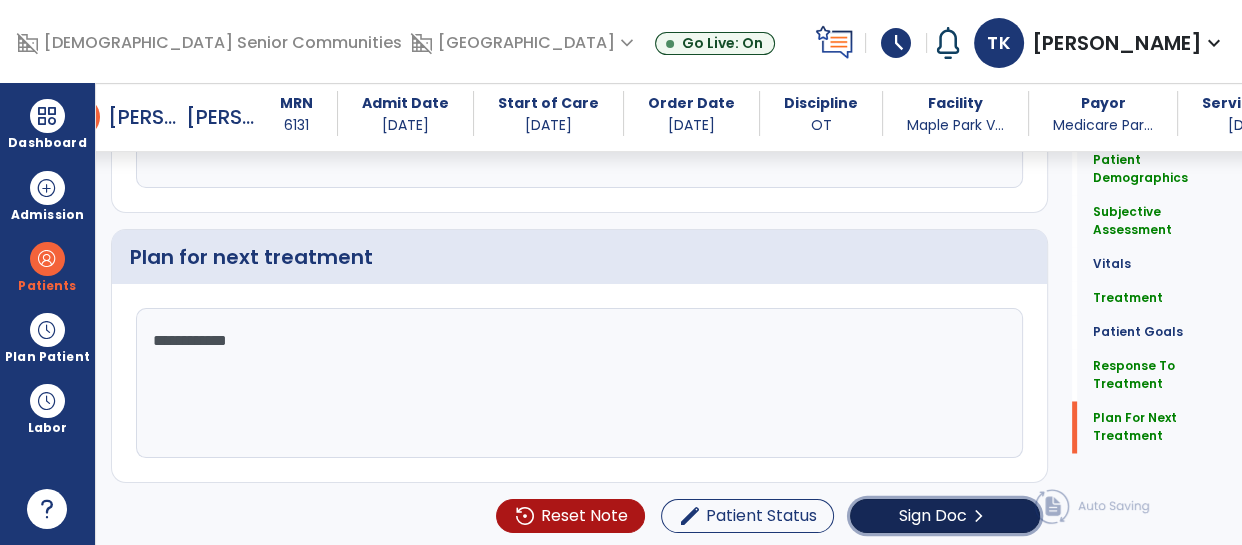 click on "Sign Doc  chevron_right" 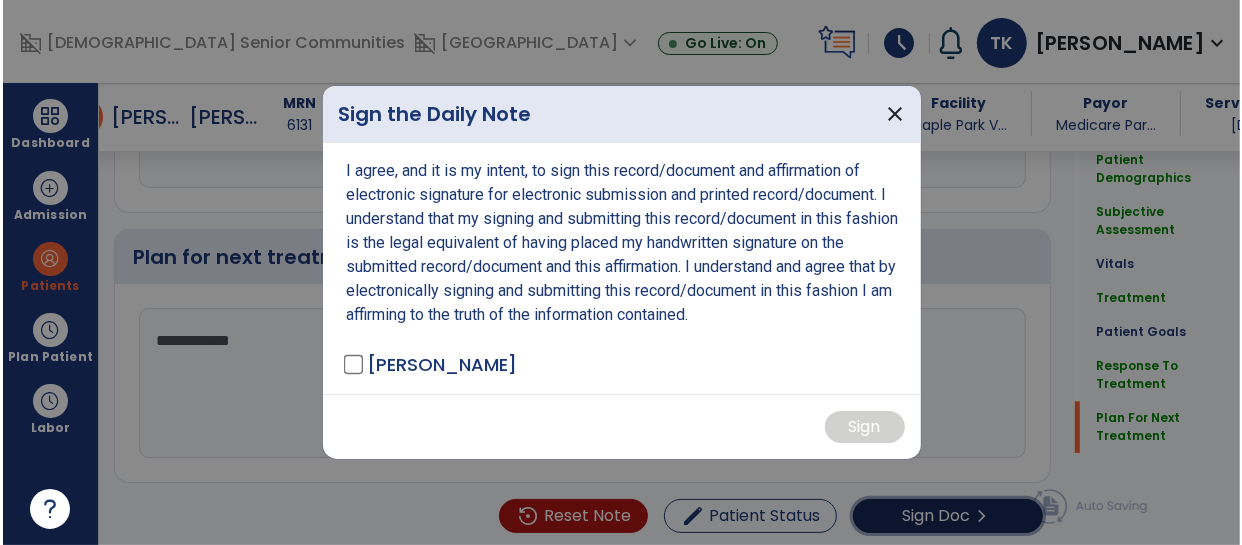 scroll, scrollTop: 2959, scrollLeft: 0, axis: vertical 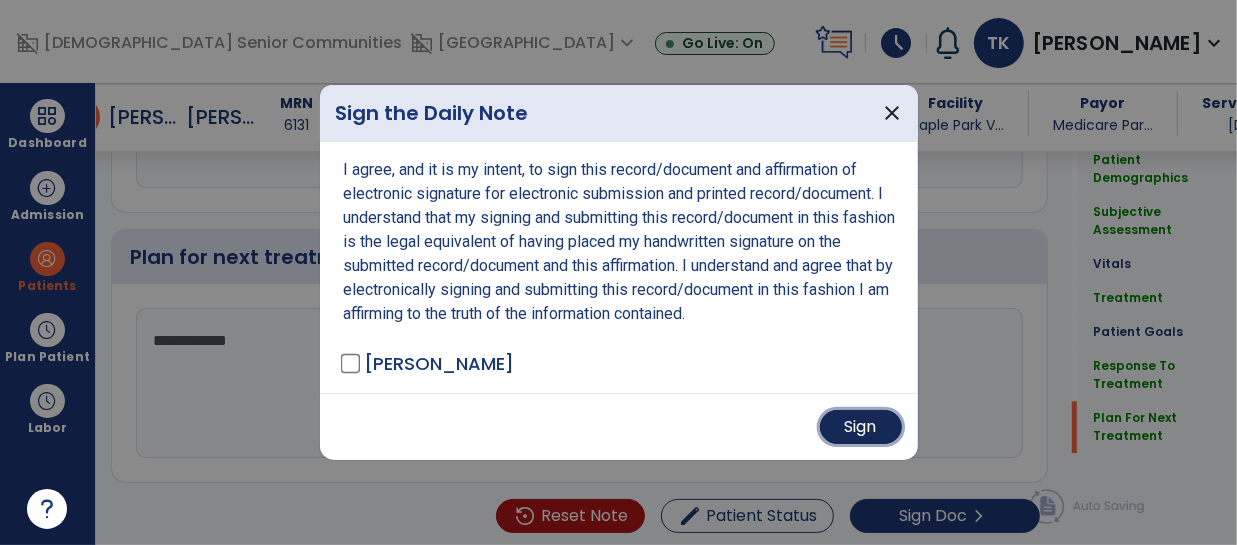 click on "Sign" at bounding box center [861, 427] 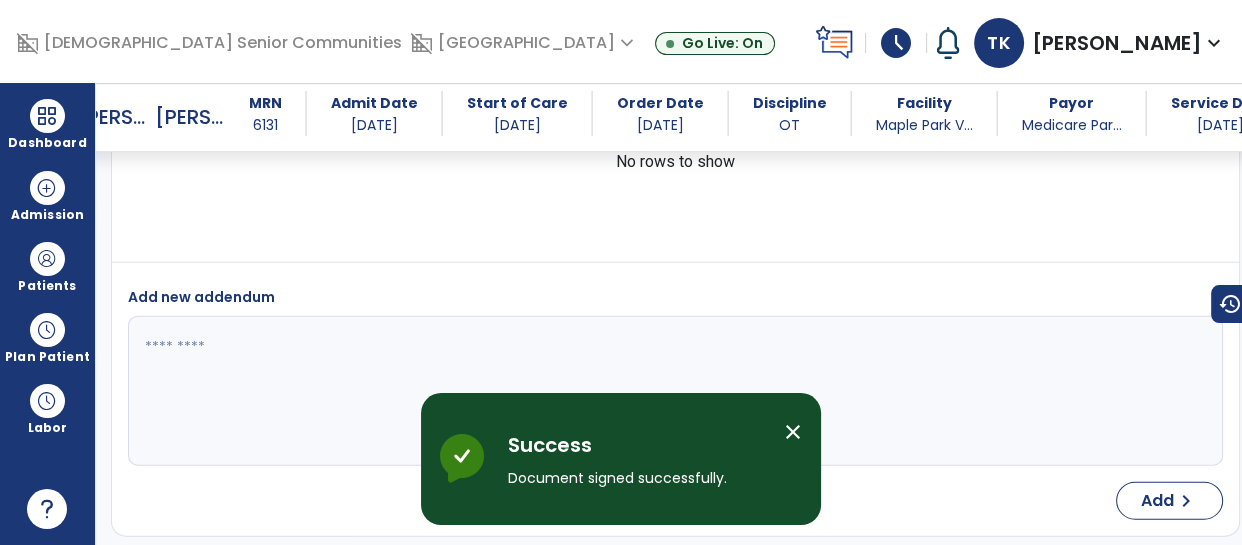 scroll, scrollTop: 4189, scrollLeft: 0, axis: vertical 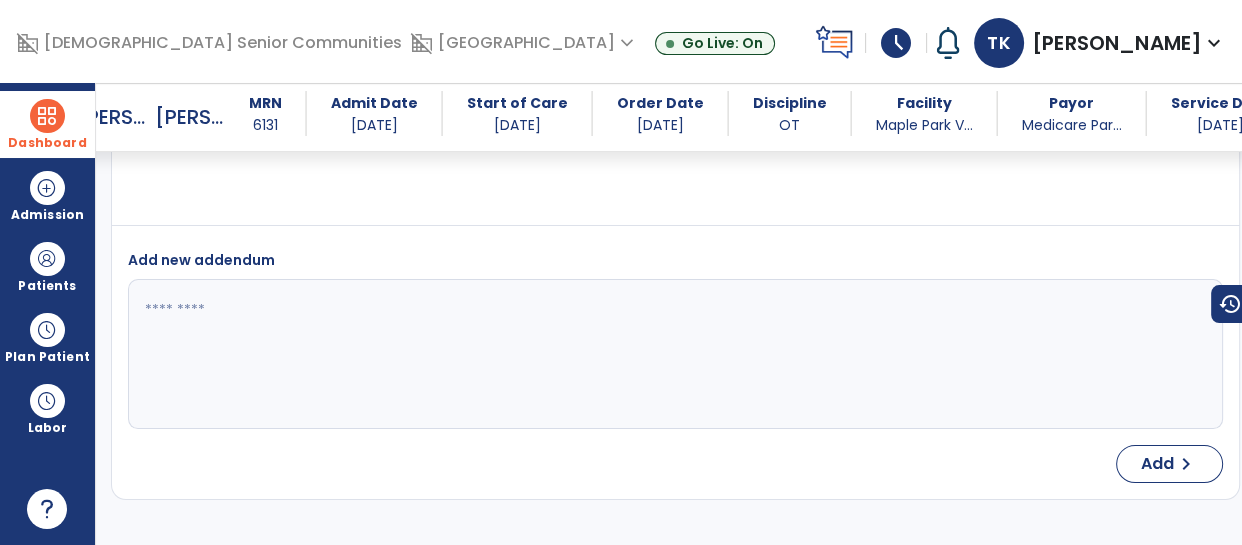 click at bounding box center [47, 116] 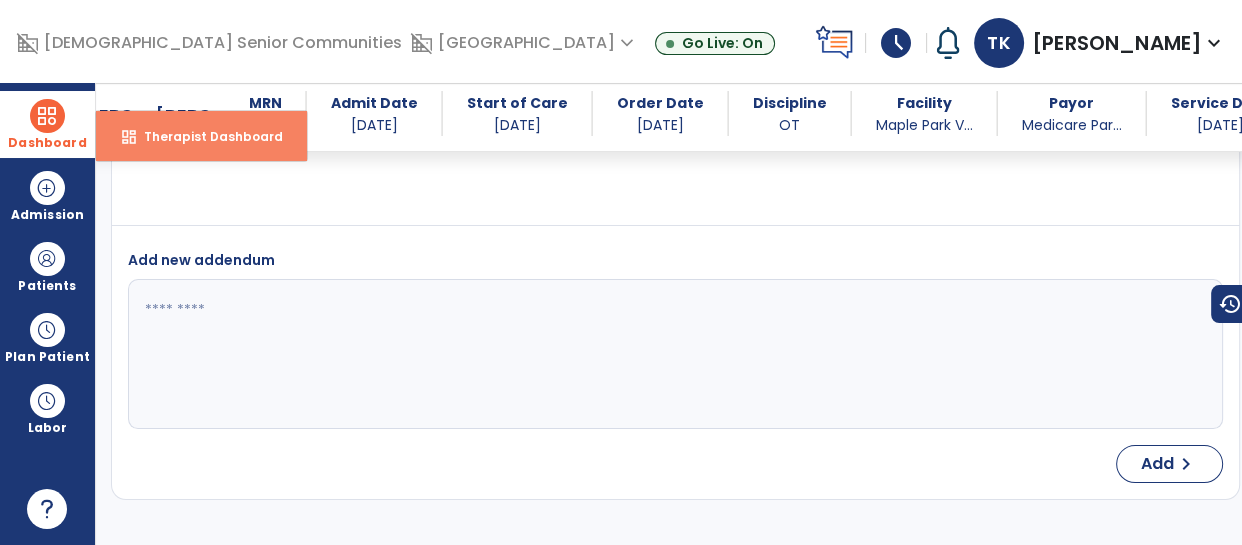 click on "dashboard  Therapist Dashboard" at bounding box center [201, 136] 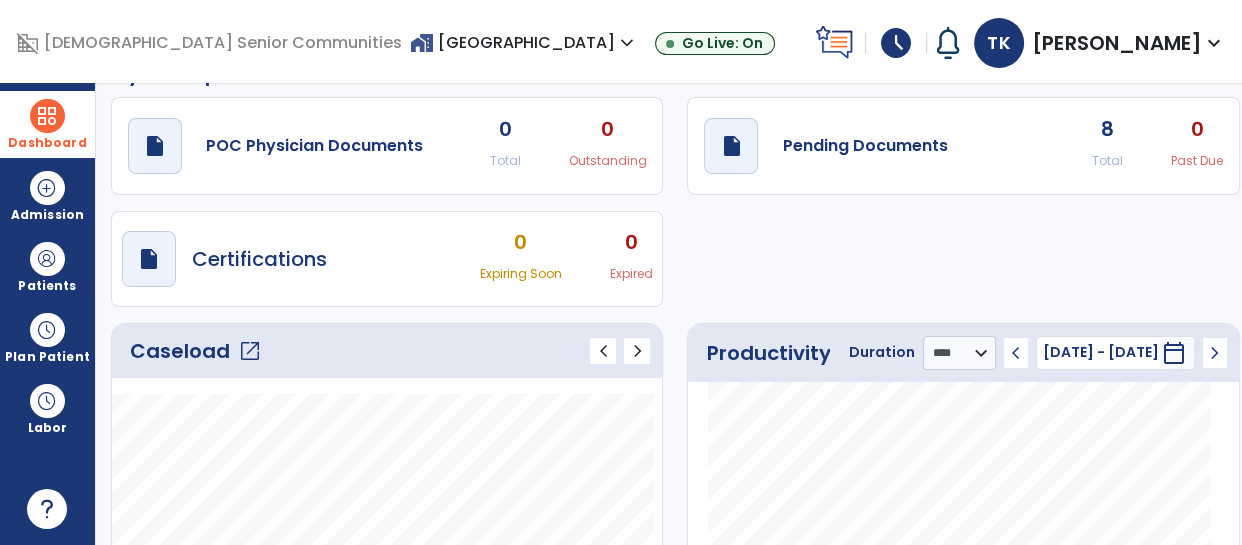scroll, scrollTop: 36, scrollLeft: 0, axis: vertical 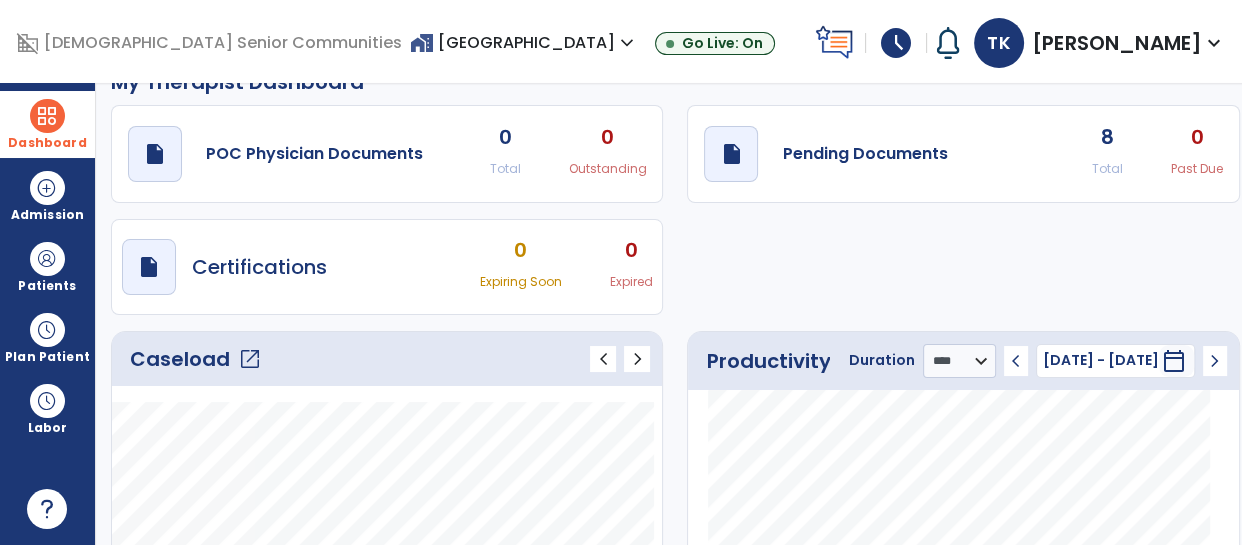 click on "Caseload   open_in_new" 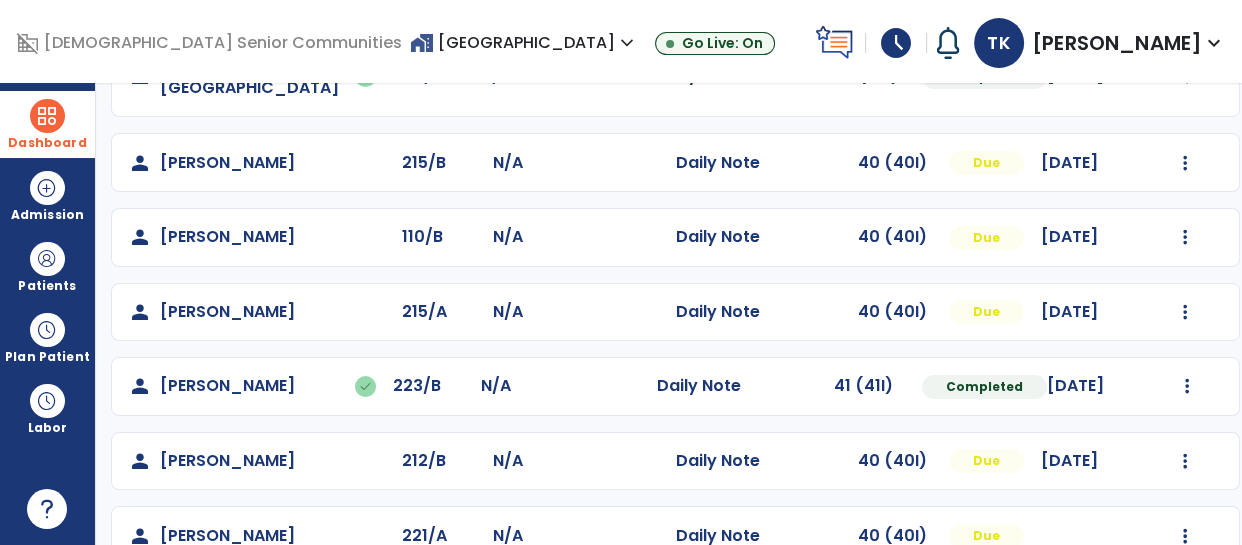 scroll, scrollTop: 479, scrollLeft: 0, axis: vertical 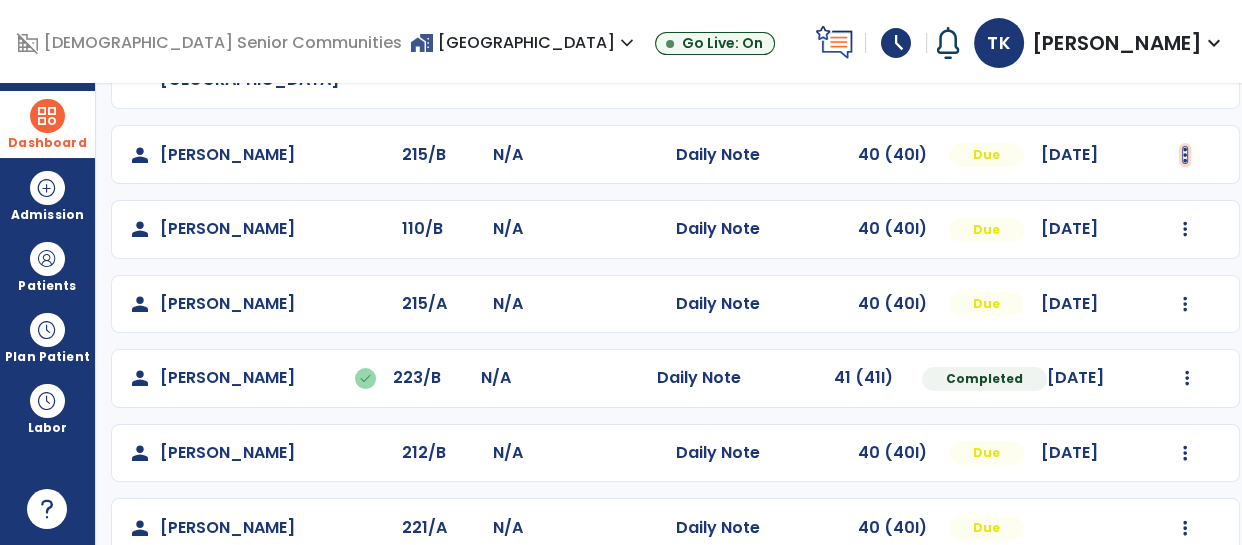 click at bounding box center (1187, -167) 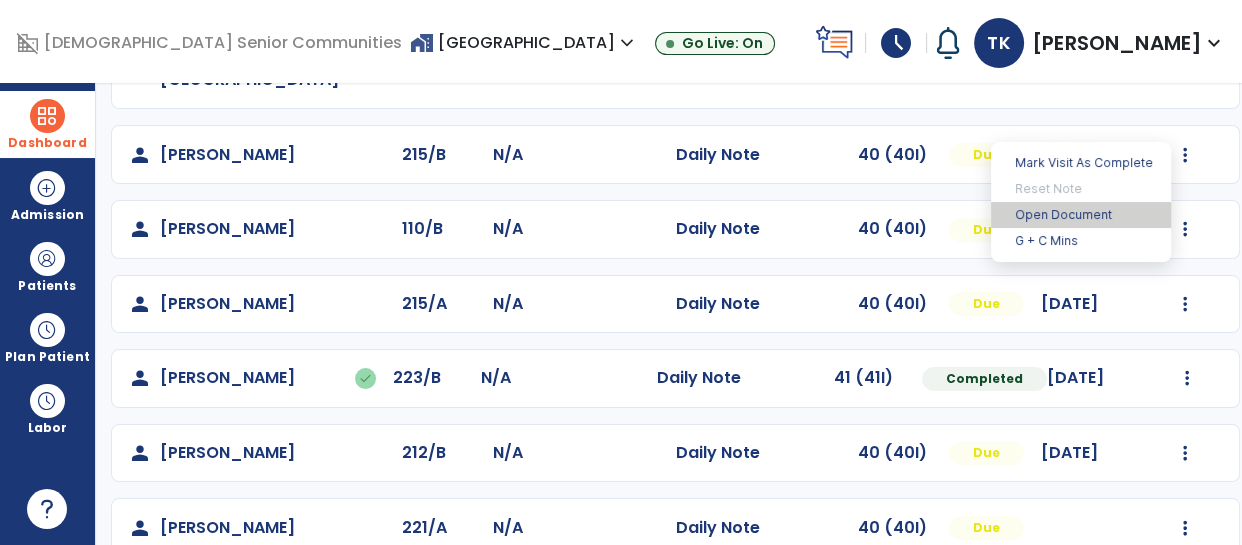 click on "Open Document" at bounding box center [1081, 215] 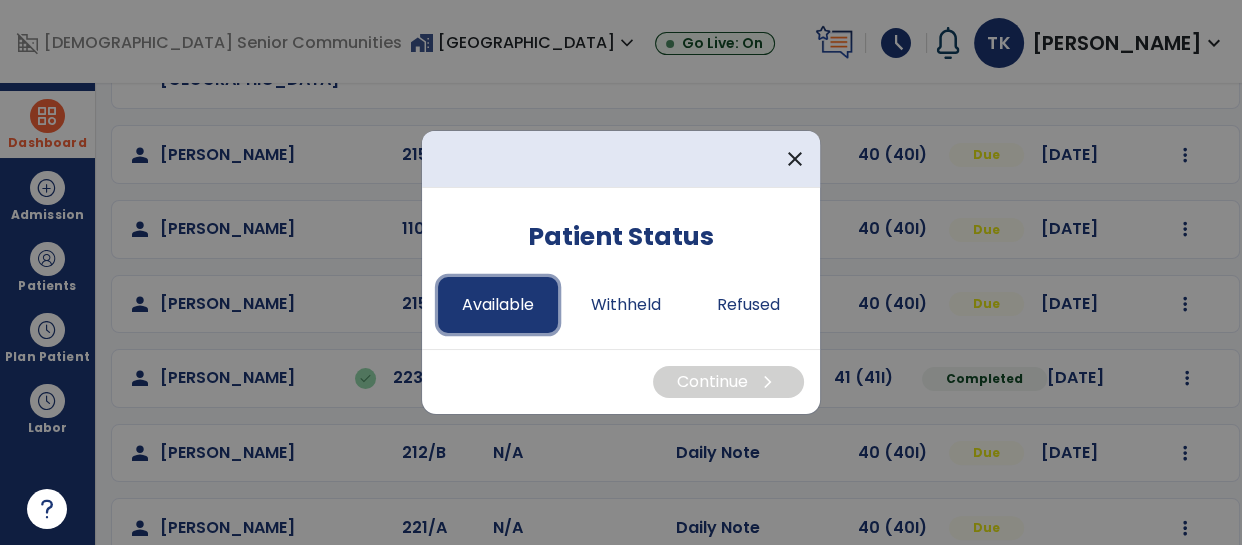 click on "Available" at bounding box center [498, 305] 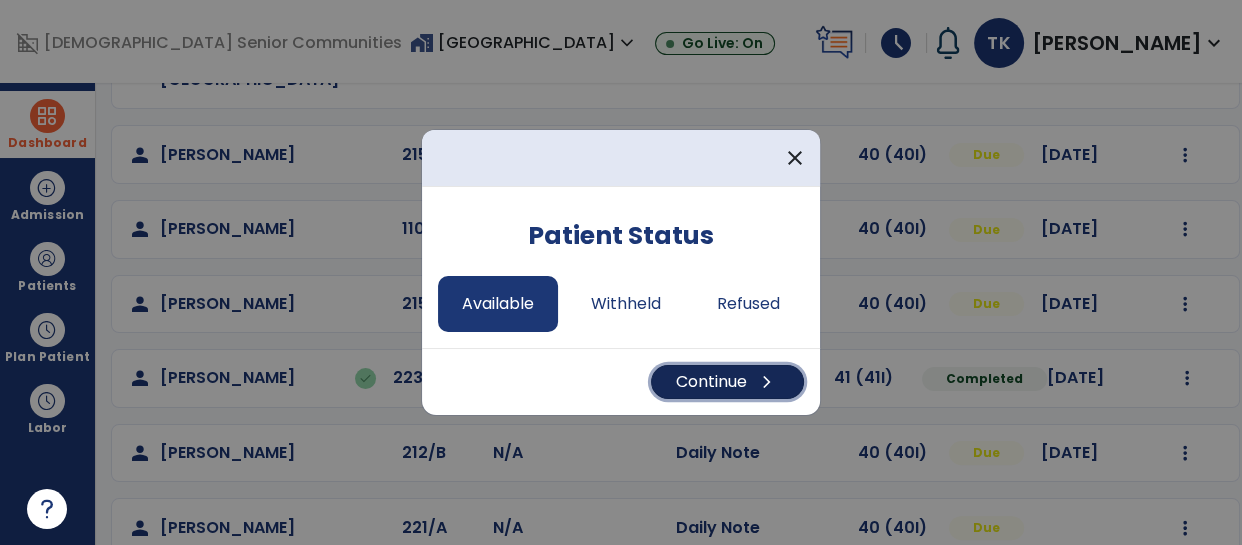 click on "Continue   chevron_right" at bounding box center (727, 382) 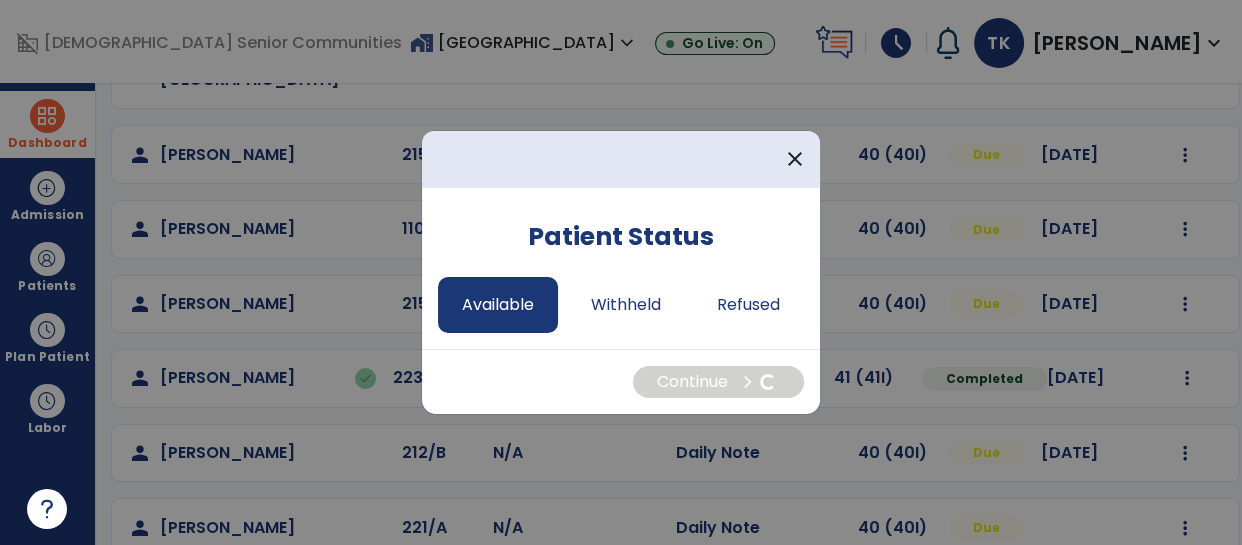select on "*" 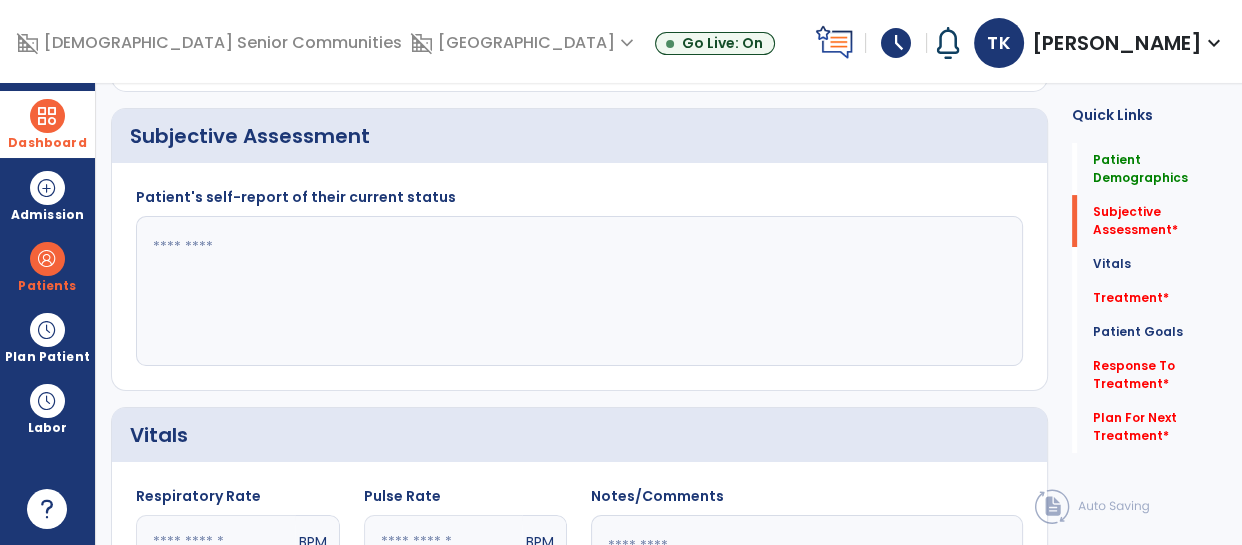 scroll, scrollTop: 0, scrollLeft: 0, axis: both 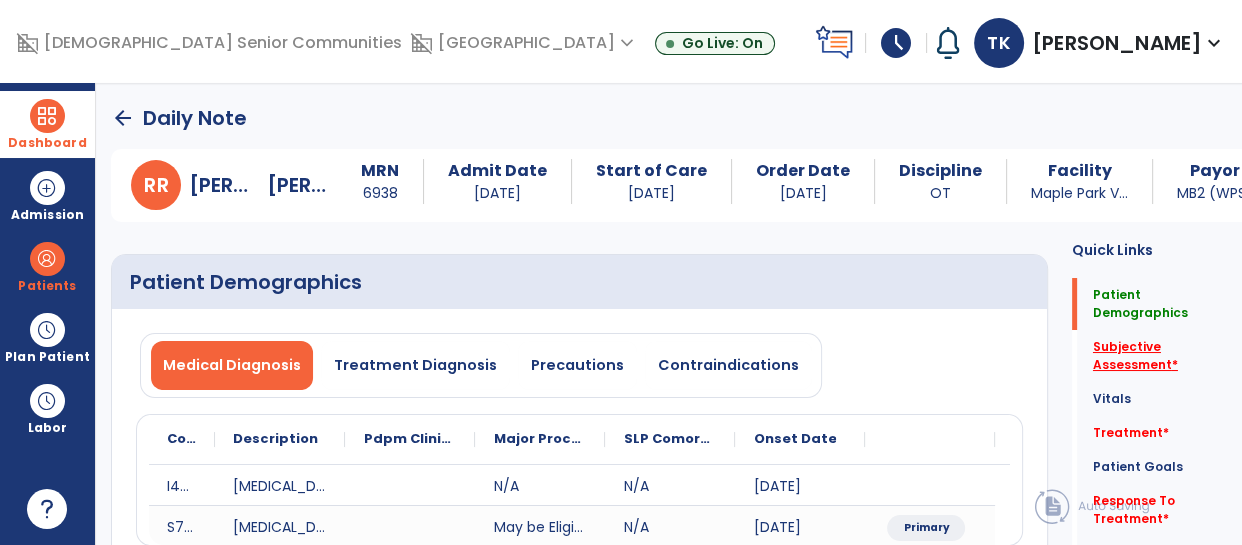 click on "Subjective Assessment   *" 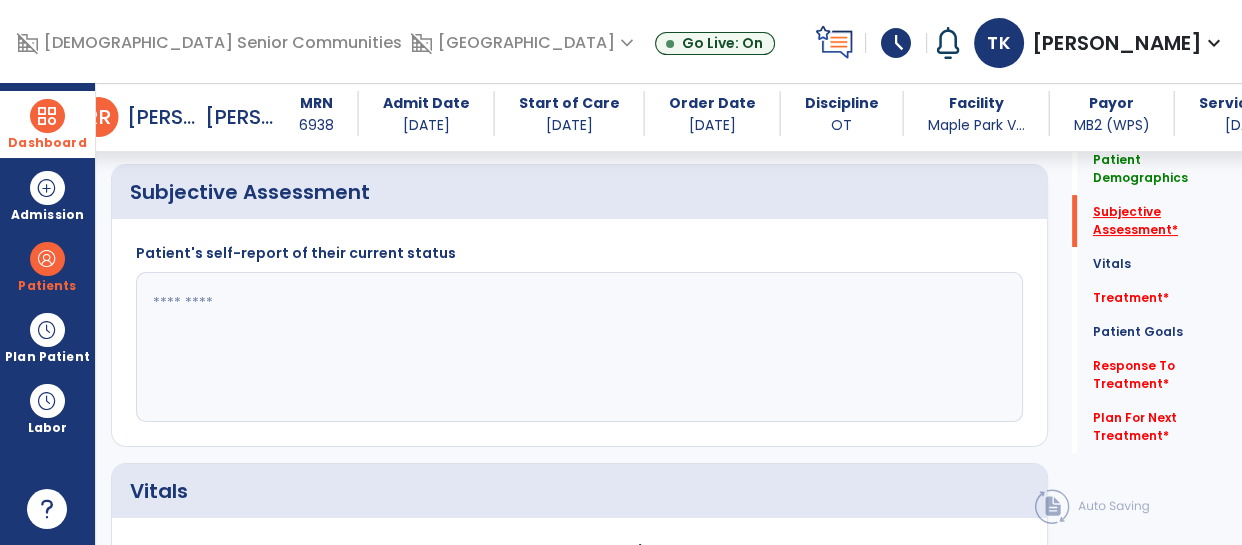 scroll, scrollTop: 413, scrollLeft: 0, axis: vertical 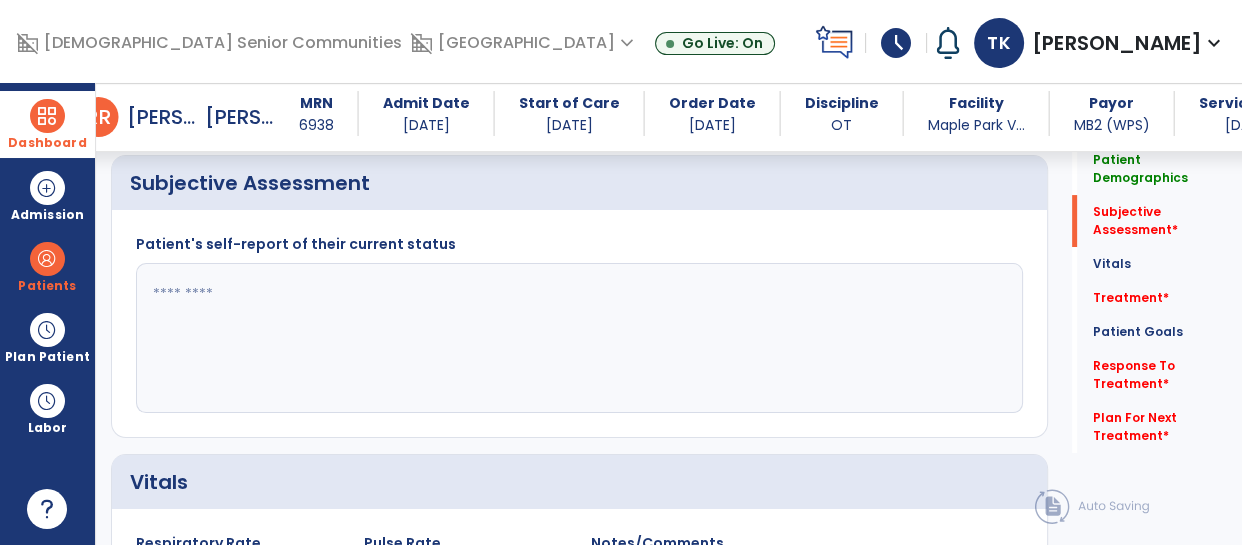 click 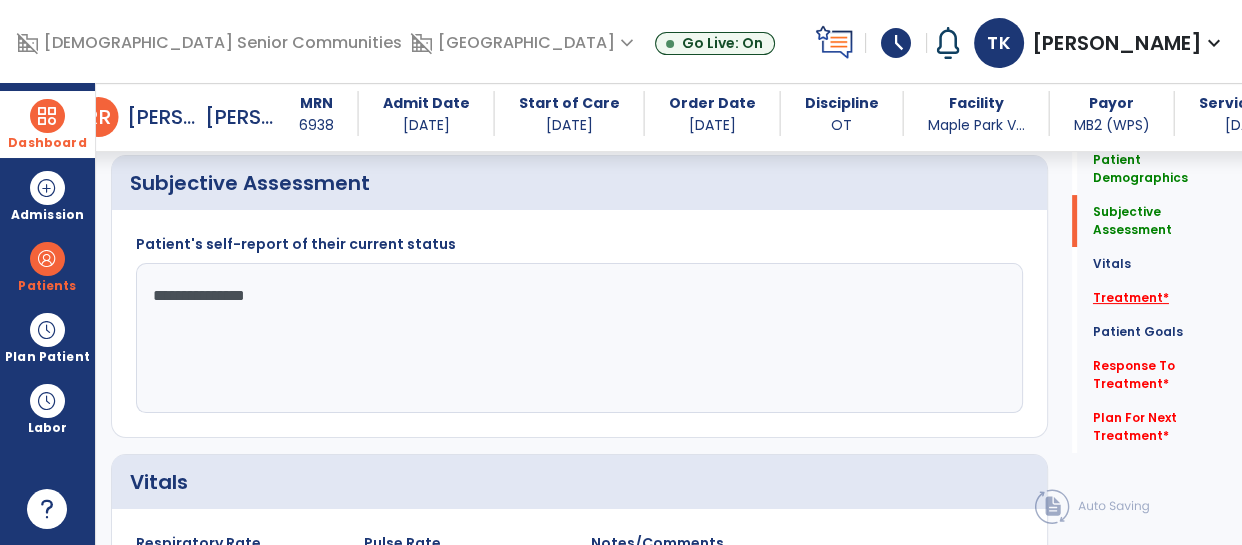 type on "**********" 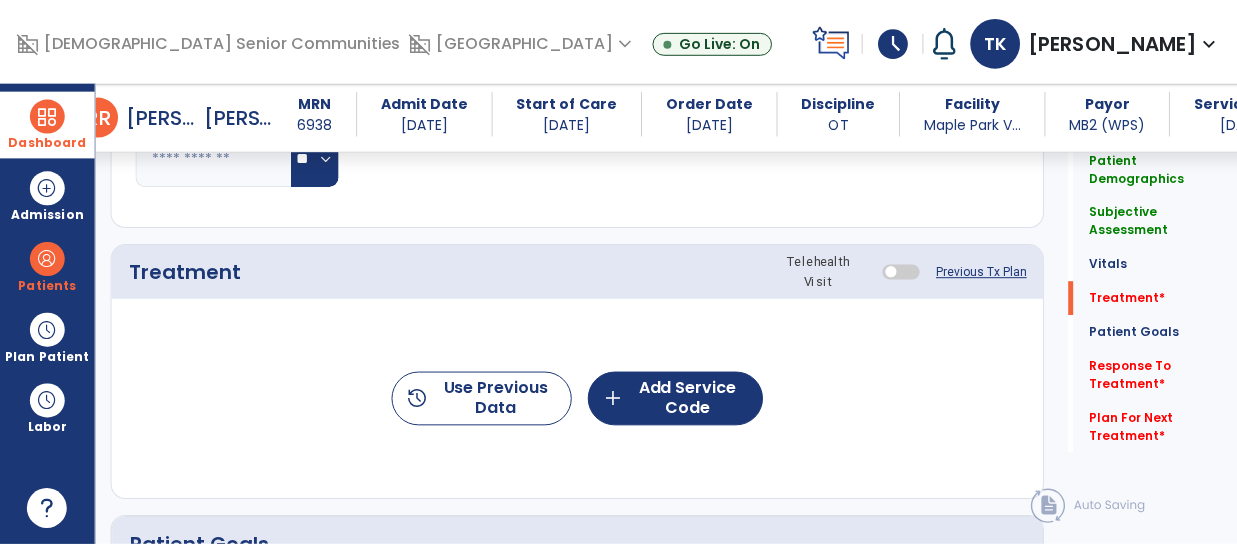 scroll, scrollTop: 1101, scrollLeft: 0, axis: vertical 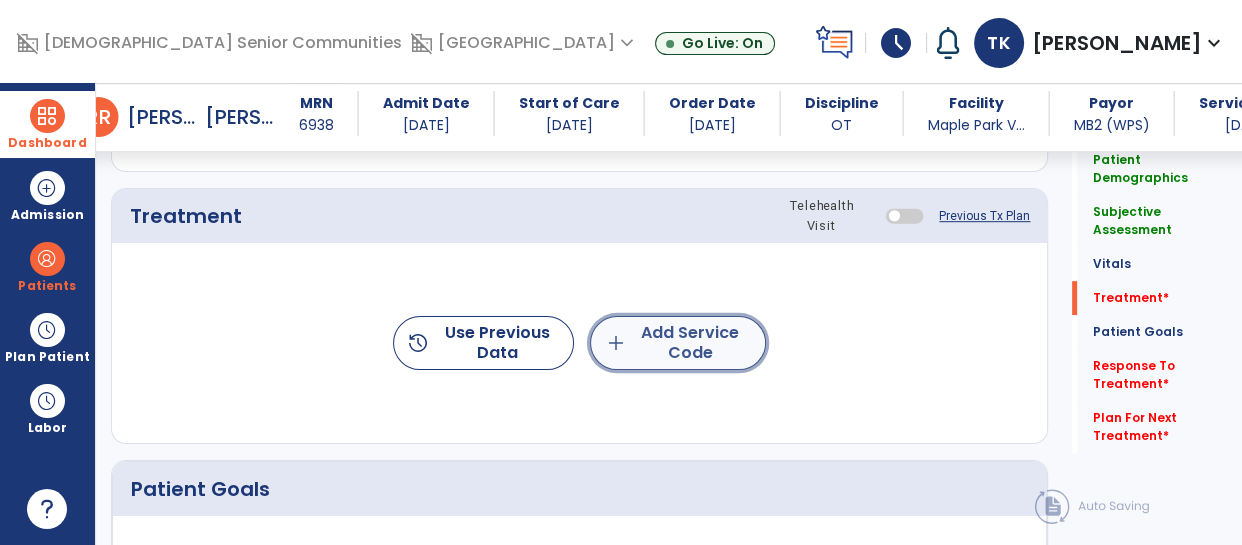 click on "add" 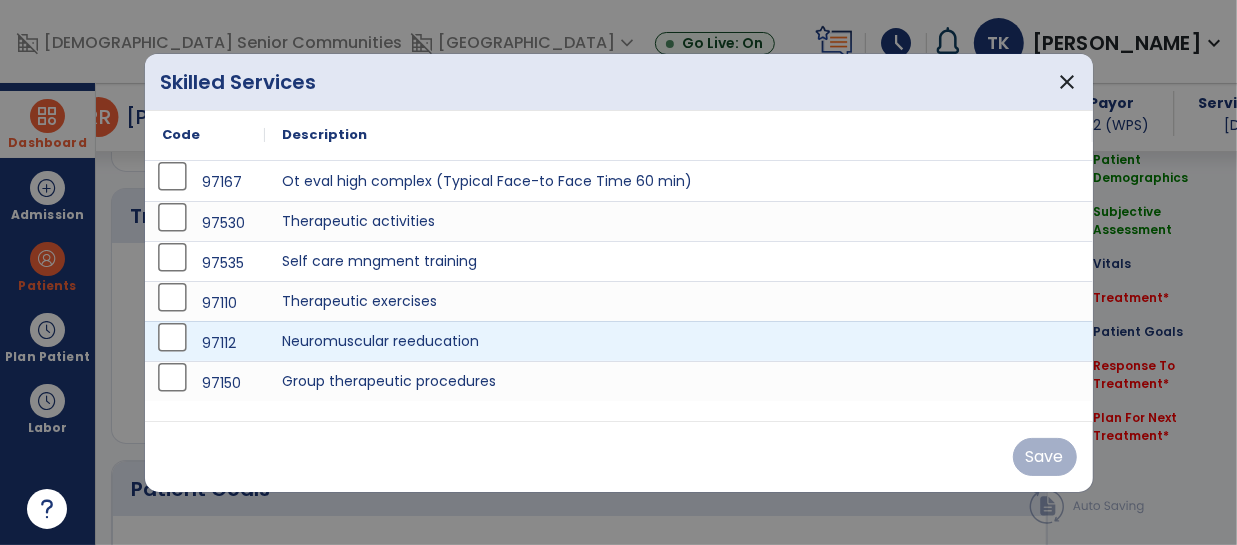 scroll, scrollTop: 1101, scrollLeft: 0, axis: vertical 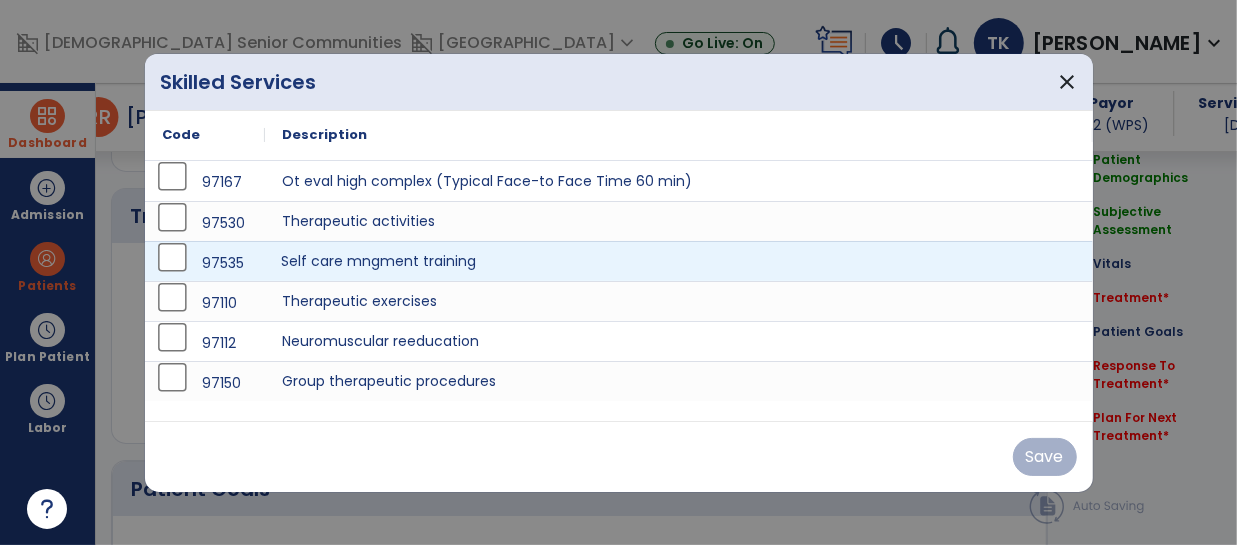 click on "Self care mngment training" at bounding box center (679, 261) 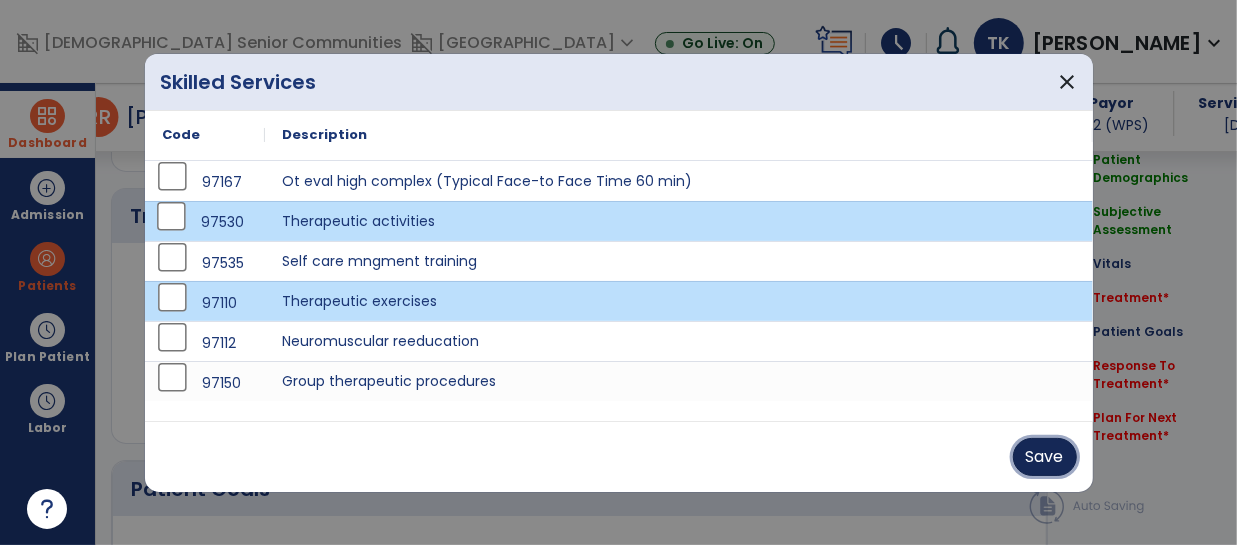 click on "Save" at bounding box center [1045, 457] 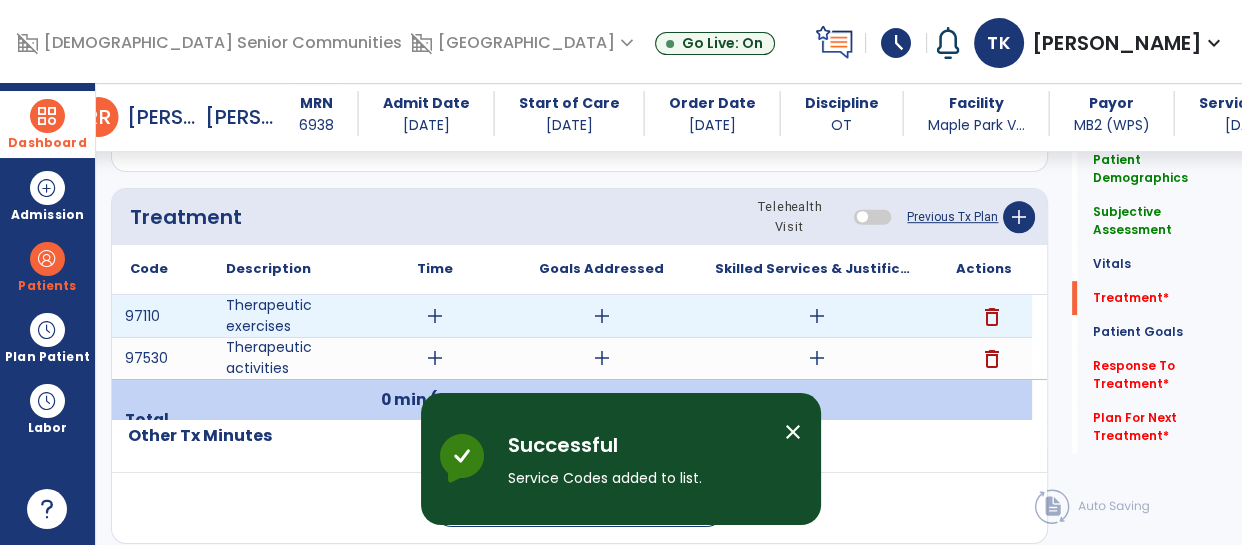 click on "delete" at bounding box center [992, 317] 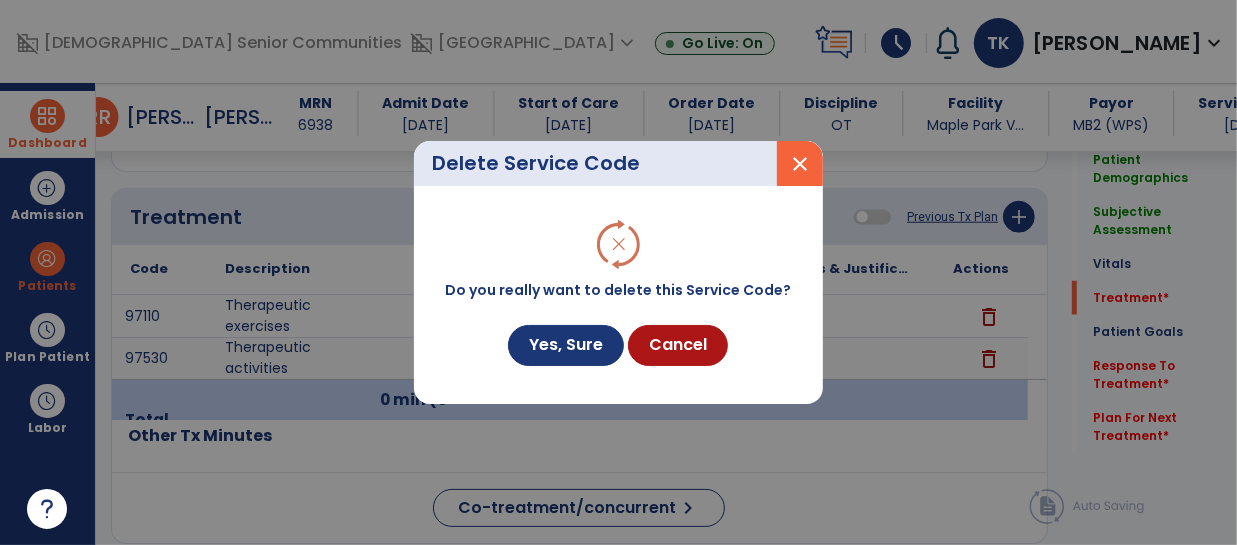 scroll, scrollTop: 1101, scrollLeft: 0, axis: vertical 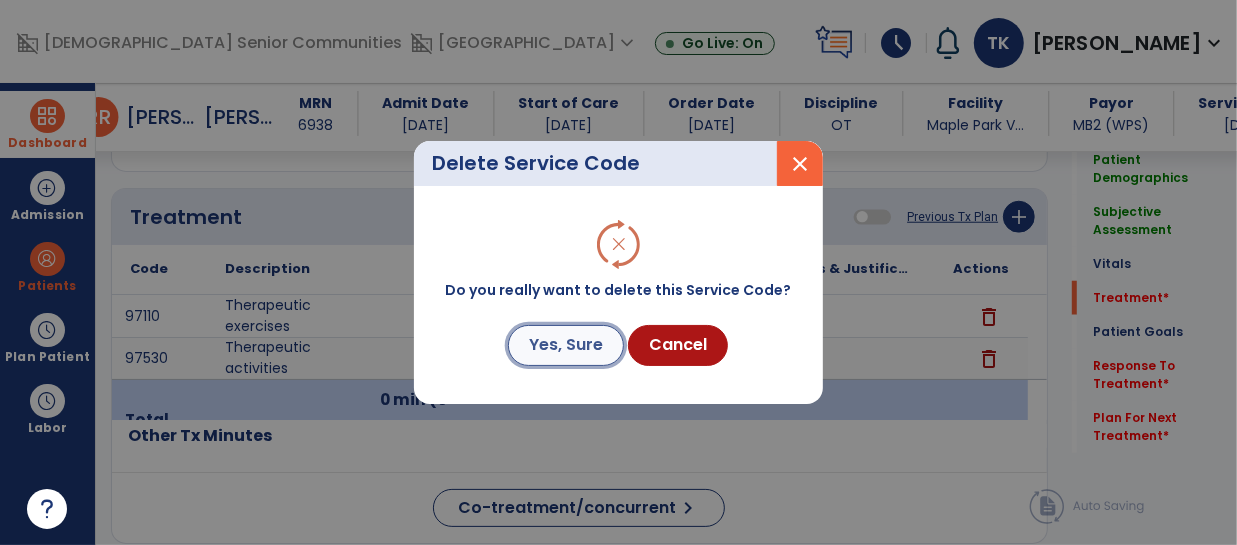 click on "Yes, Sure" at bounding box center (566, 345) 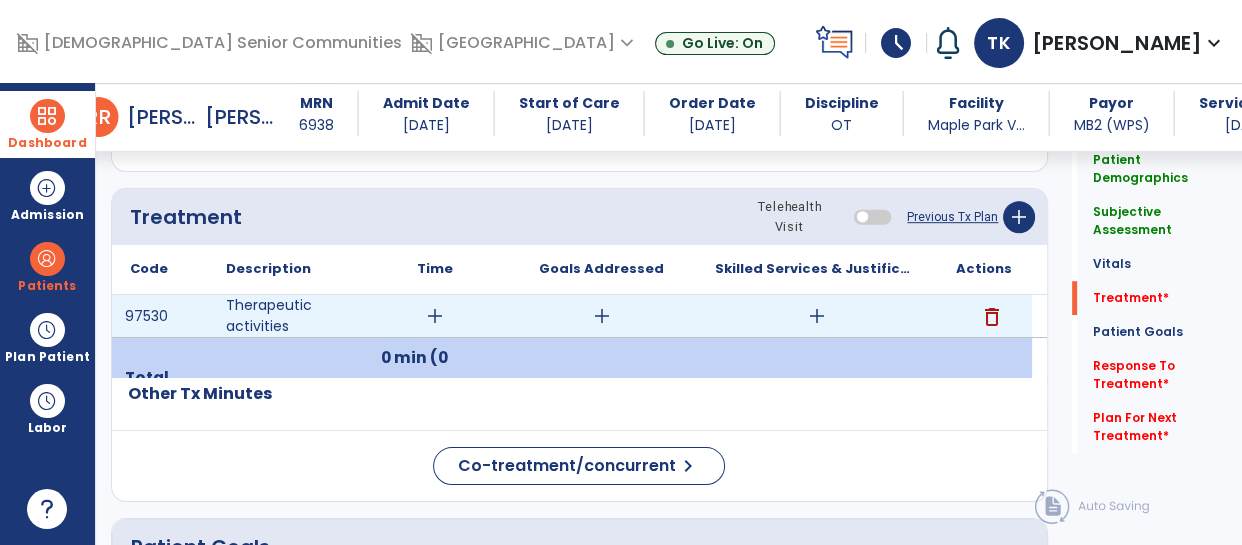click on "add" at bounding box center (435, 316) 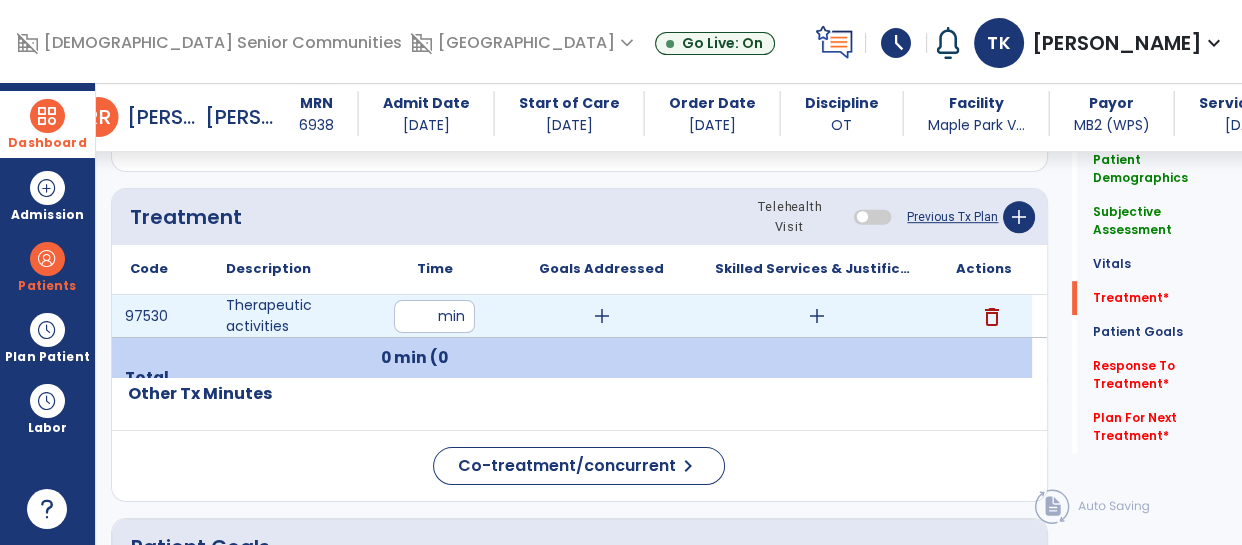 type on "**" 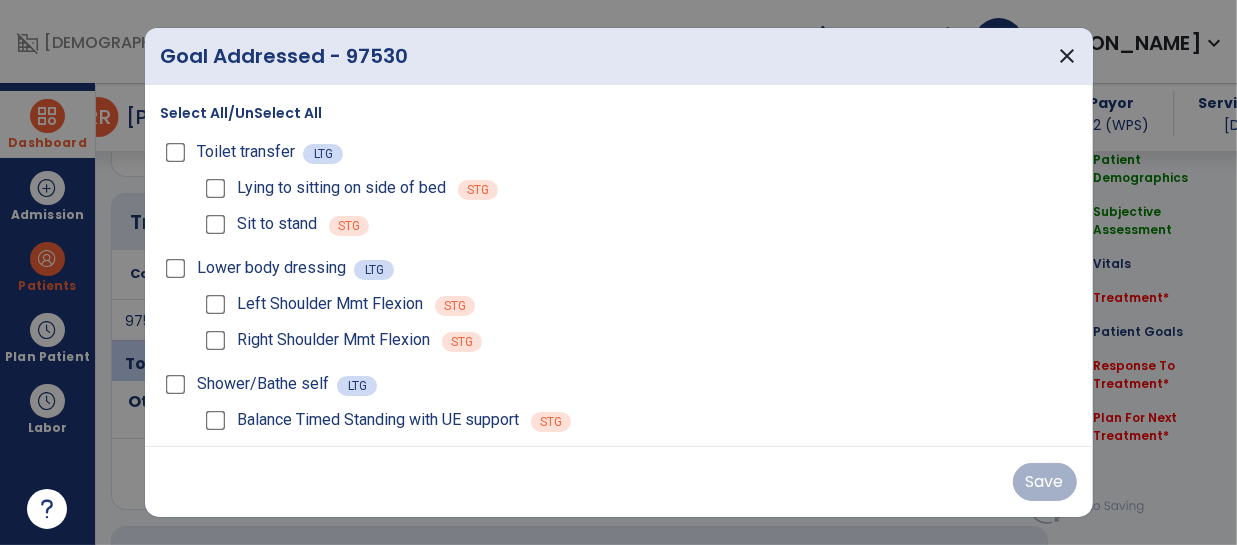 scroll, scrollTop: 1101, scrollLeft: 0, axis: vertical 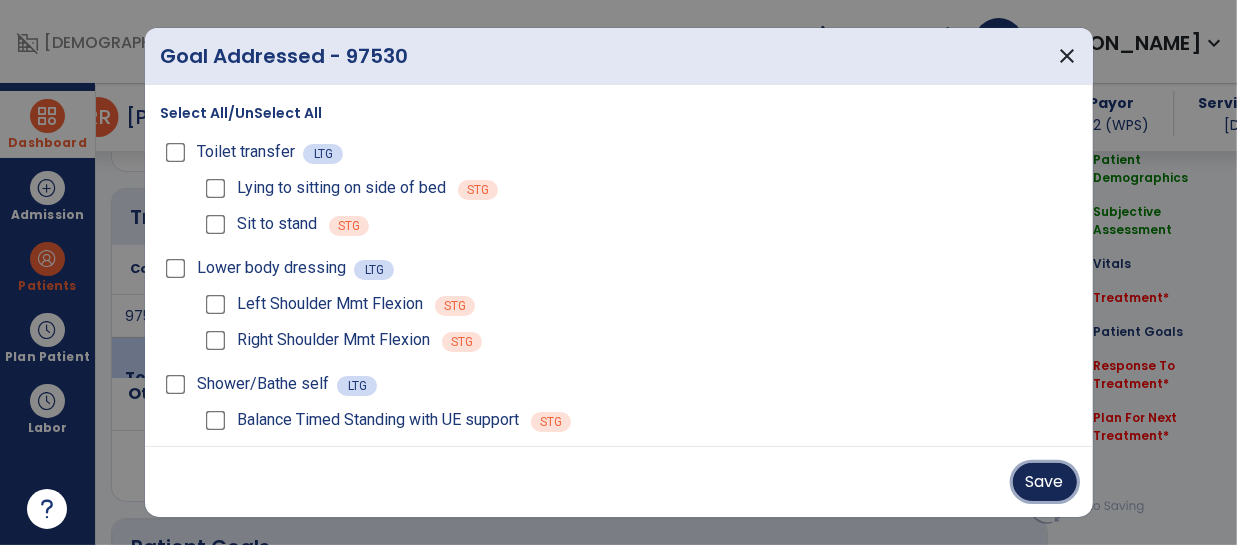 click on "Save" at bounding box center (1045, 482) 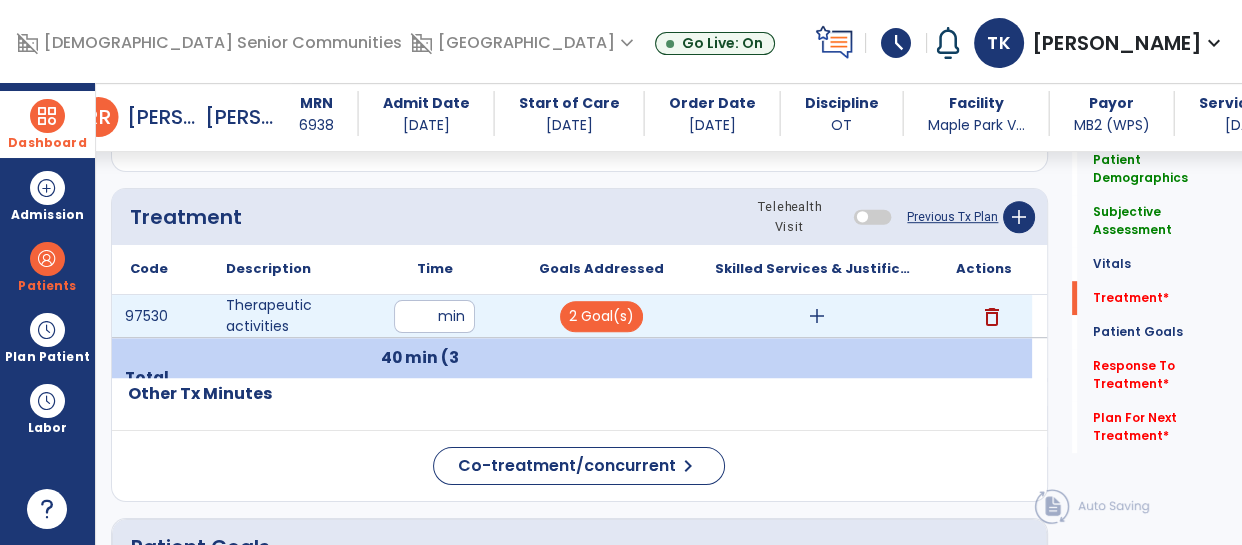 click on "add" at bounding box center (817, 316) 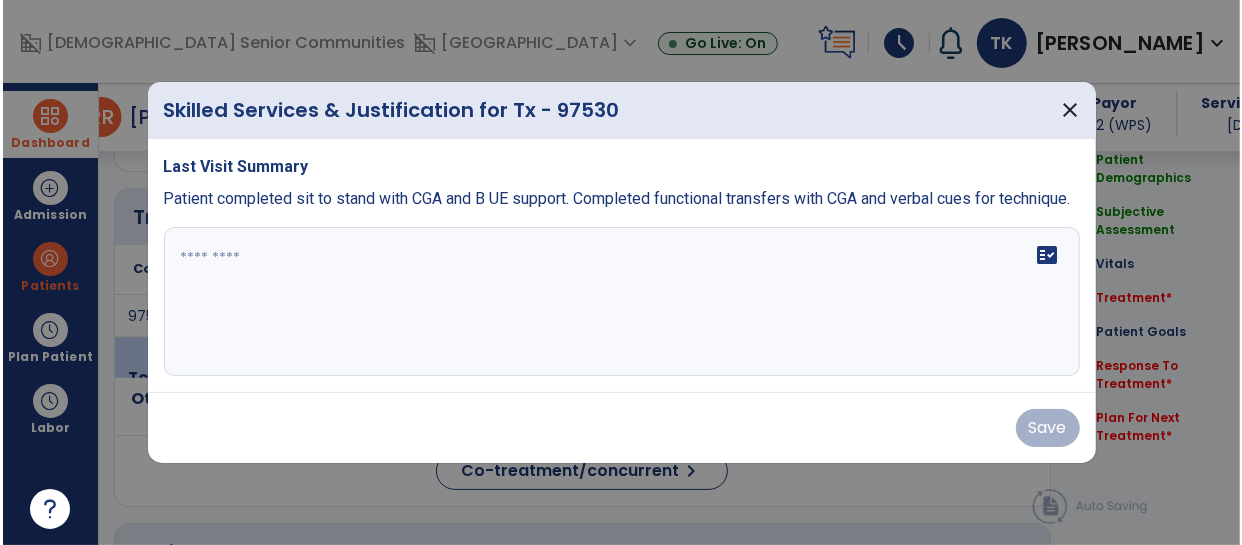 scroll, scrollTop: 1101, scrollLeft: 0, axis: vertical 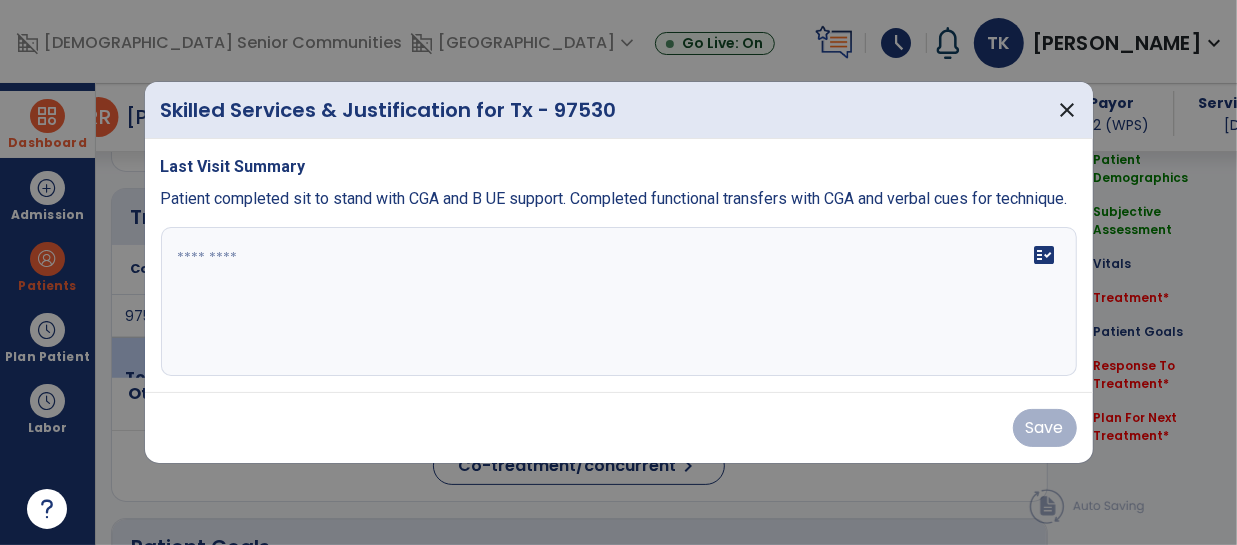 click on "fact_check" at bounding box center (619, 302) 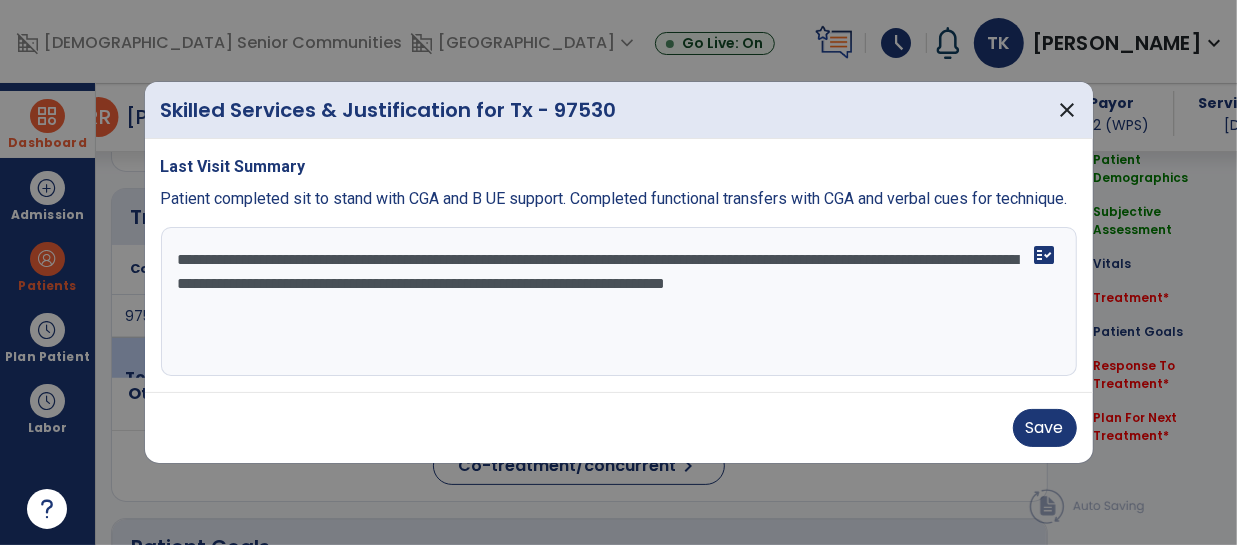 click on "**********" at bounding box center [619, 302] 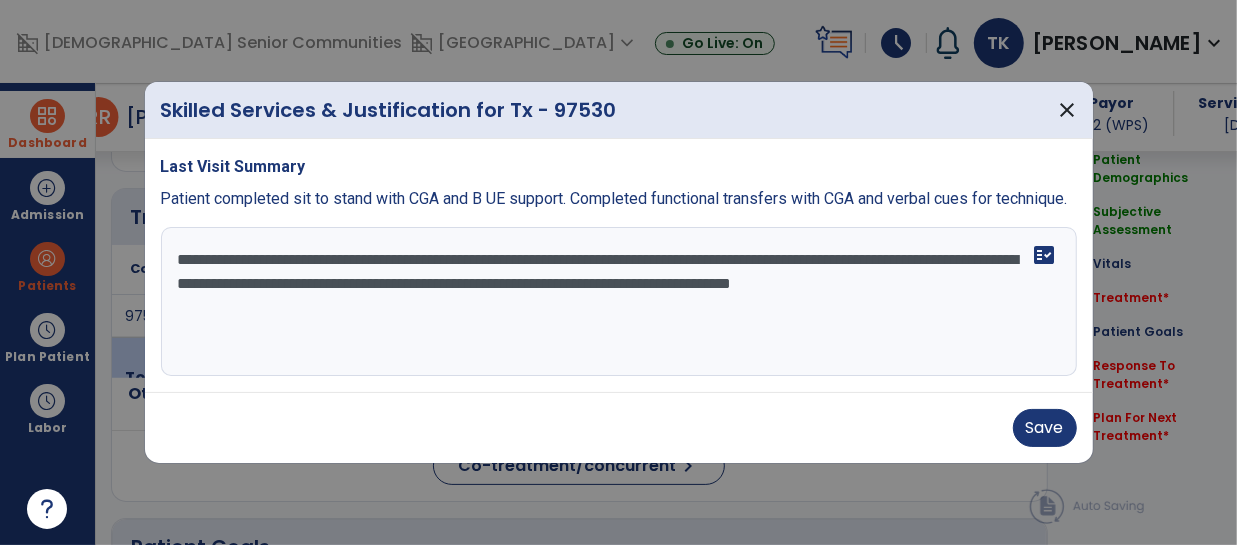 click on "**********" at bounding box center (619, 302) 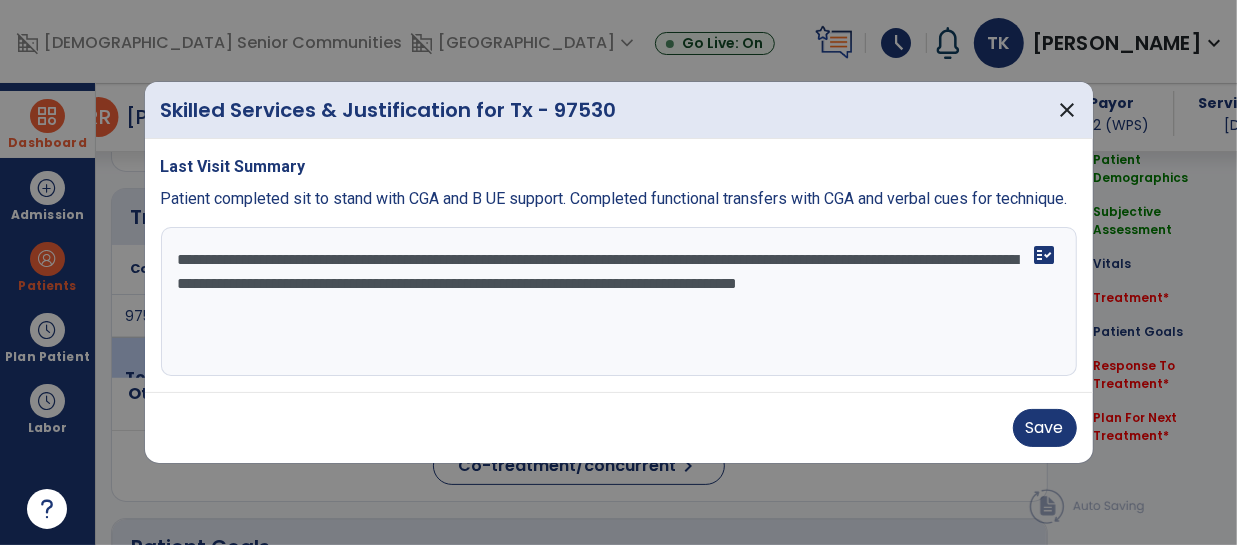 click on "**********" at bounding box center [619, 302] 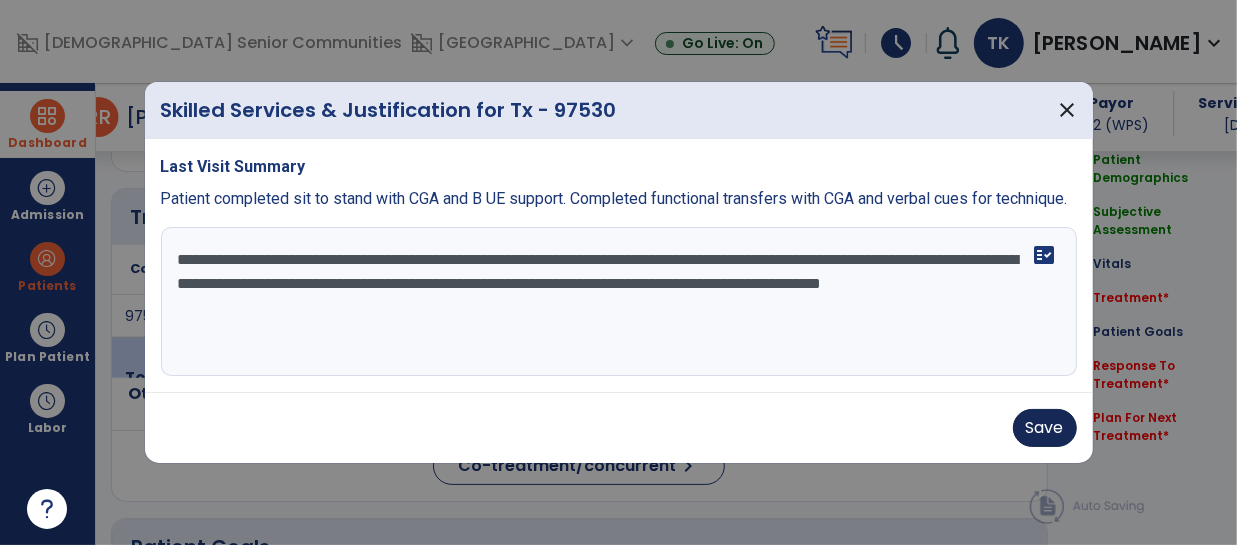 type on "**********" 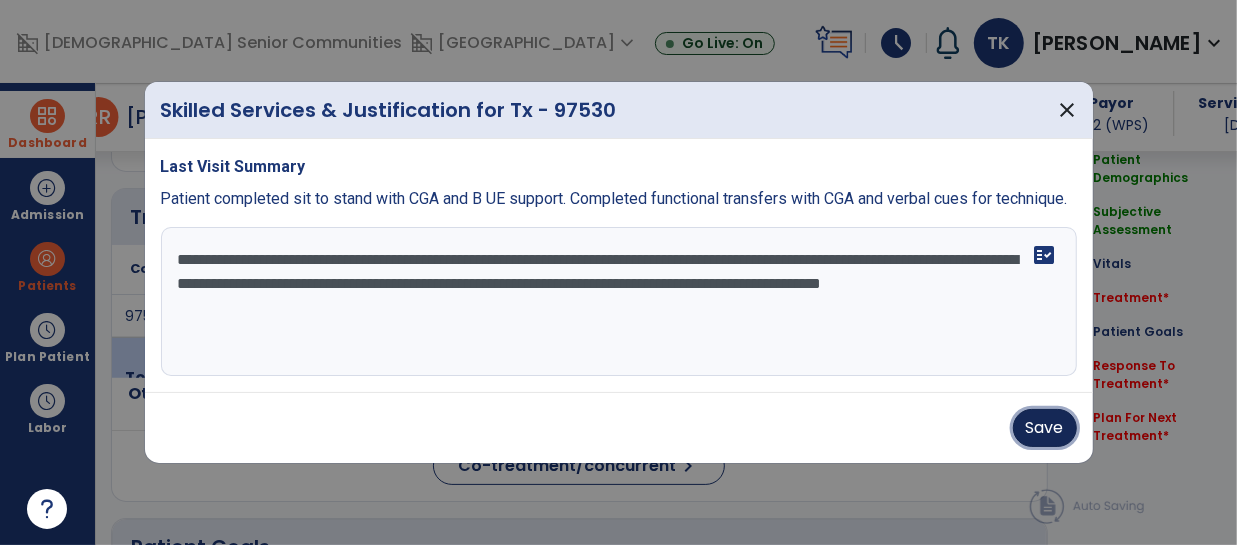 click on "Save" at bounding box center [1045, 428] 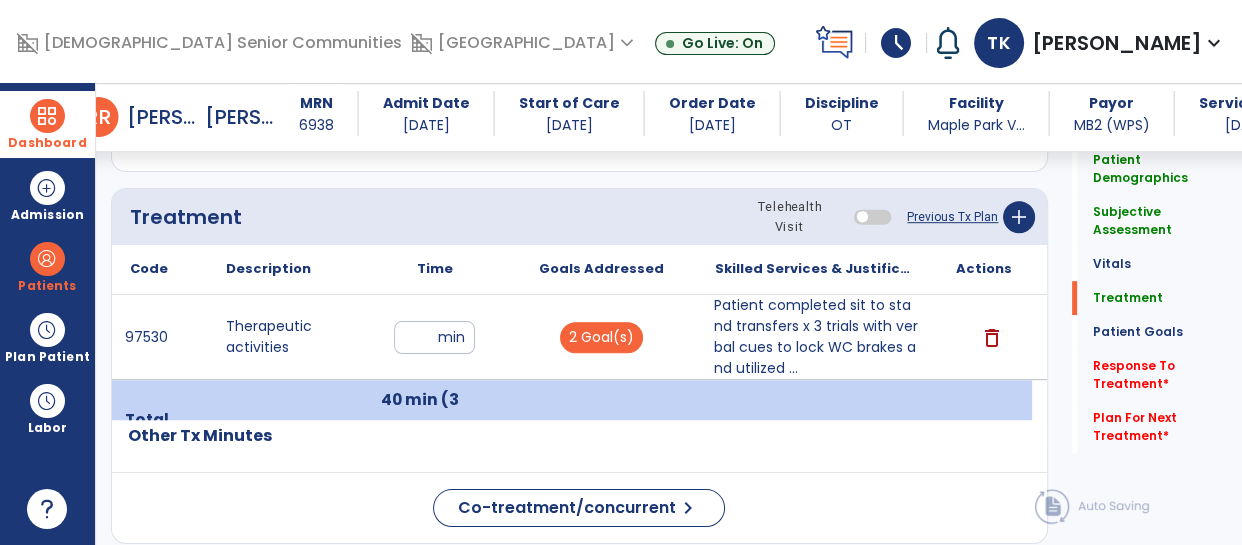 click on "Other Tx Minutes" 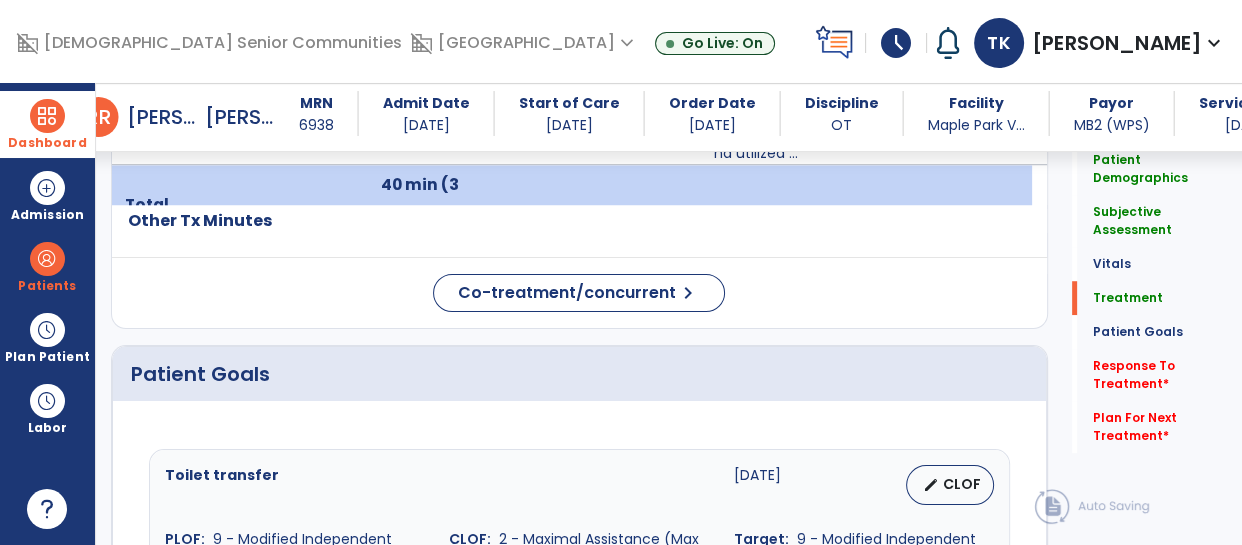 scroll, scrollTop: 1320, scrollLeft: 0, axis: vertical 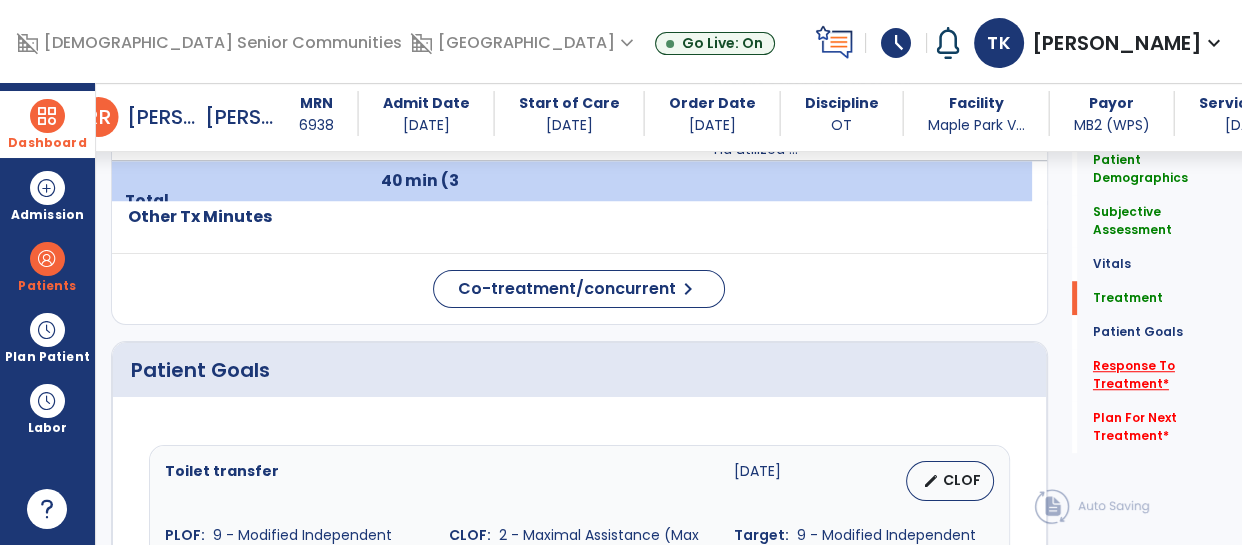 click on "Response To Treatment   *" 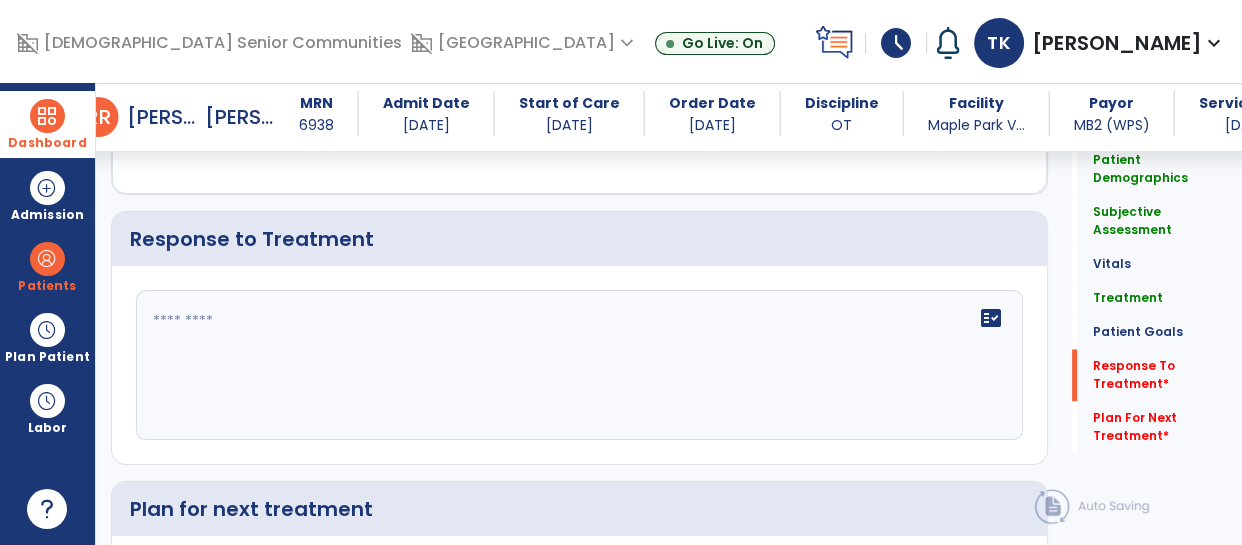 scroll, scrollTop: 2810, scrollLeft: 0, axis: vertical 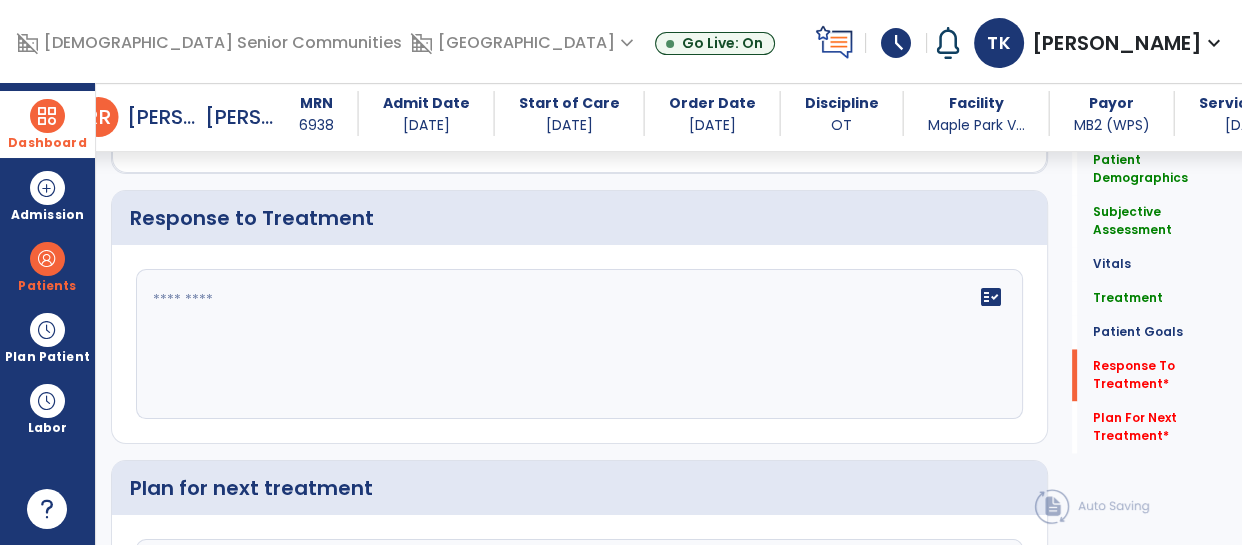 click on "fact_check" 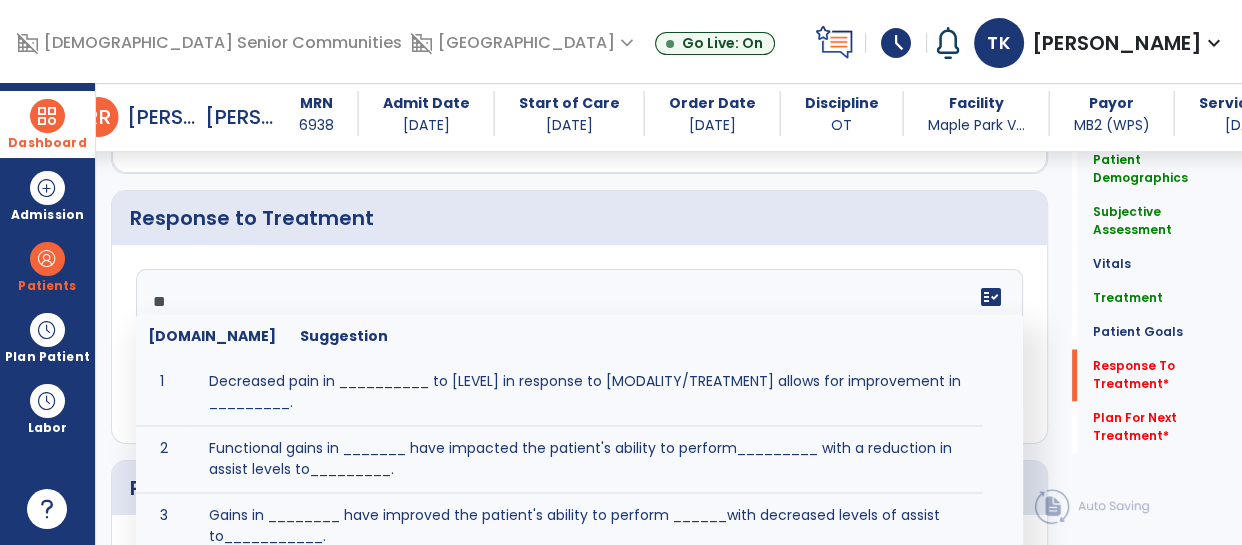 type on "*" 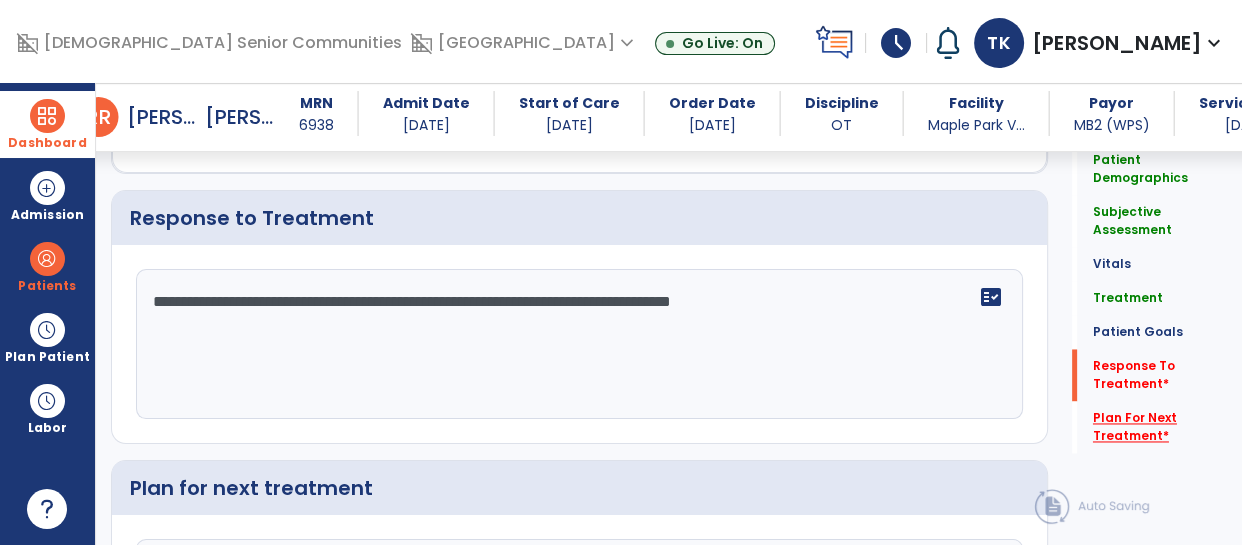 type on "**********" 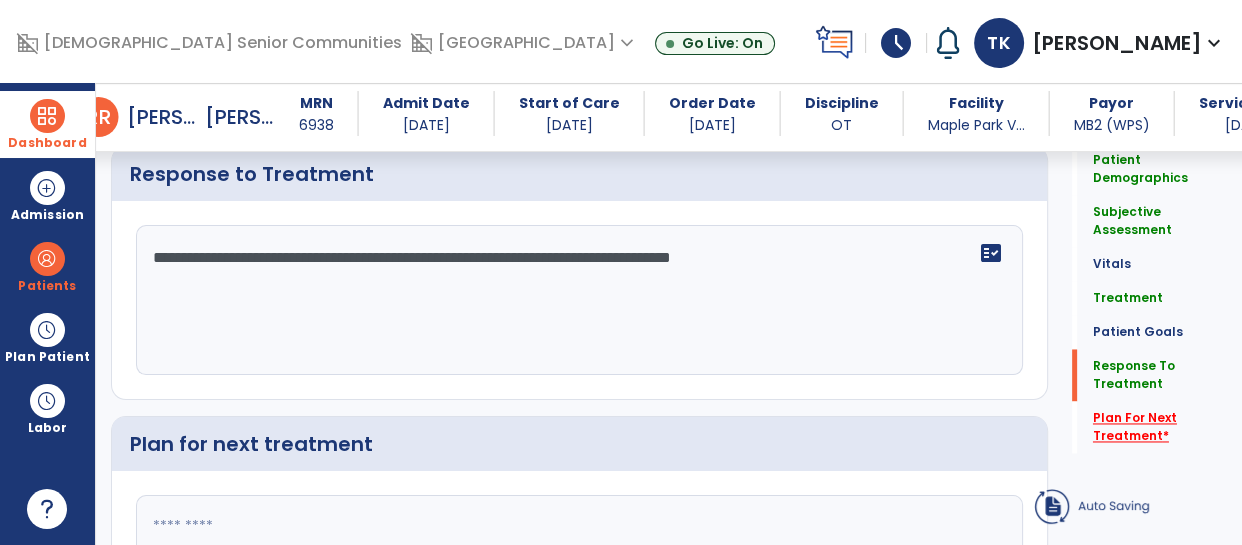 click on "Plan For Next Treatment   *" 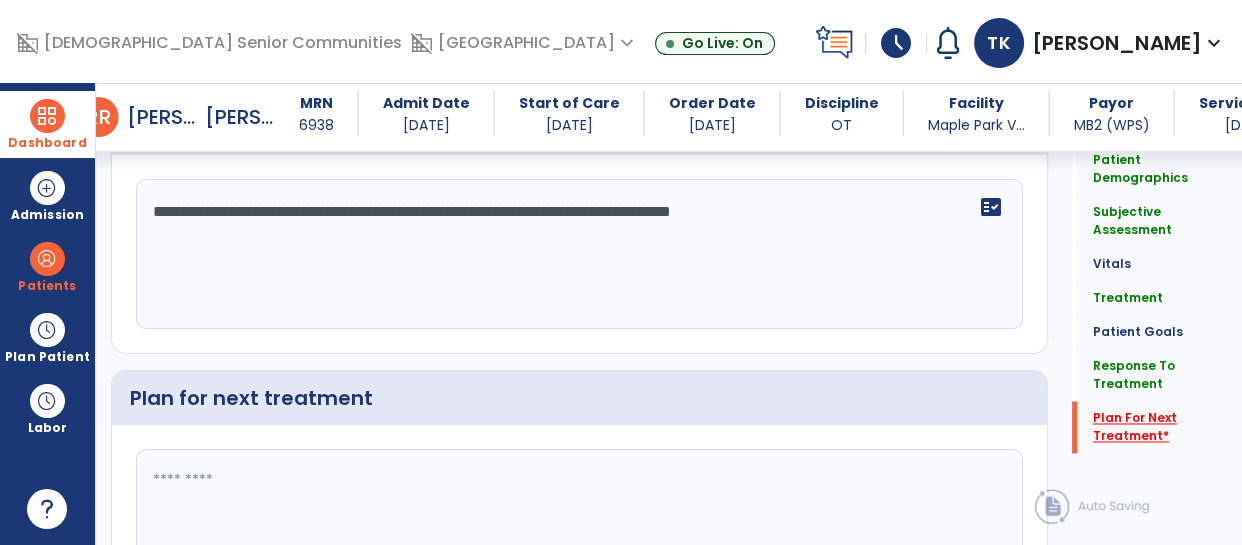 scroll, scrollTop: 2997, scrollLeft: 0, axis: vertical 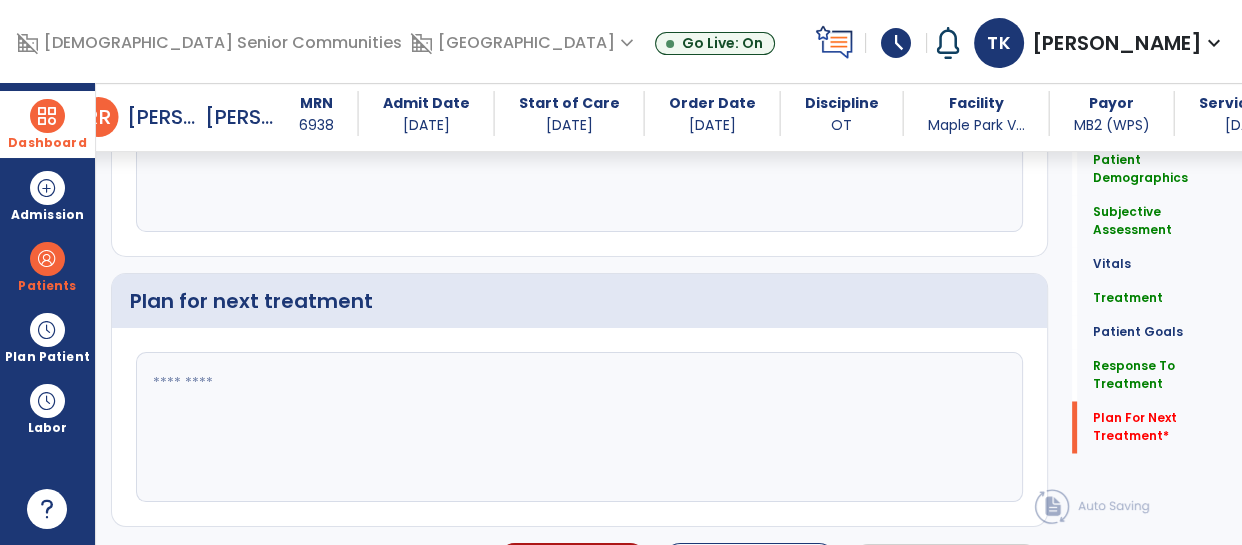 click 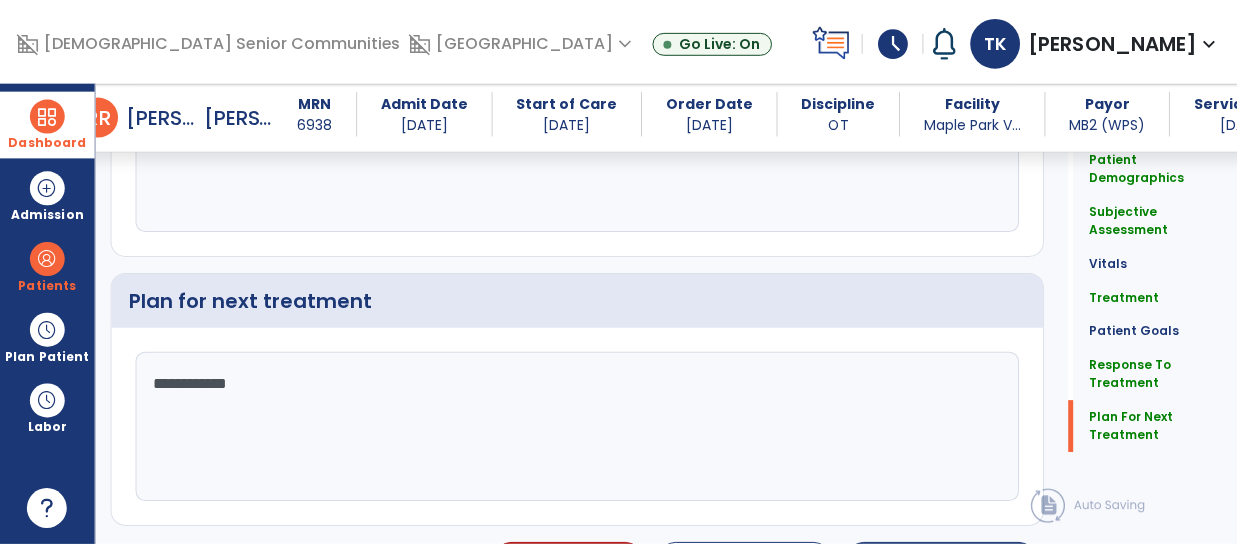 scroll, scrollTop: 3040, scrollLeft: 0, axis: vertical 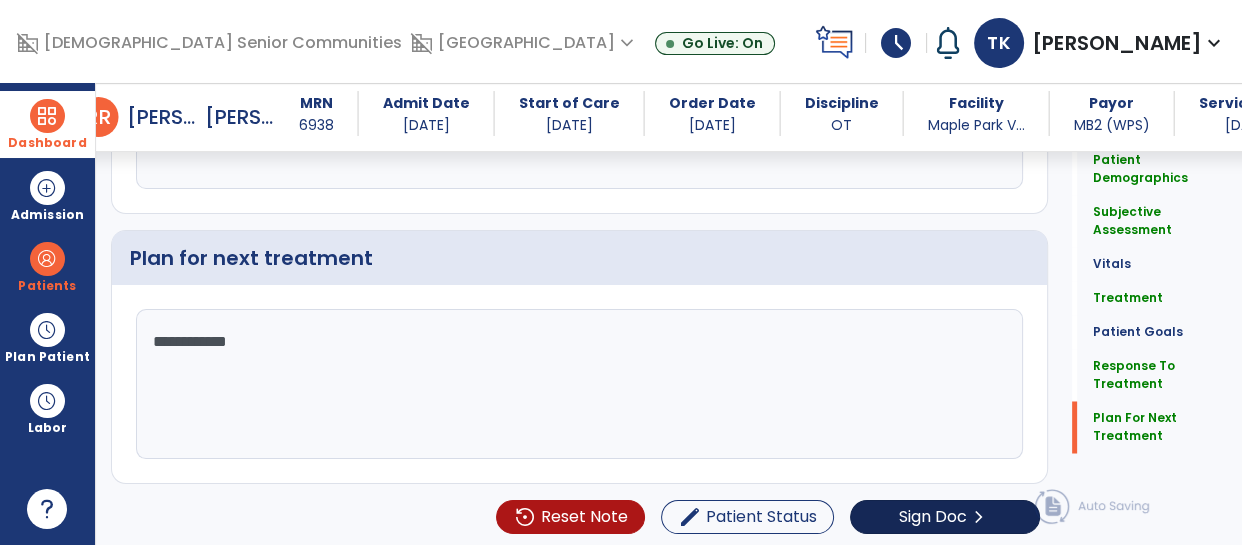 type on "**********" 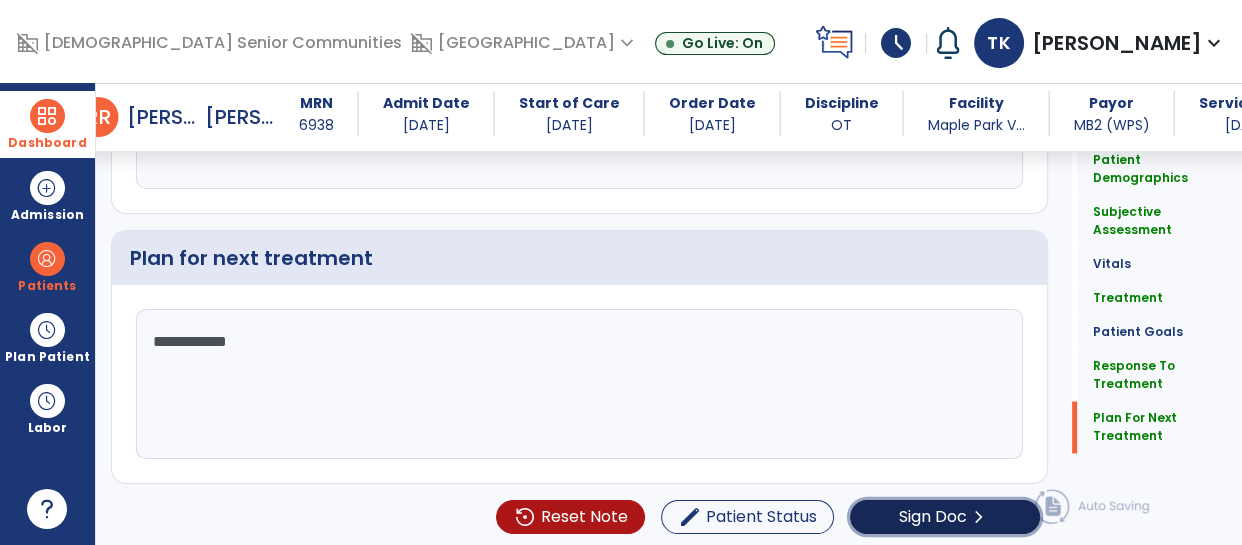 click on "Sign Doc" 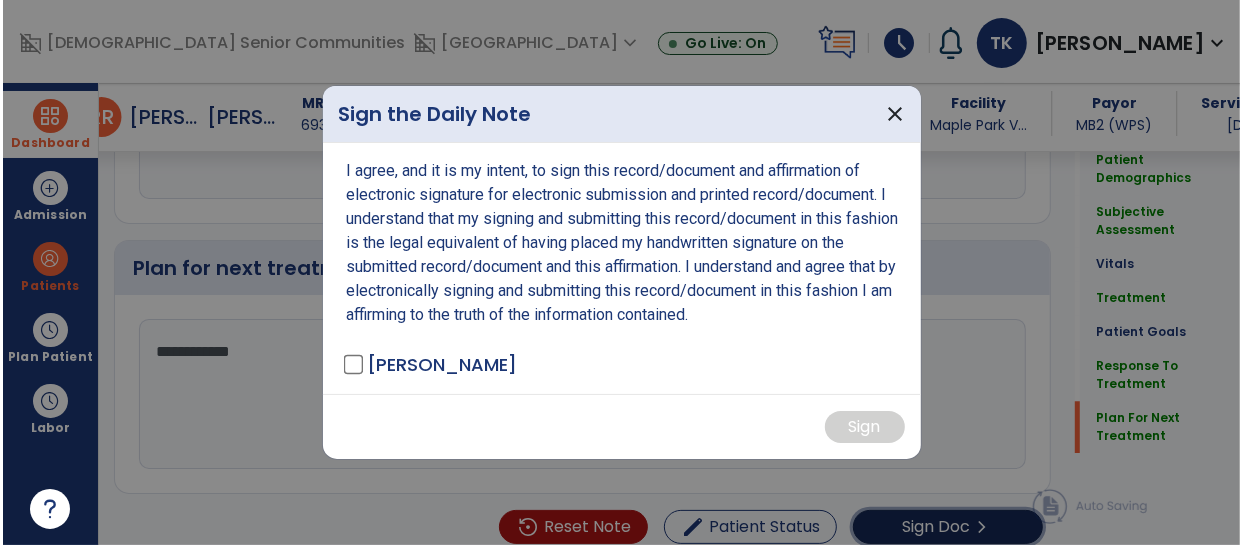 scroll, scrollTop: 3040, scrollLeft: 0, axis: vertical 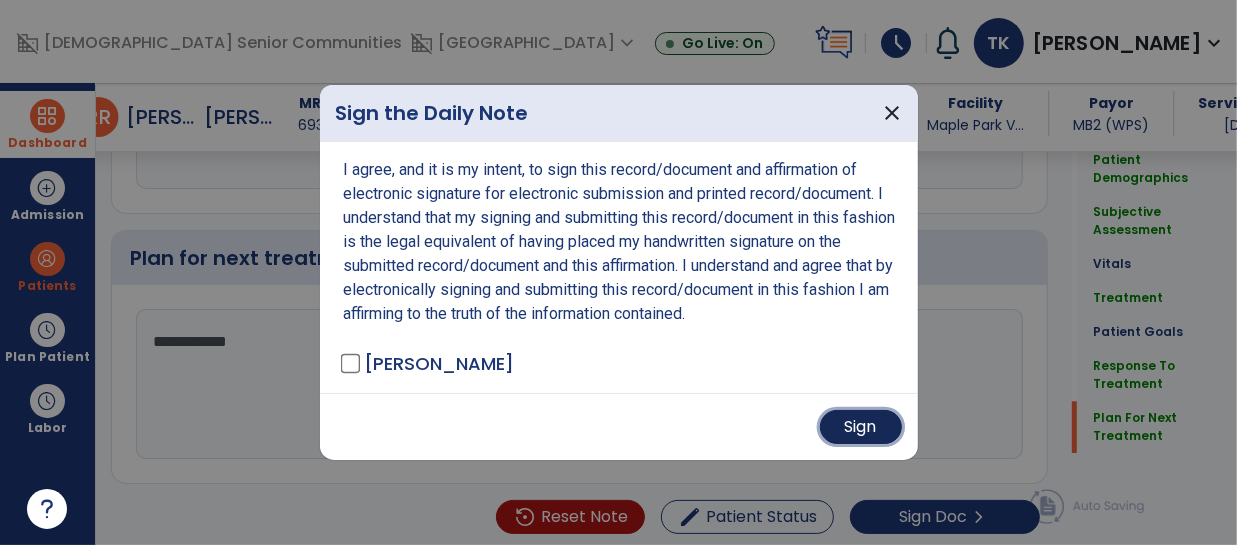 click on "Sign" at bounding box center [861, 427] 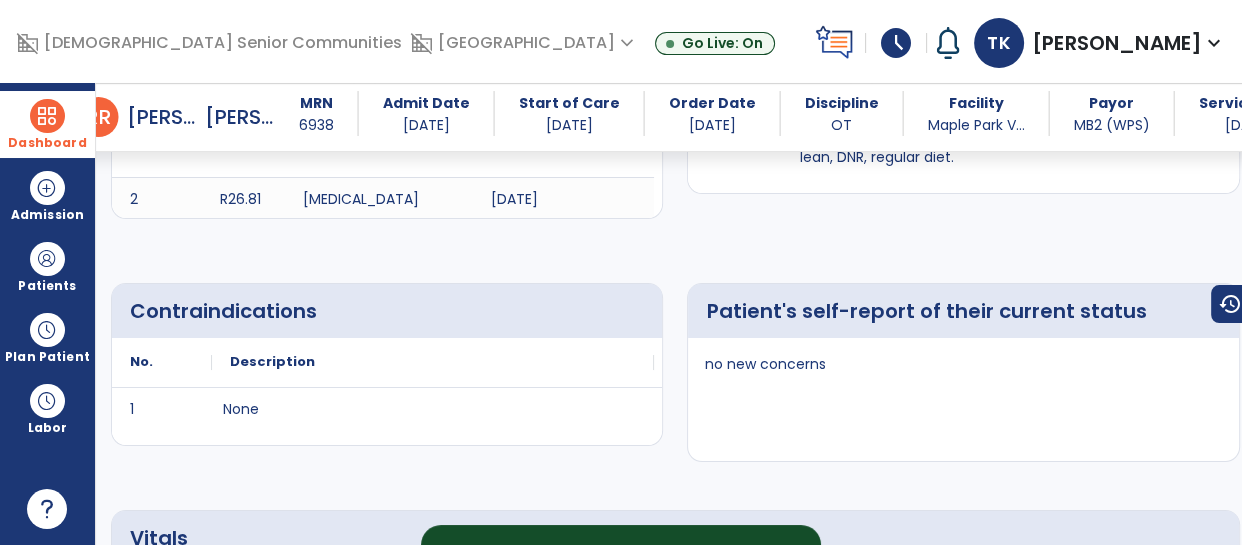 scroll, scrollTop: 0, scrollLeft: 0, axis: both 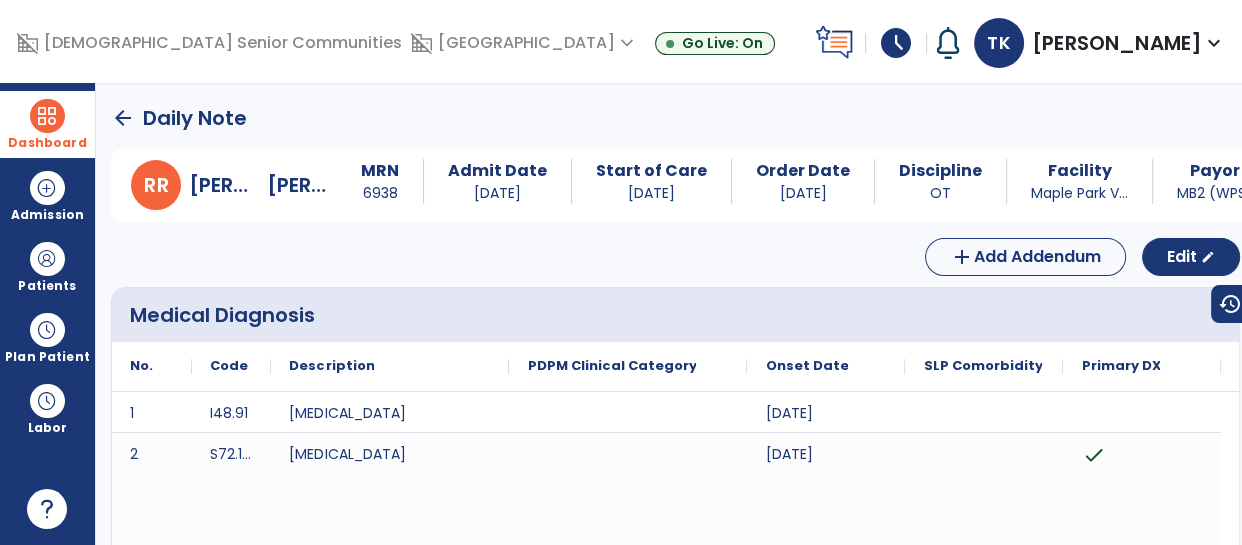 click on "arrow_back" 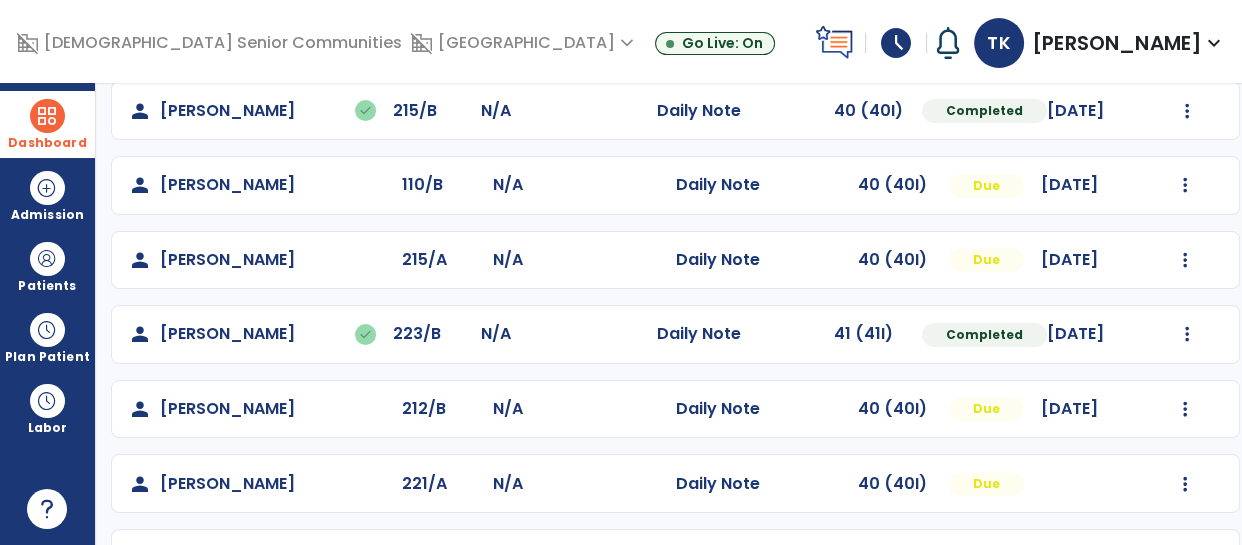 scroll, scrollTop: 528, scrollLeft: 0, axis: vertical 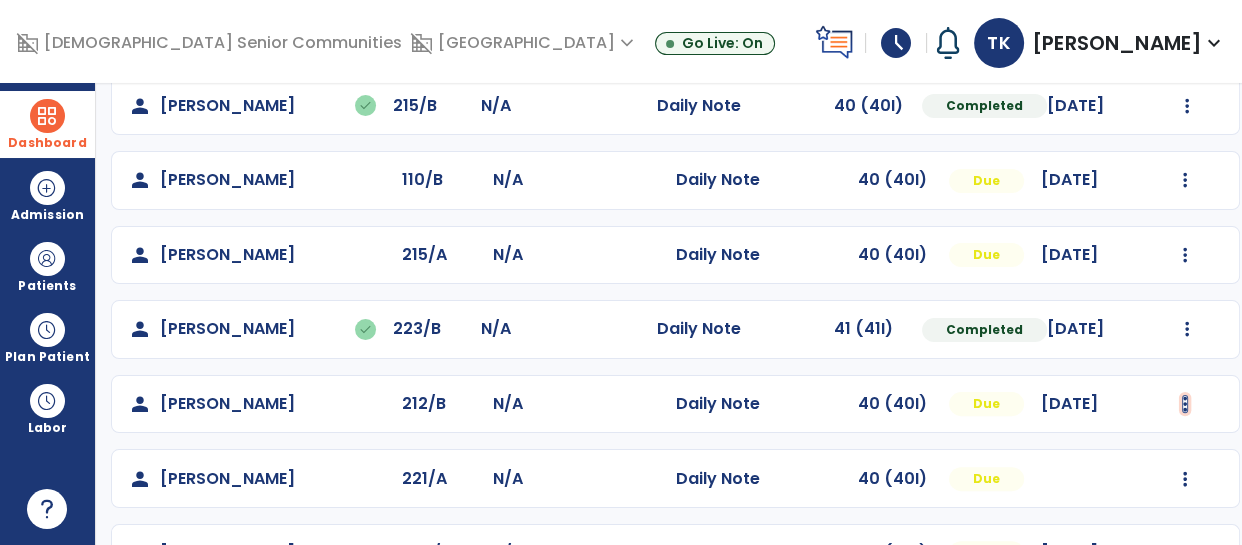 click at bounding box center [1187, -216] 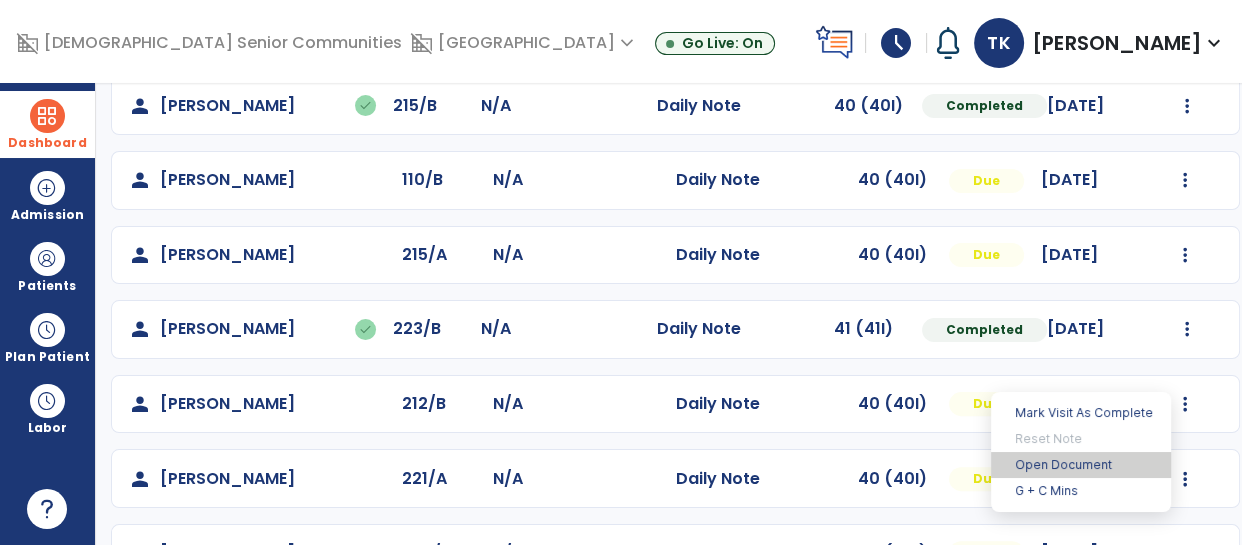 click on "Open Document" at bounding box center [1081, 465] 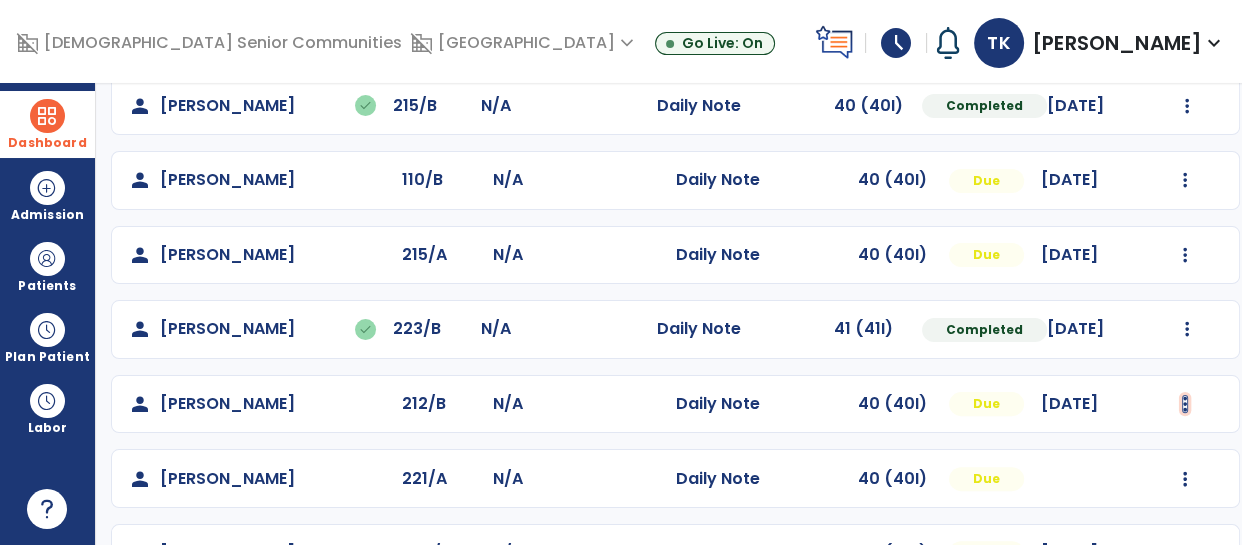 click at bounding box center (1187, -216) 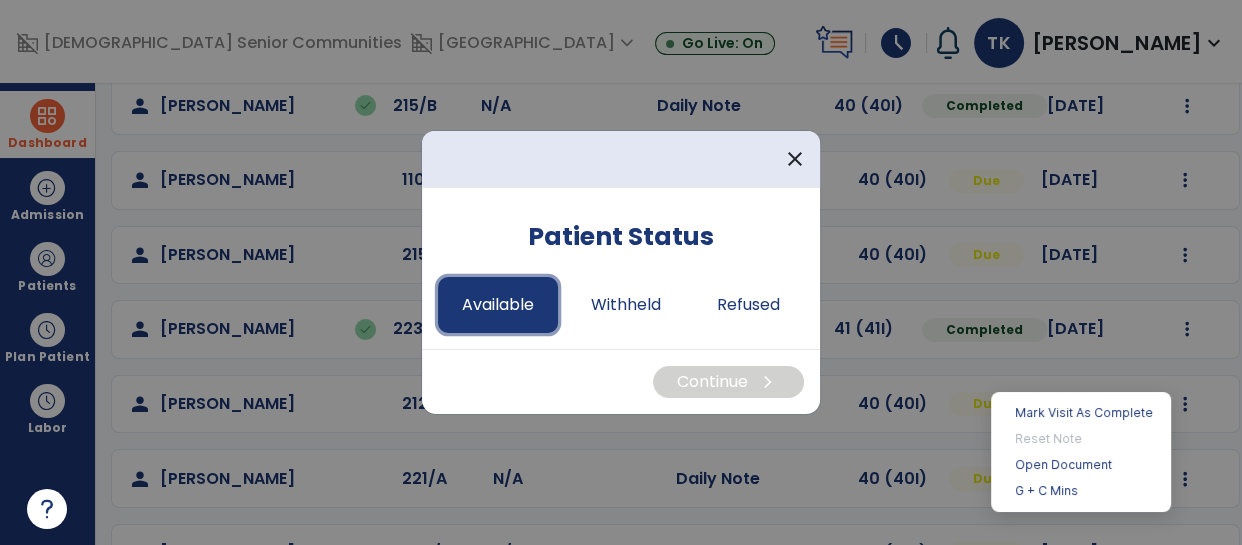 click on "Available" at bounding box center [498, 305] 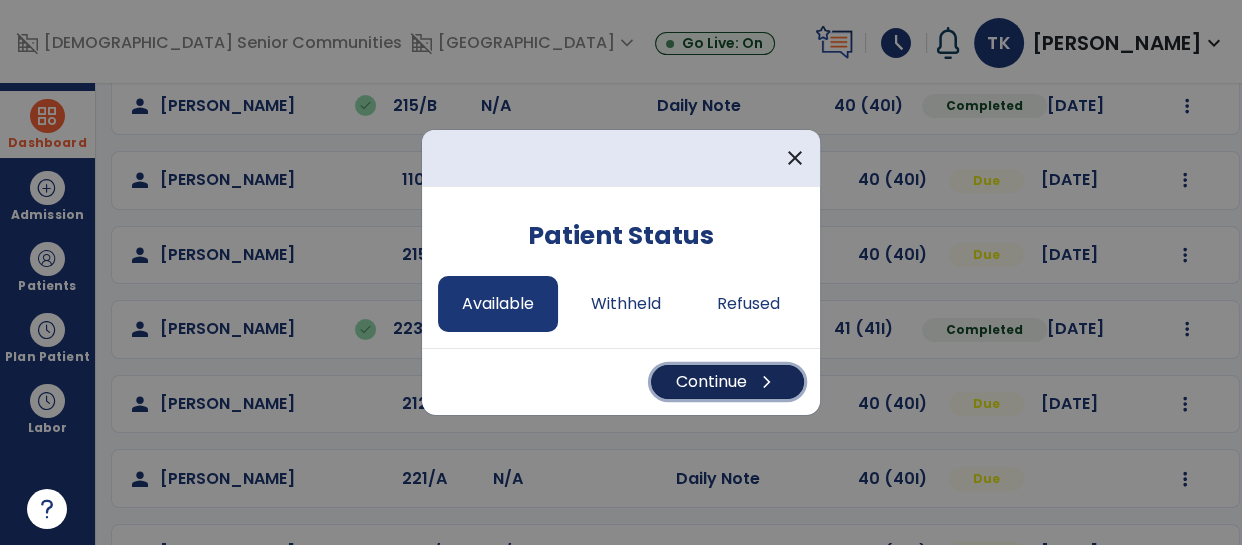 click on "Continue   chevron_right" at bounding box center (727, 382) 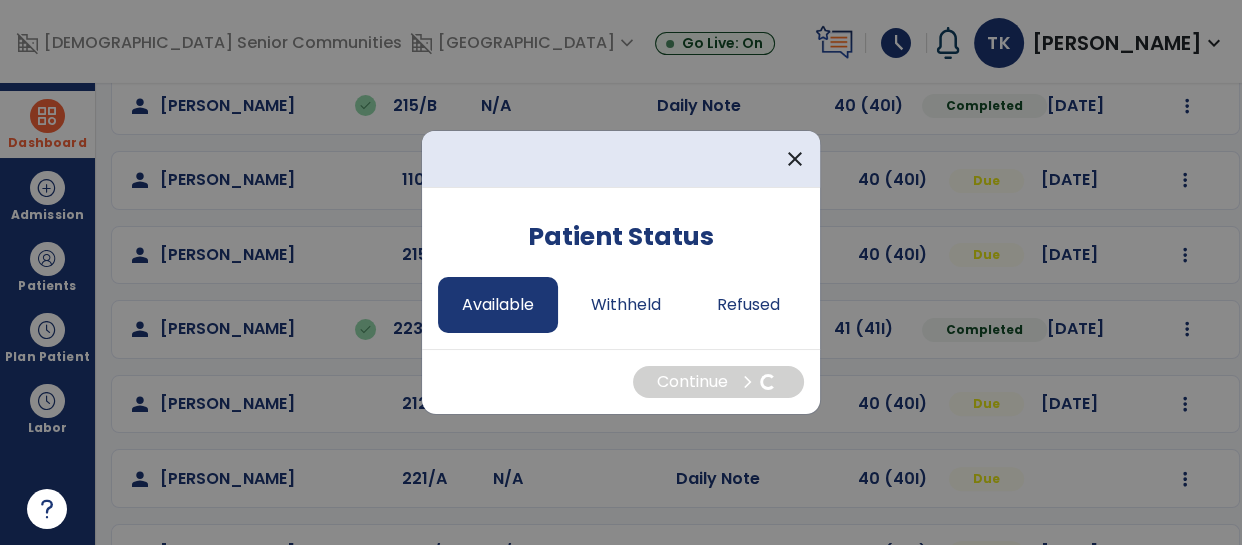 select on "*" 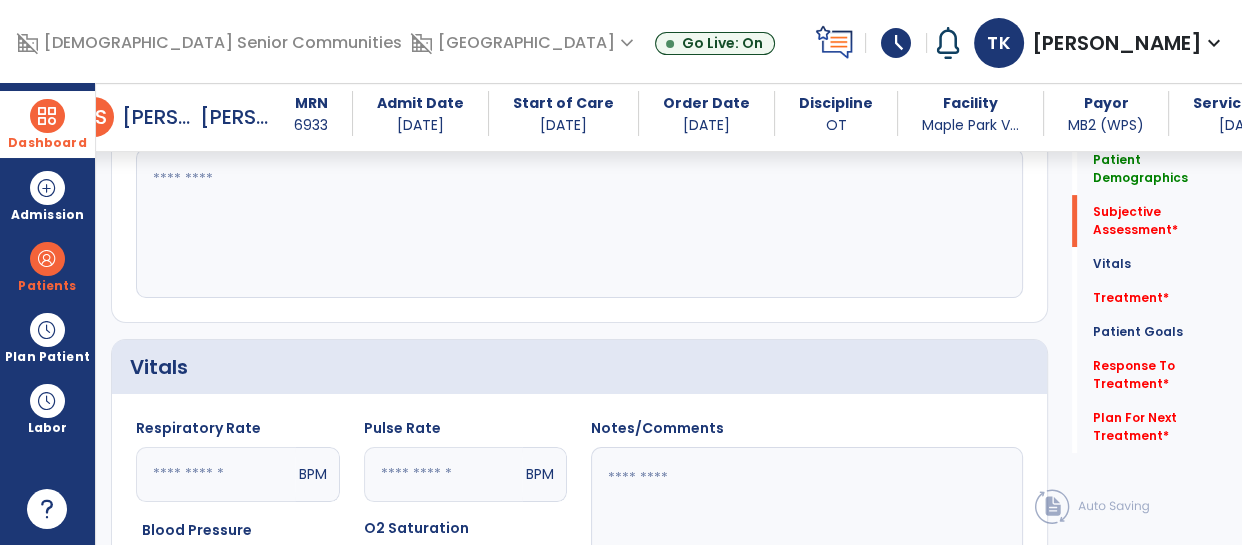 scroll, scrollTop: 522, scrollLeft: 0, axis: vertical 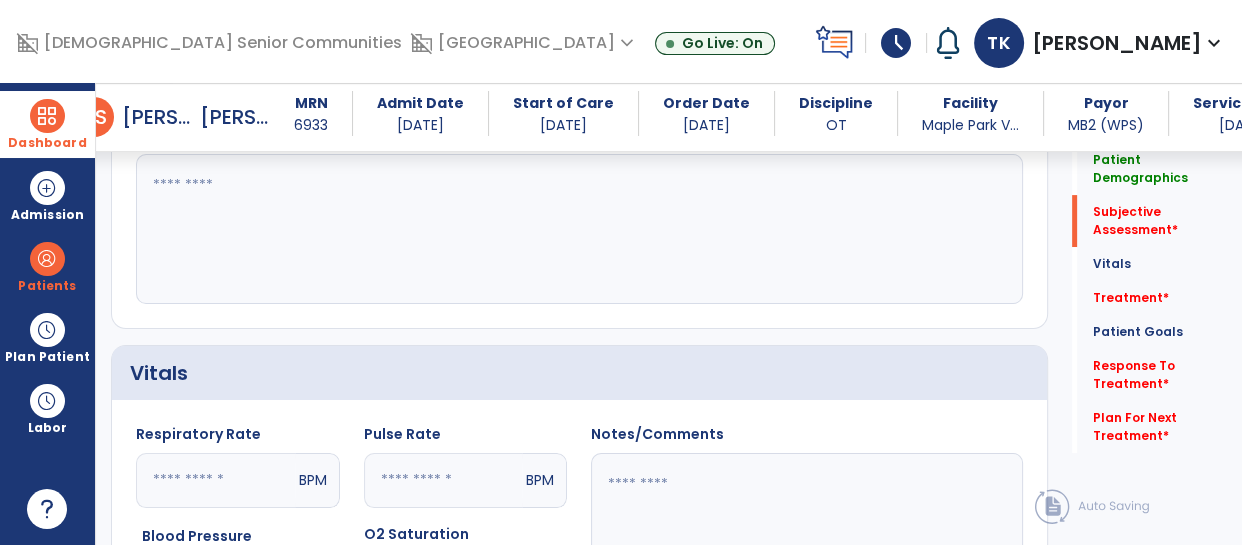 click on "Subjective Assessment   *  Subjective Assessment   *" 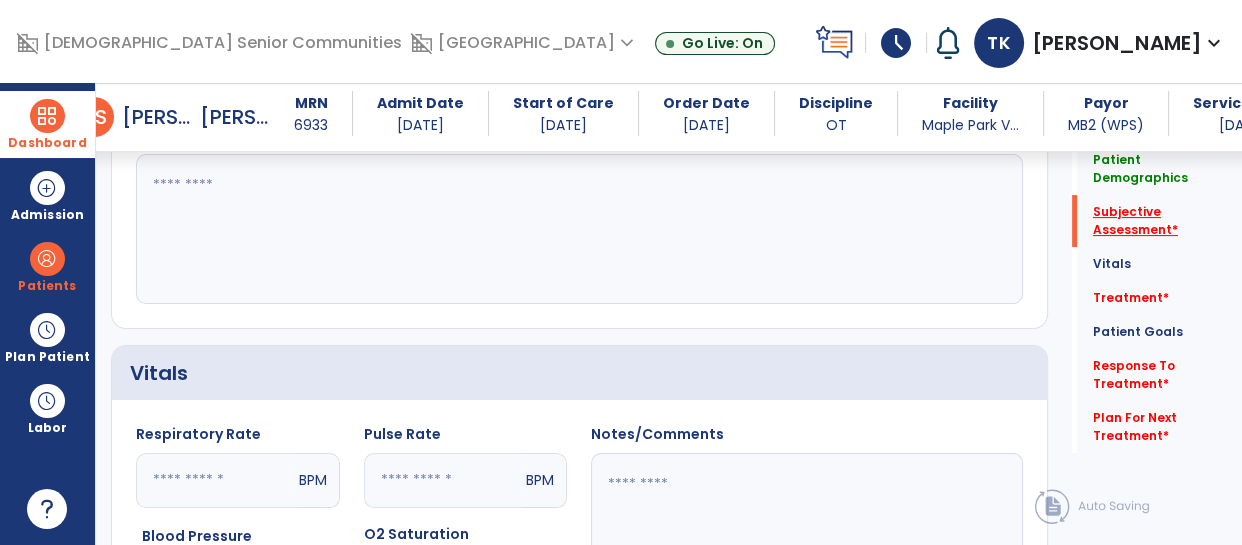 click on "Subjective Assessment   *" 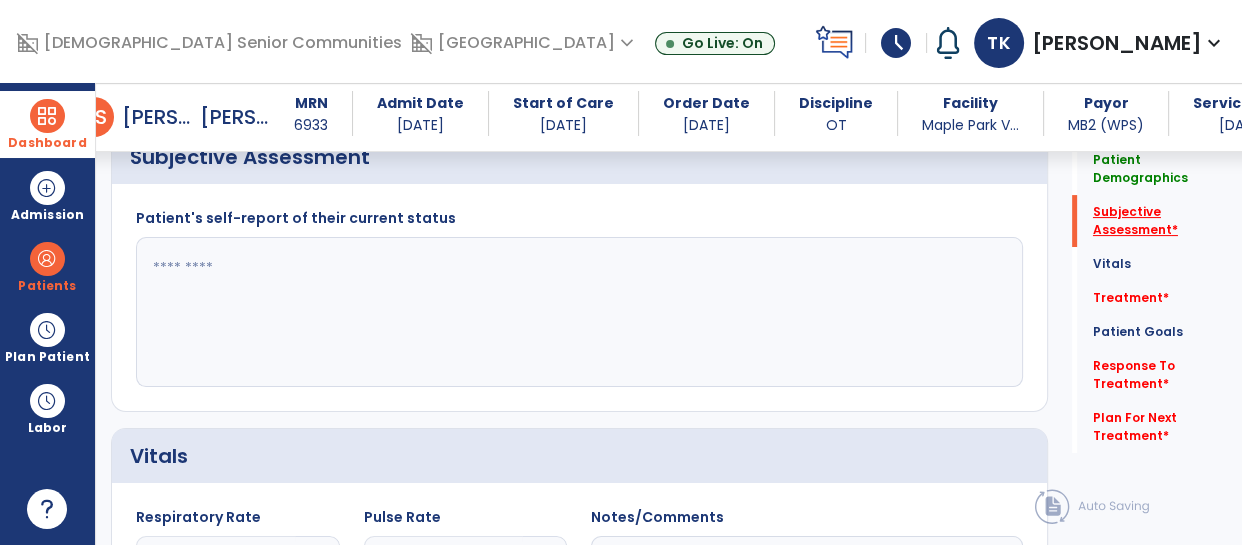 scroll, scrollTop: 394, scrollLeft: 0, axis: vertical 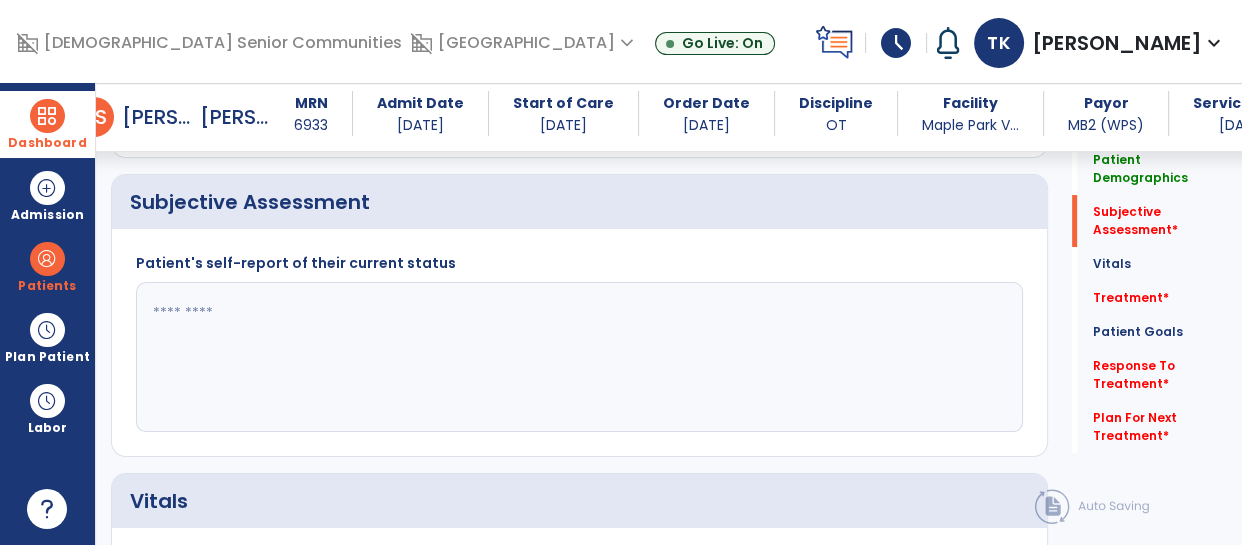 click 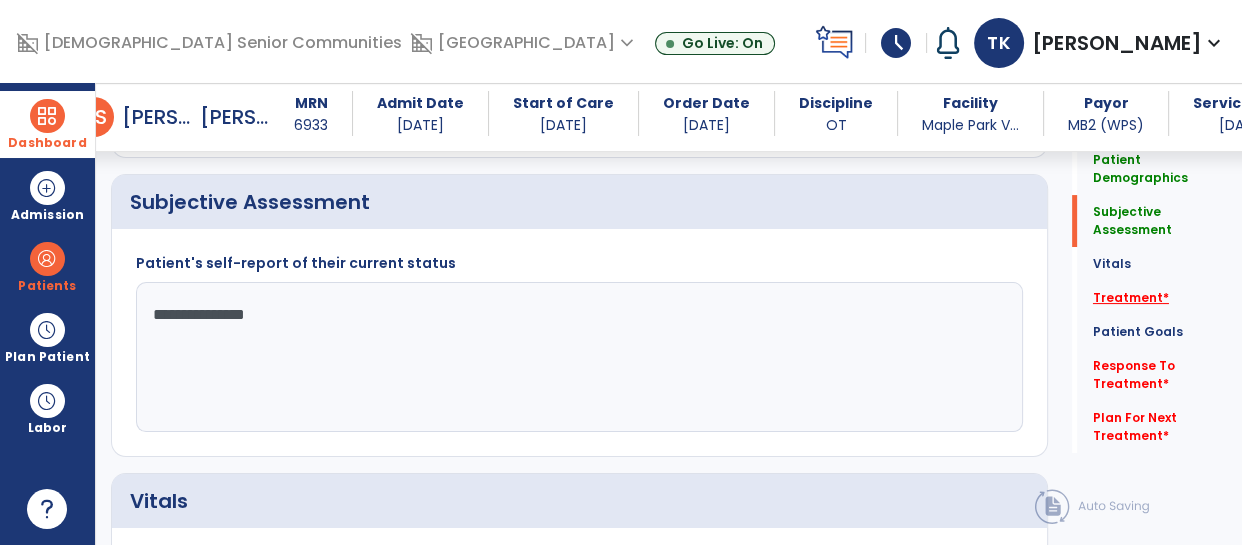 type on "**********" 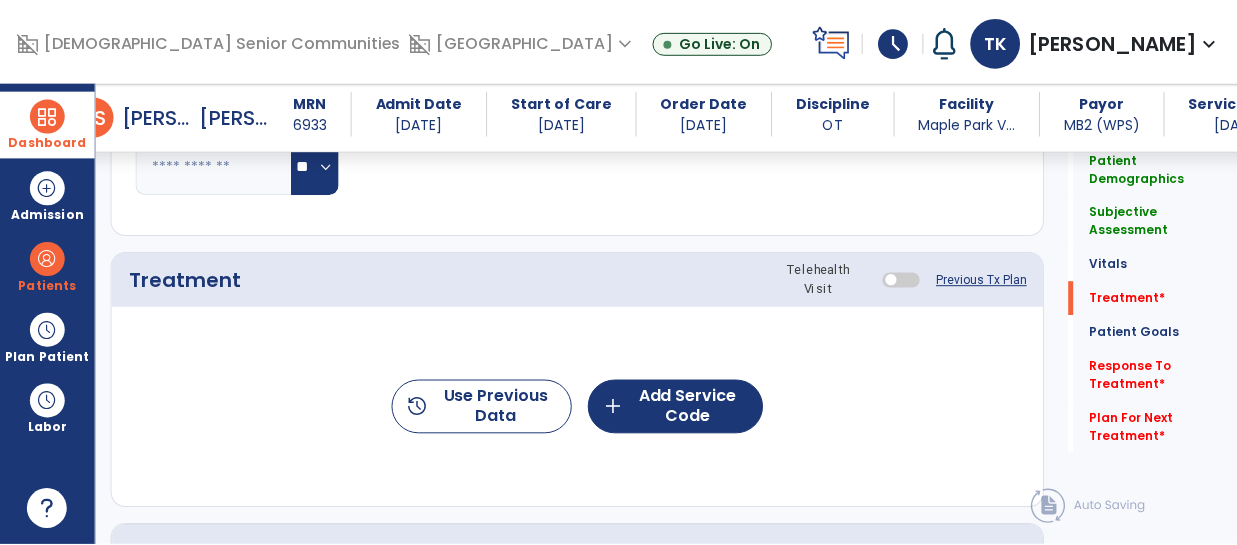 scroll, scrollTop: 1101, scrollLeft: 0, axis: vertical 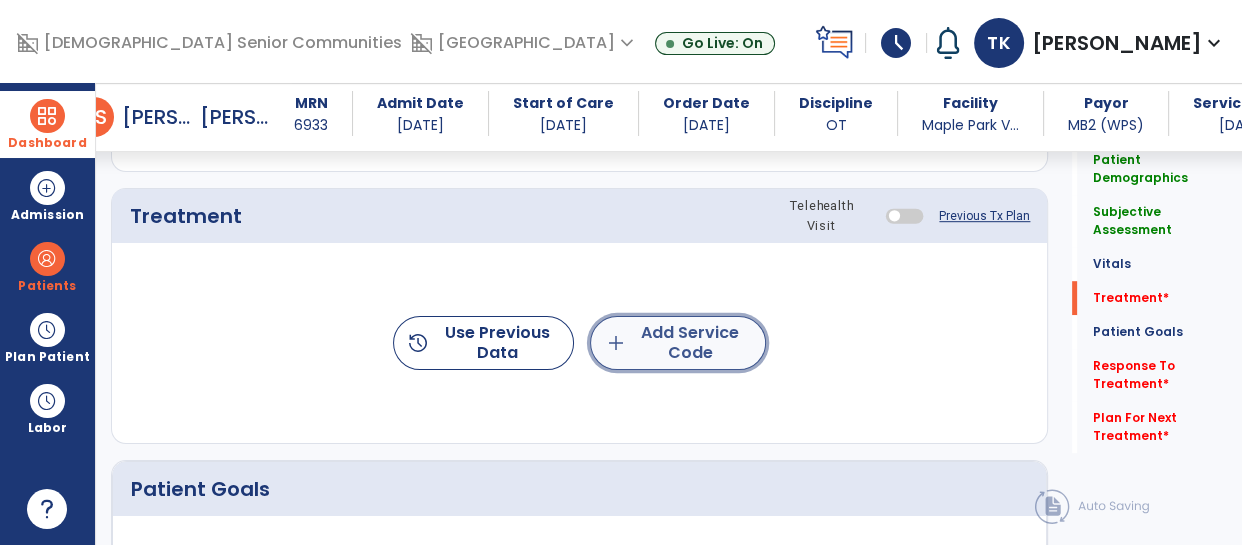 click on "add" 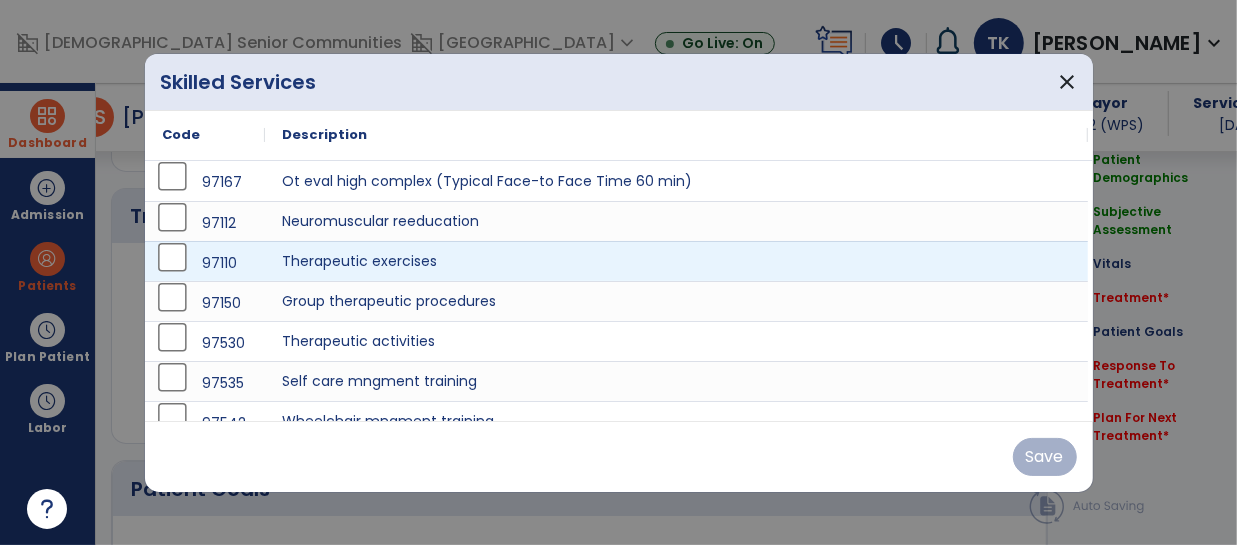 scroll, scrollTop: 1101, scrollLeft: 0, axis: vertical 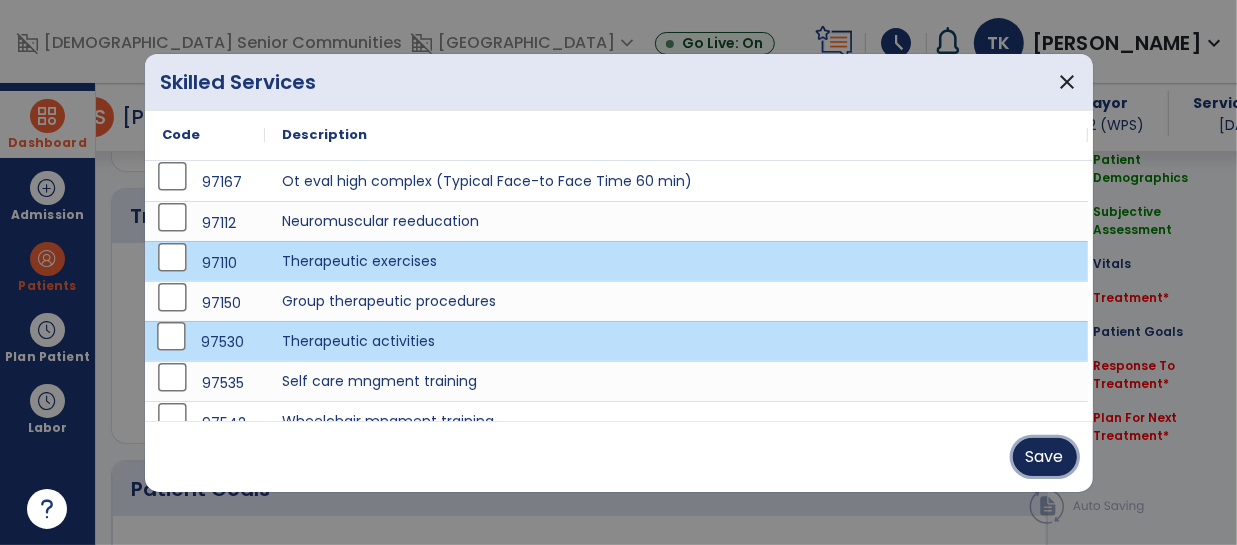 click on "Save" at bounding box center (1045, 457) 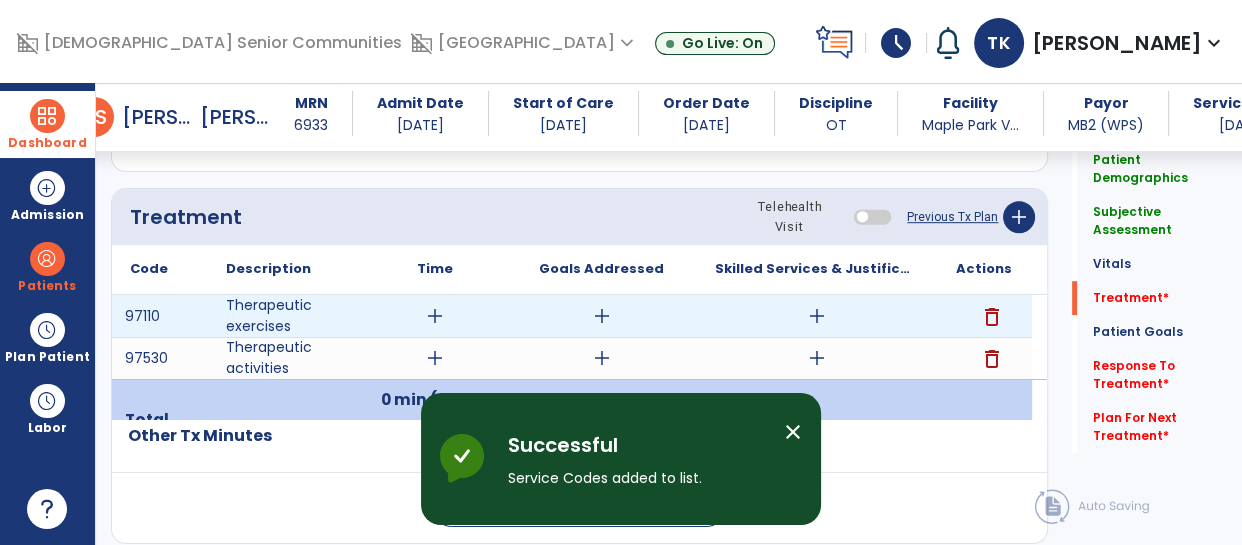 click on "add" at bounding box center (435, 316) 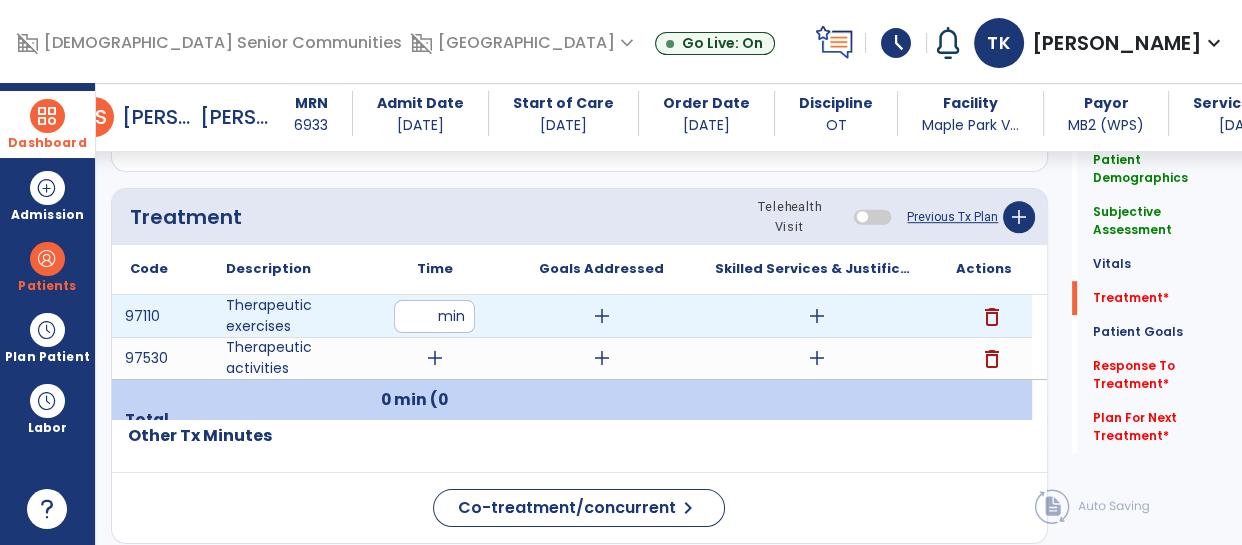 type on "**" 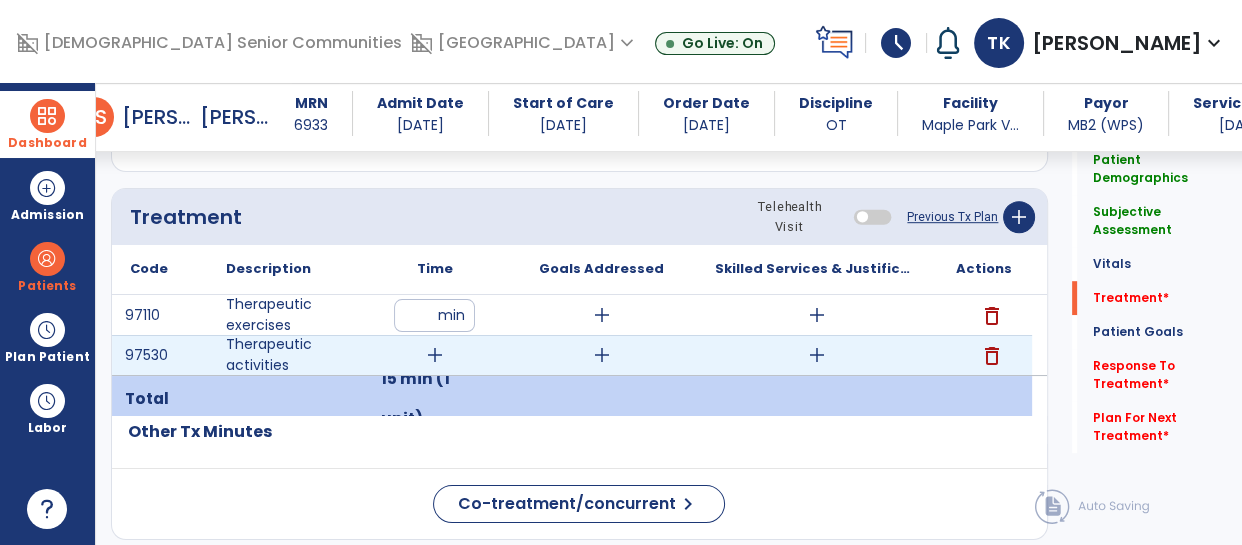 click on "add" at bounding box center [435, 355] 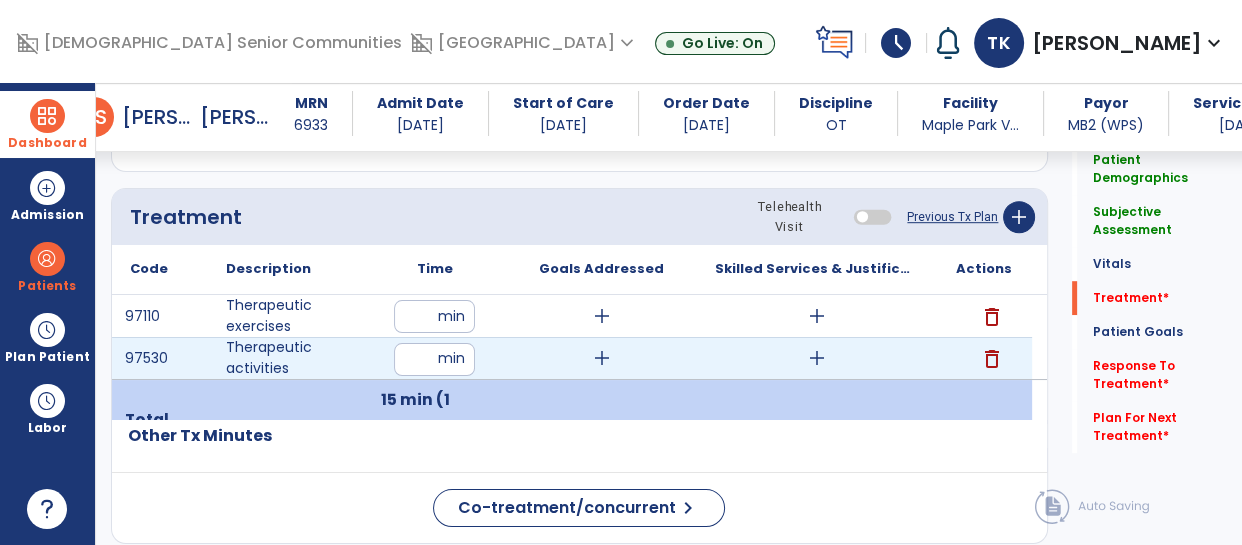 type on "*" 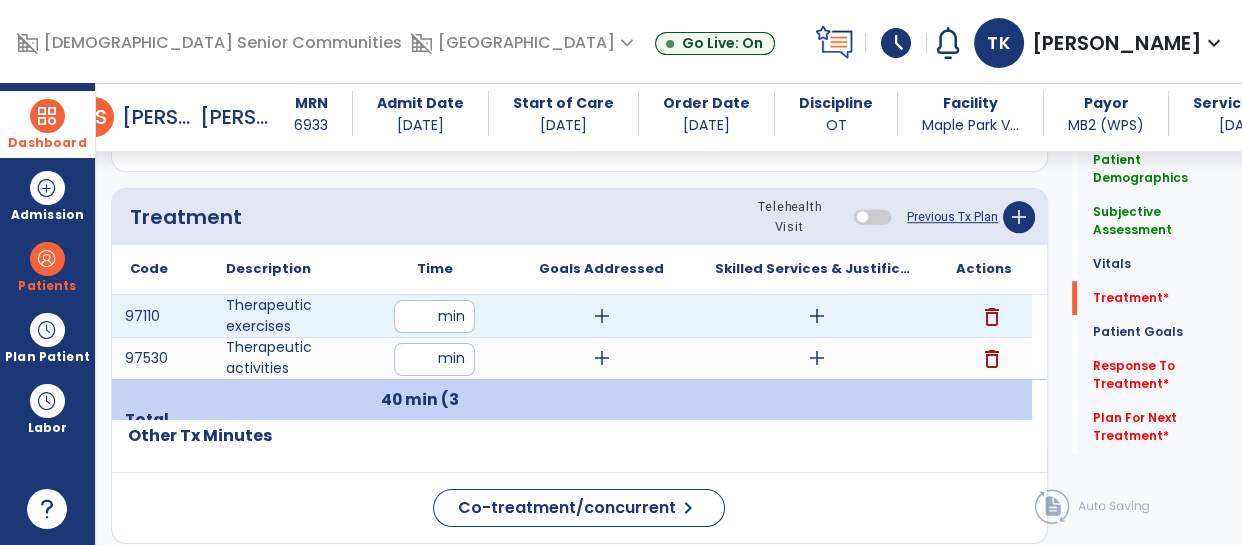 click on "add" at bounding box center [602, 316] 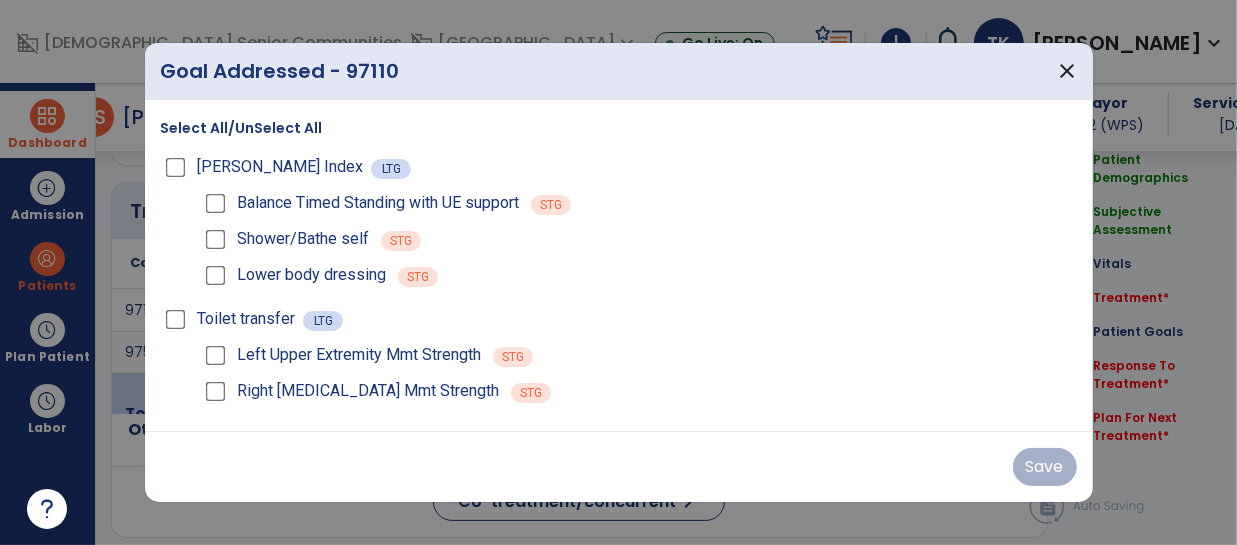 scroll, scrollTop: 1101, scrollLeft: 0, axis: vertical 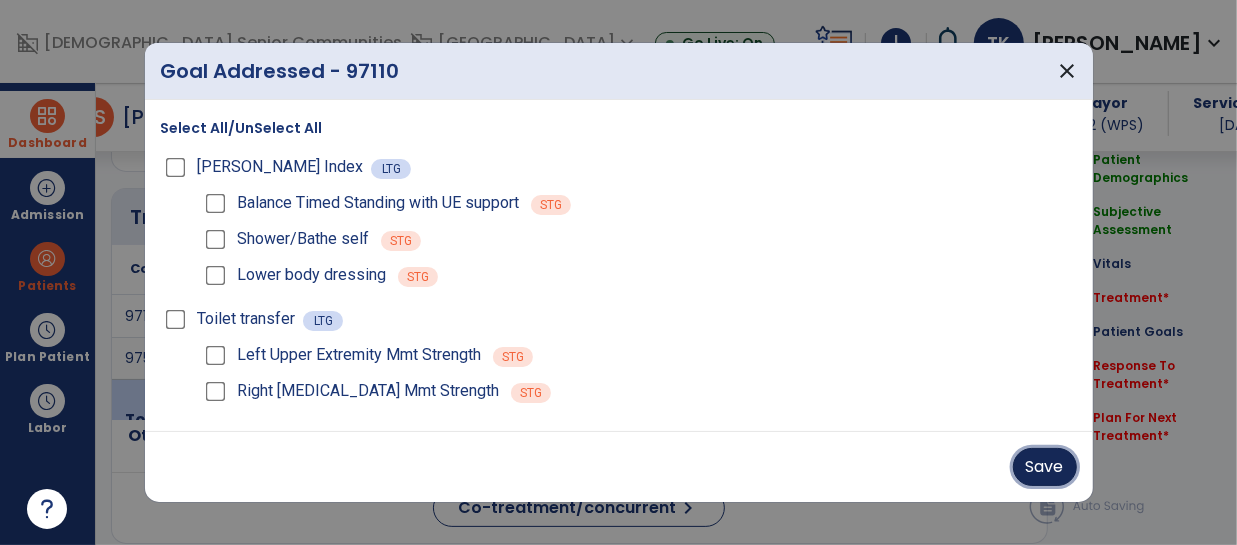 click on "Save" at bounding box center (1045, 467) 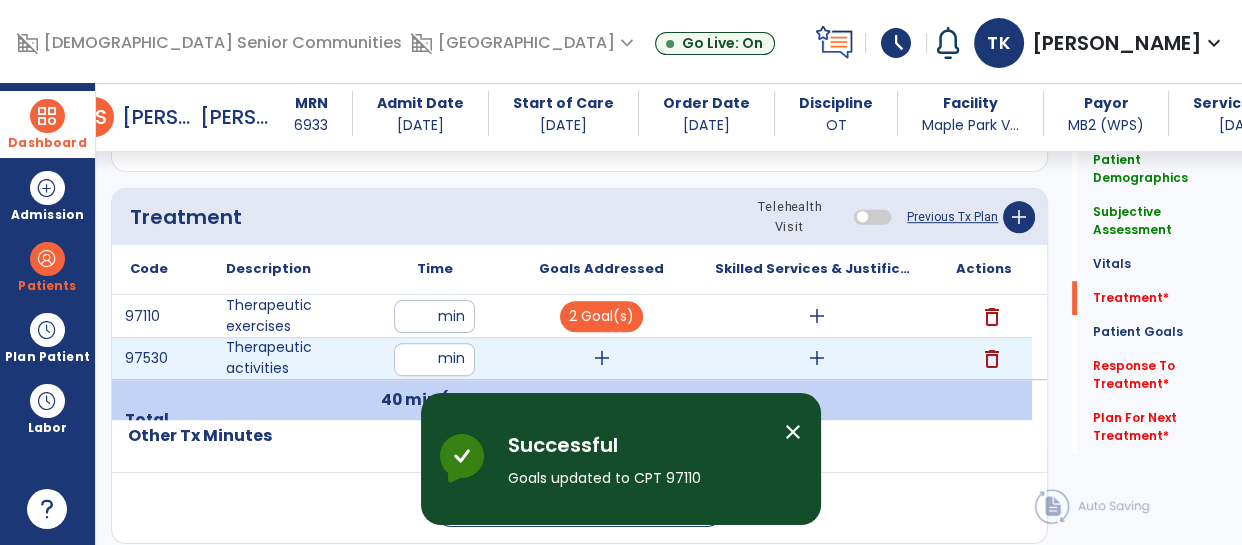 click on "add" at bounding box center [602, 358] 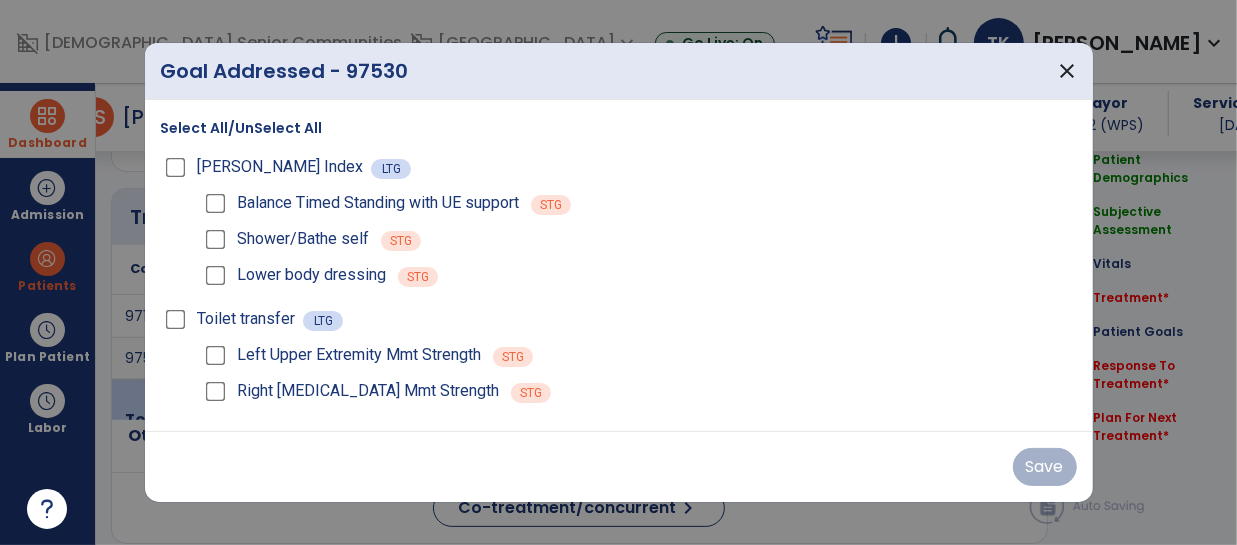 scroll, scrollTop: 1101, scrollLeft: 0, axis: vertical 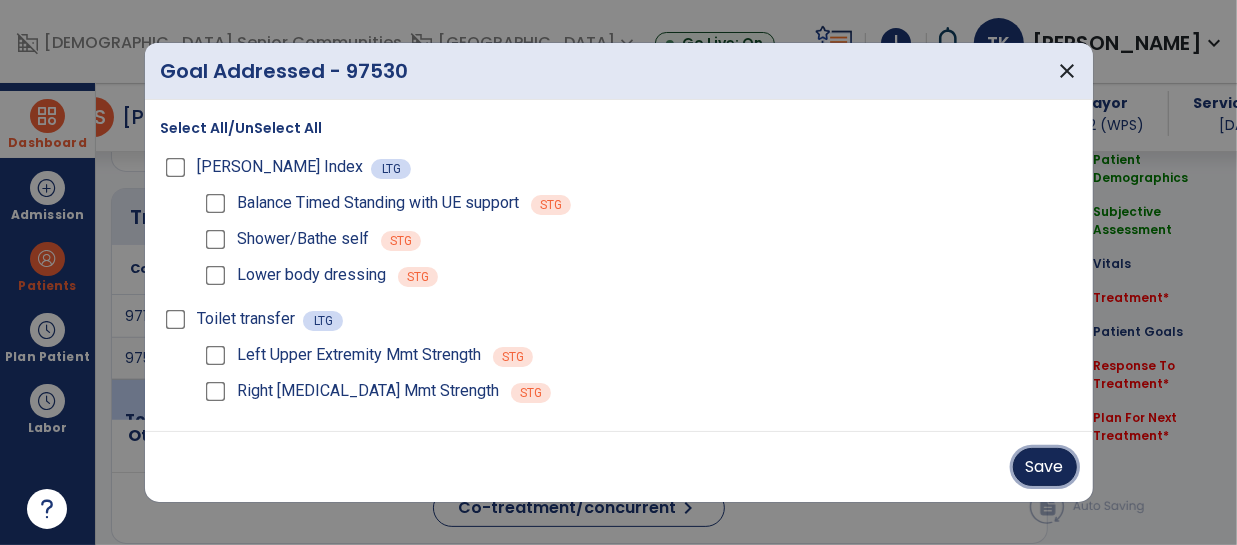 click on "Save" at bounding box center (1045, 467) 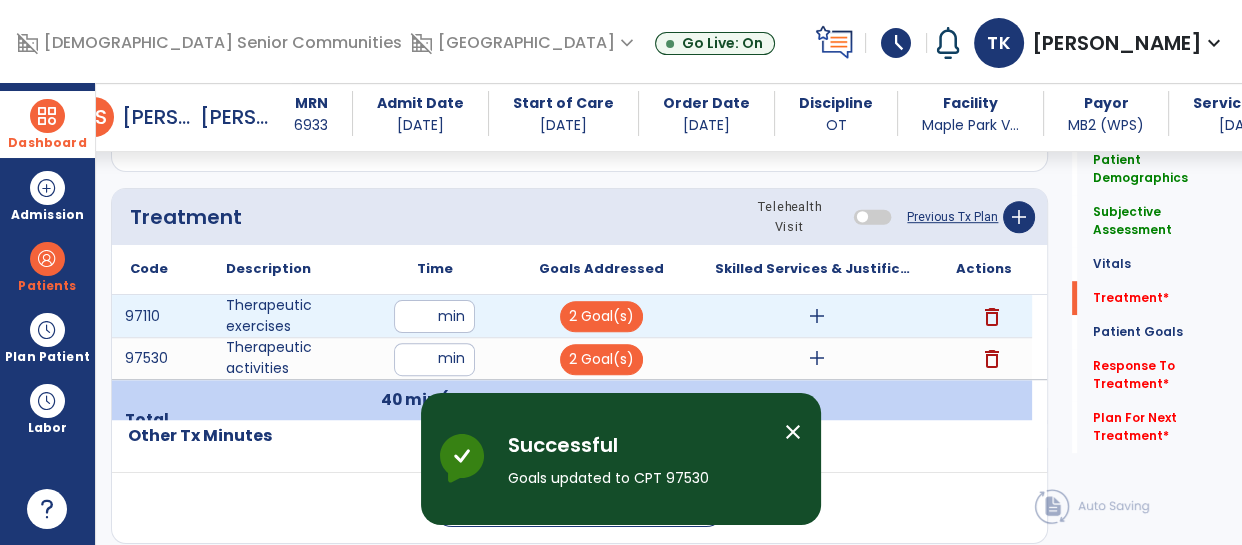 click on "add" at bounding box center (817, 316) 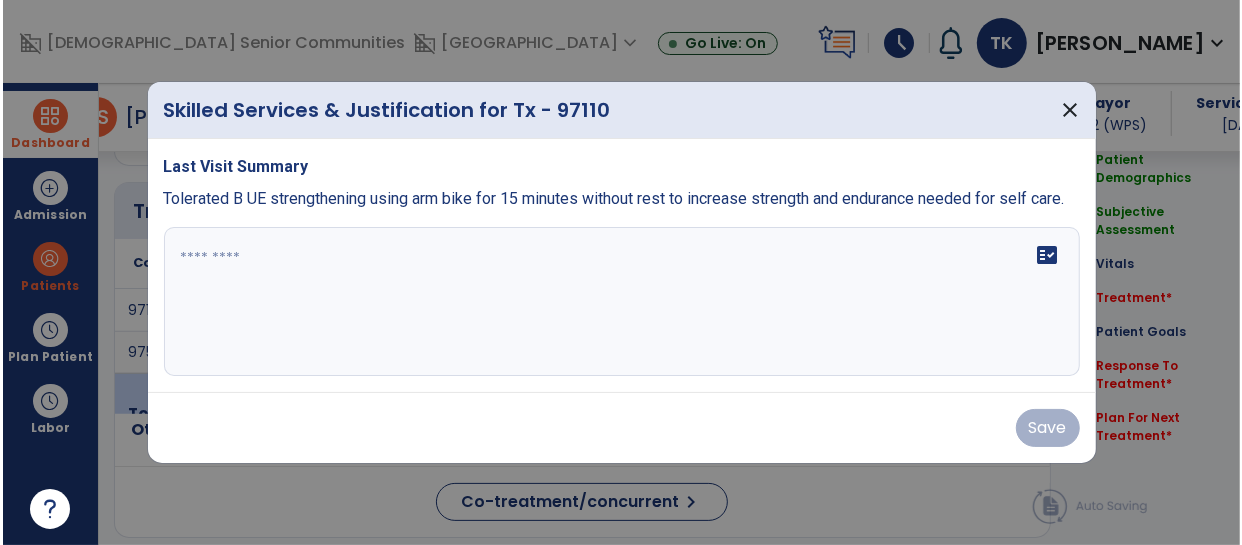 scroll, scrollTop: 1101, scrollLeft: 0, axis: vertical 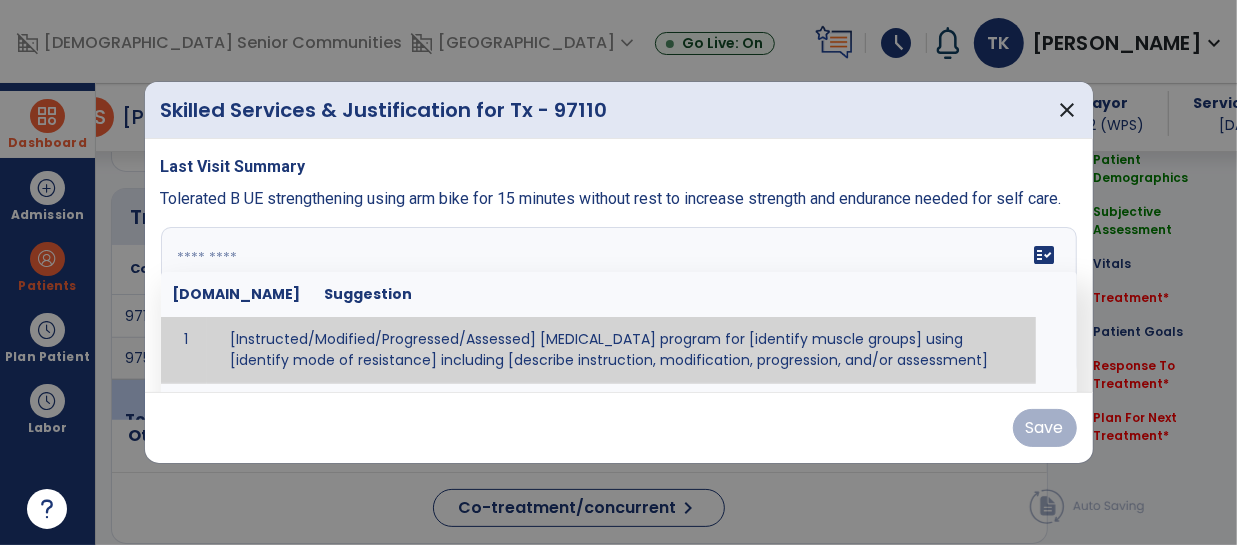 click on "fact_check  [DOMAIN_NAME] Suggestion 1 [Instructed/Modified/Progressed/Assessed] [MEDICAL_DATA] program for [identify muscle groups] using [identify mode of resistance] including [describe instruction, modification, progression, and/or assessment] 2 [Instructed/Modified/Progressed/Assessed] aerobic exercise program using [identify equipment/mode] including [describe instruction, modification,progression, and/or assessment] 3 [Instructed/Modified/Progressed/Assessed] [PROM/A/AROM/AROM] program for [identify joint movements] using [contract-relax, over-pressure, inhibitory techniques, other] 4 [Assessed/Tested] aerobic capacity with administration of [aerobic capacity test]" at bounding box center (619, 302) 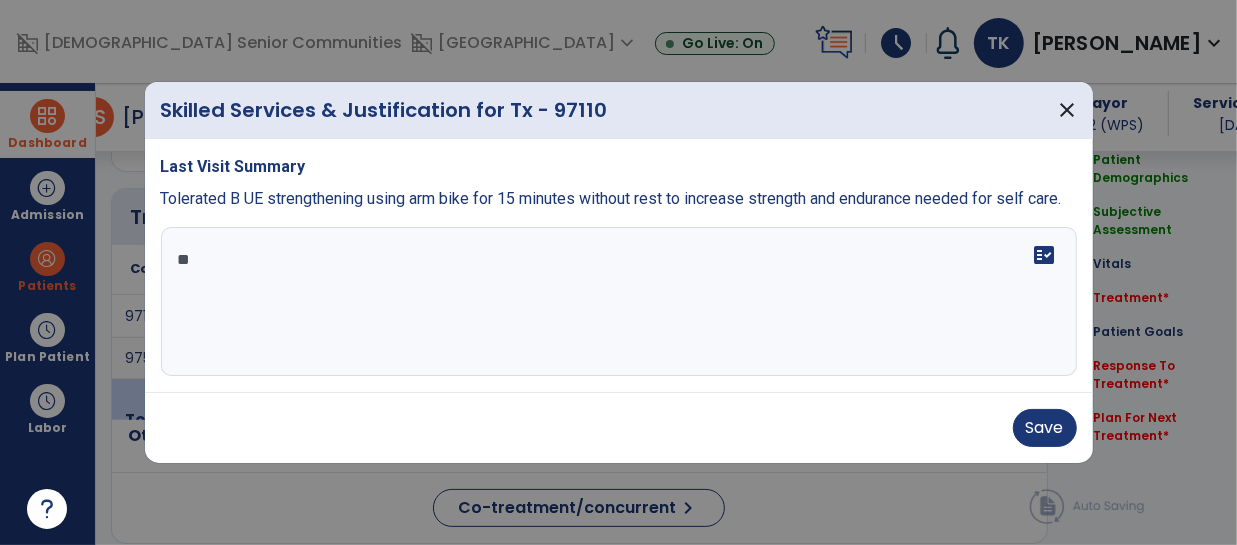 type on "*" 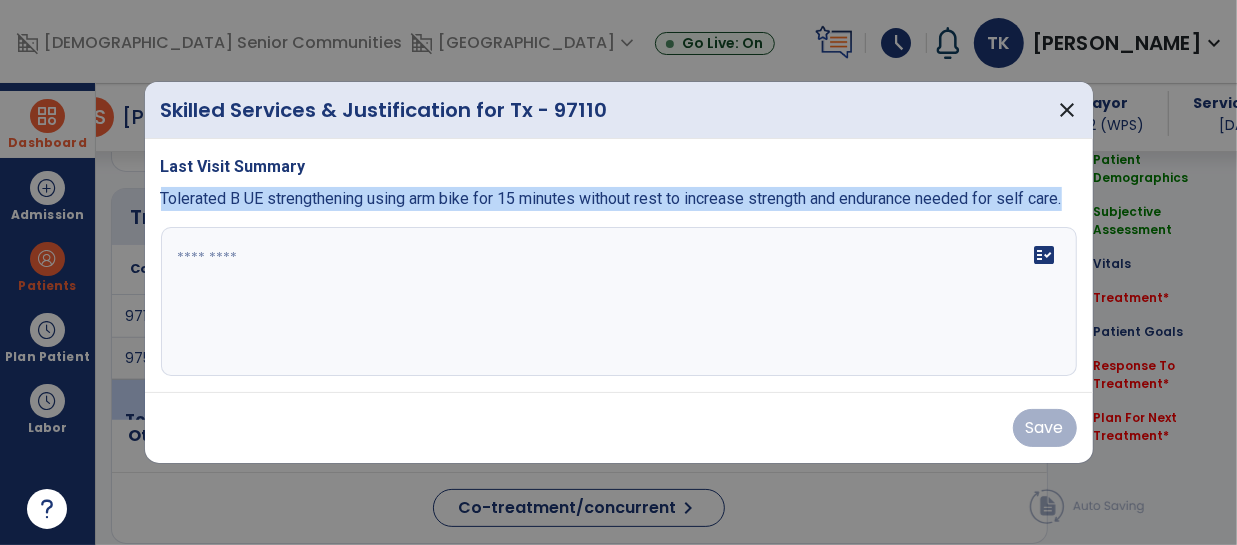 drag, startPoint x: 162, startPoint y: 185, endPoint x: 1086, endPoint y: 222, distance: 924.7405 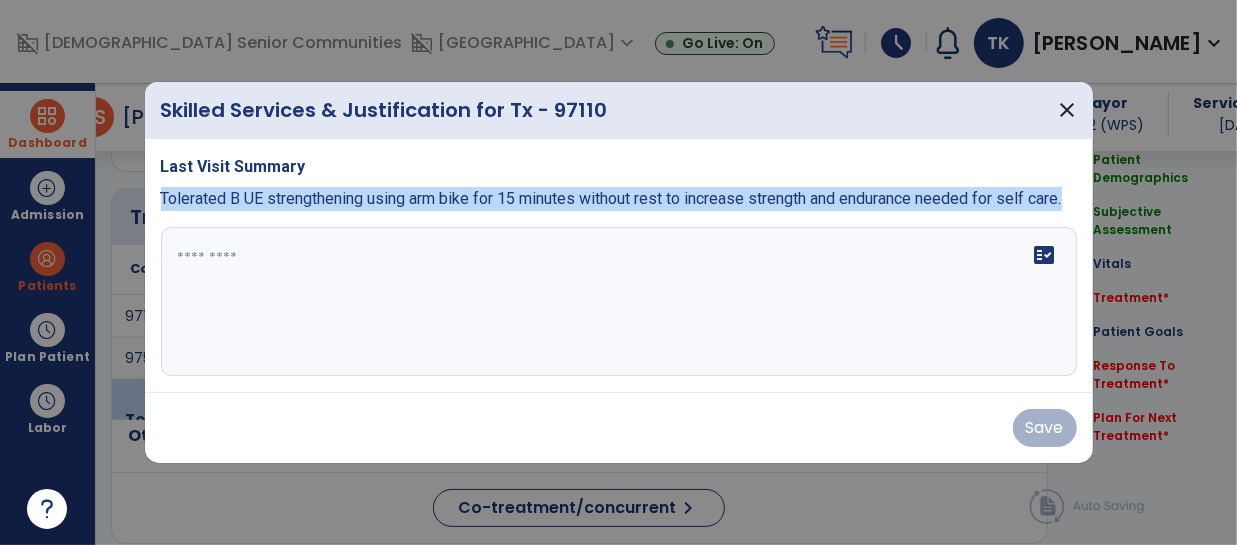 click on "Last Visit Summary Tolerated B UE strengthening using arm bike for 15 minutes without rest to increase strength and endurance needed for self care.   fact_check" at bounding box center [619, 266] 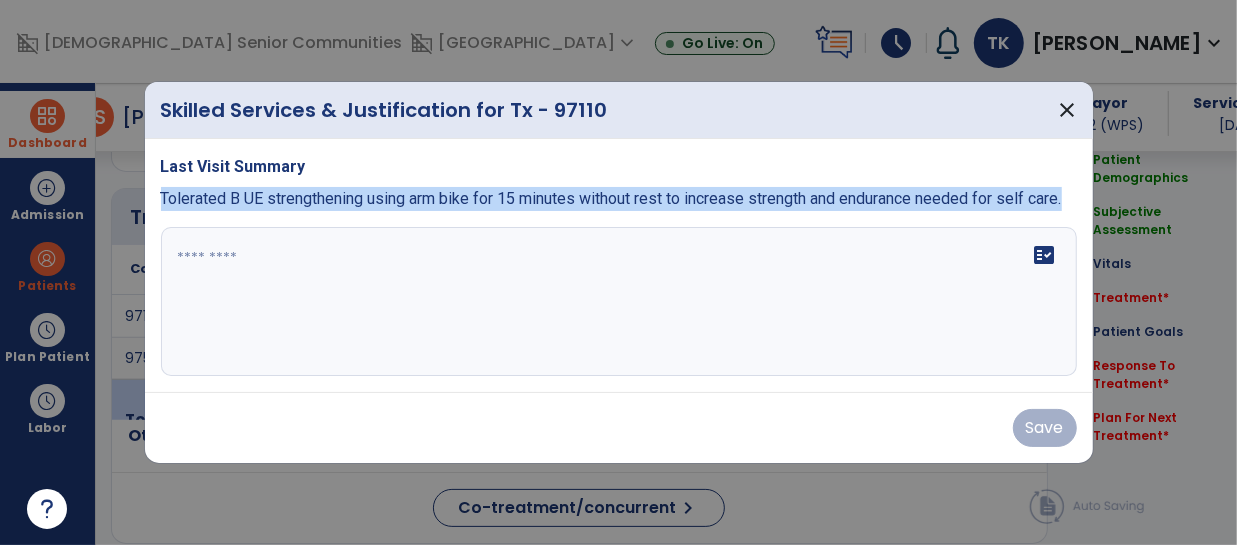 copy on "Tolerated B UE strengthening using arm bike for 15 minutes without rest to increase strength and endurance needed for self care." 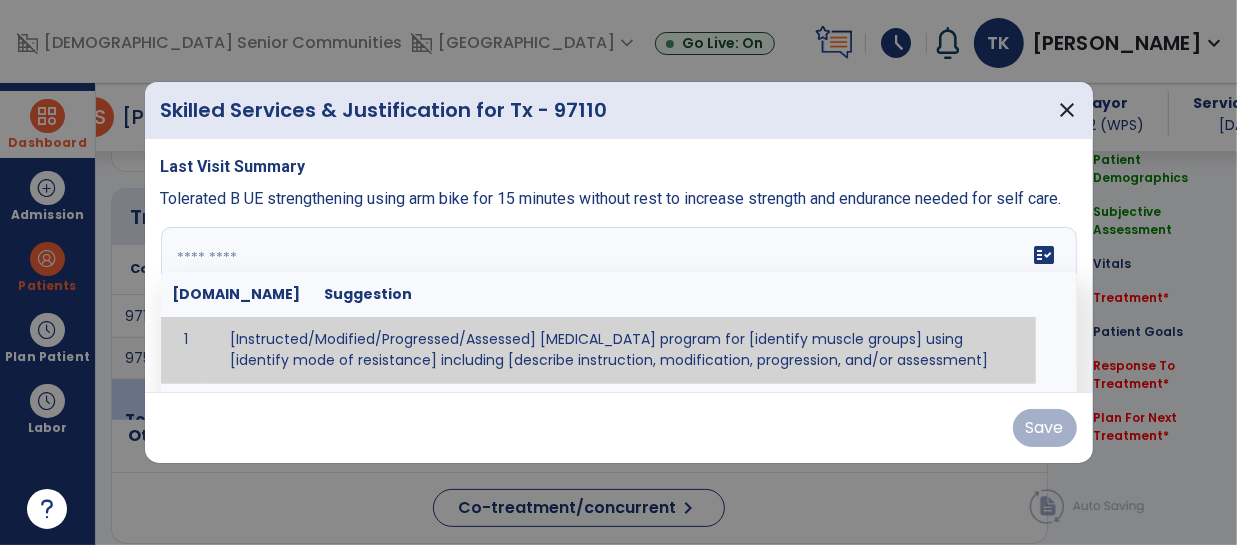 click at bounding box center (617, 302) 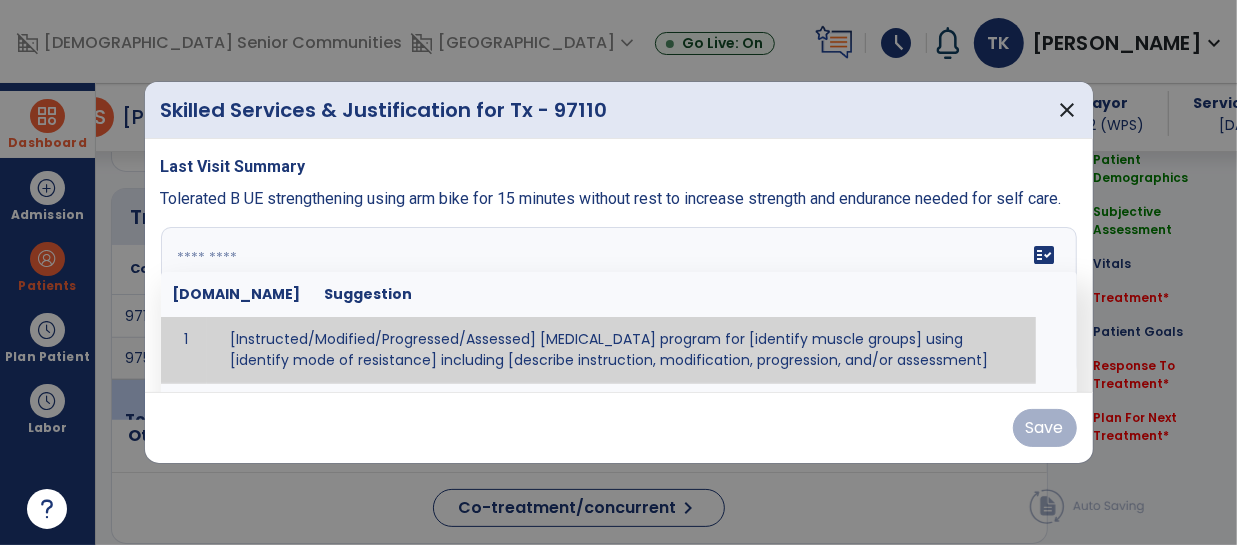 paste on "**********" 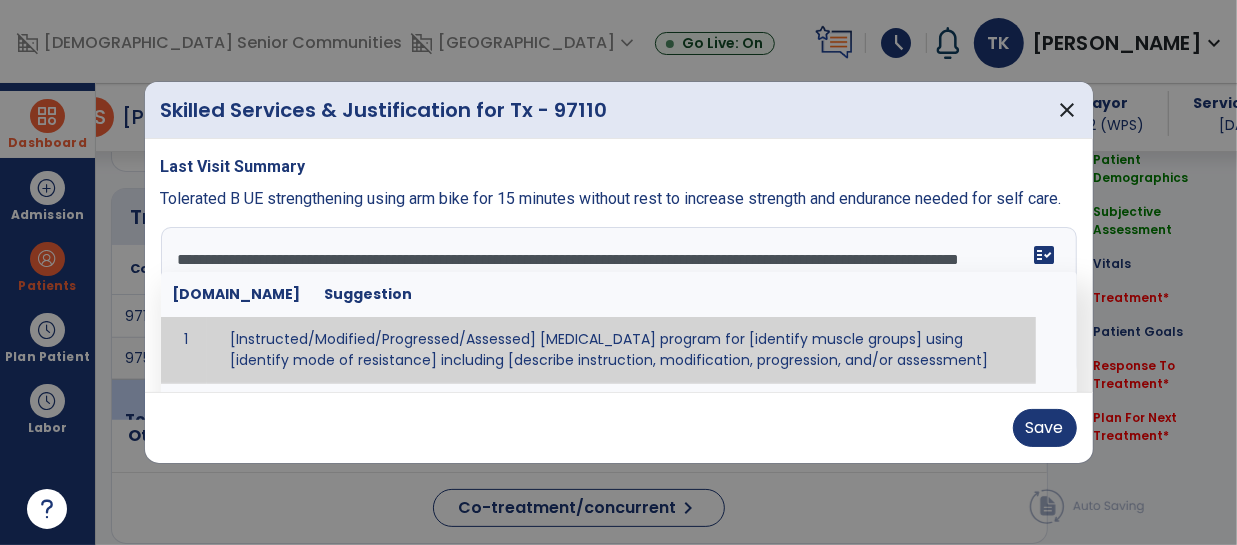 type on "**********" 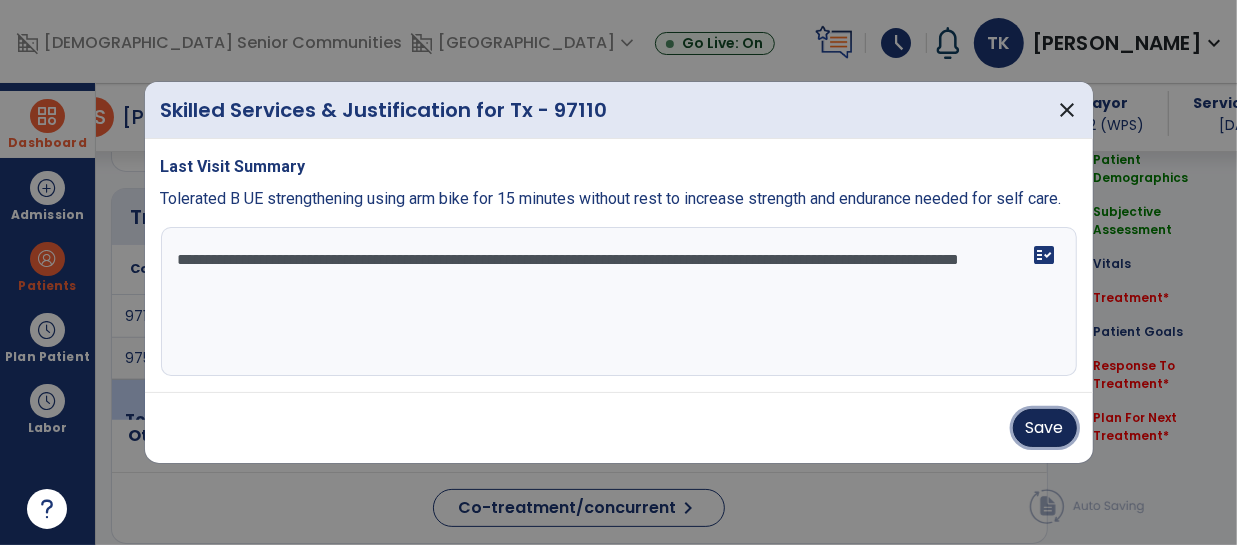 click on "Save" at bounding box center (1045, 428) 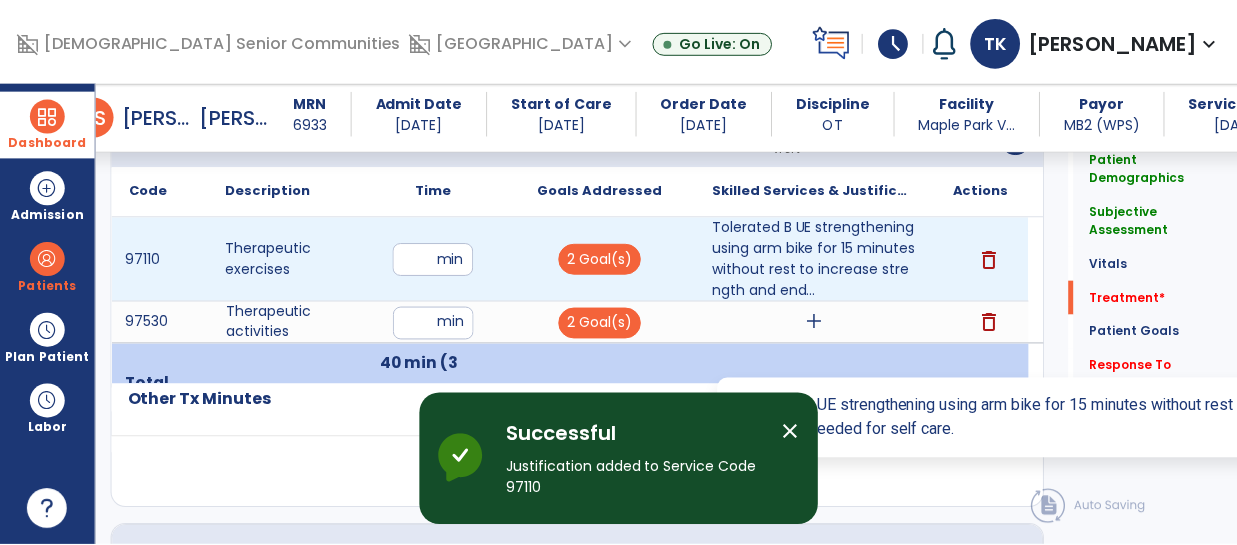 scroll, scrollTop: 1184, scrollLeft: 0, axis: vertical 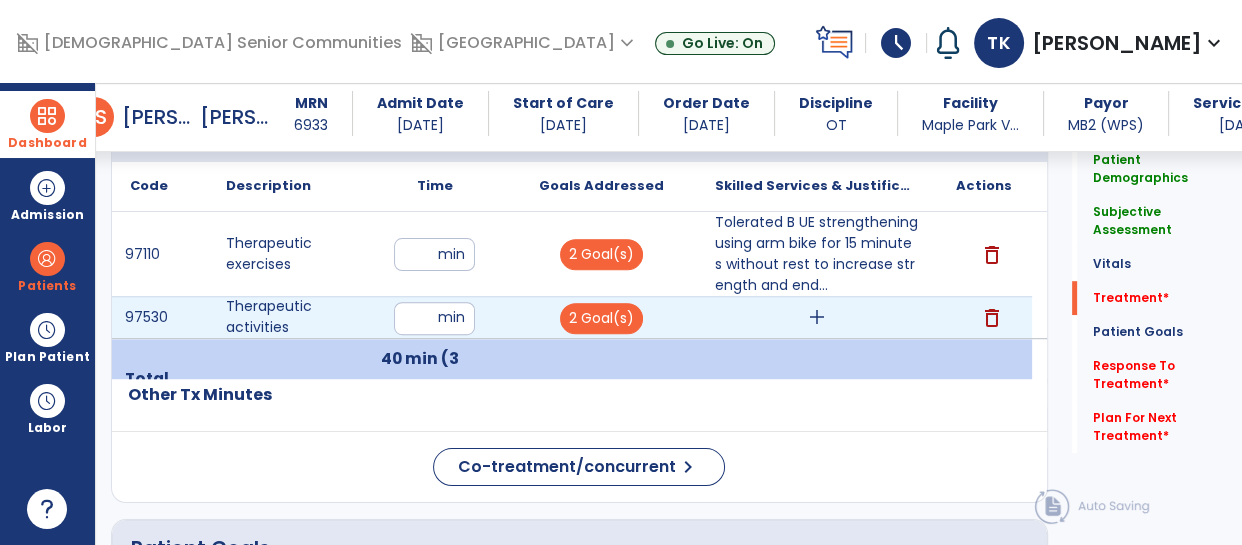 click on "add" at bounding box center [817, 317] 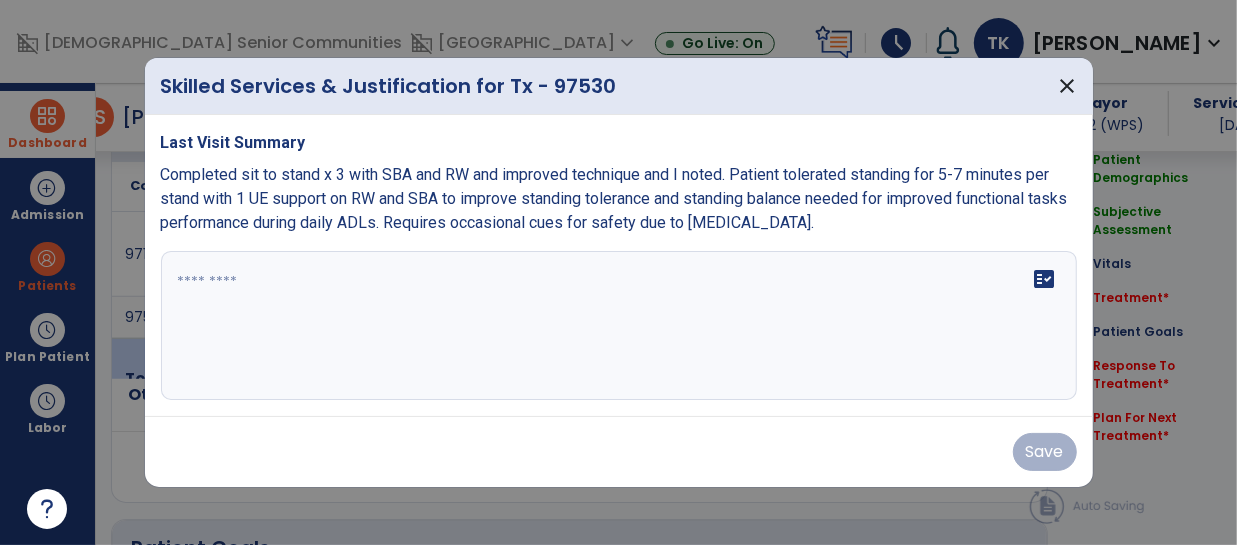scroll, scrollTop: 1184, scrollLeft: 0, axis: vertical 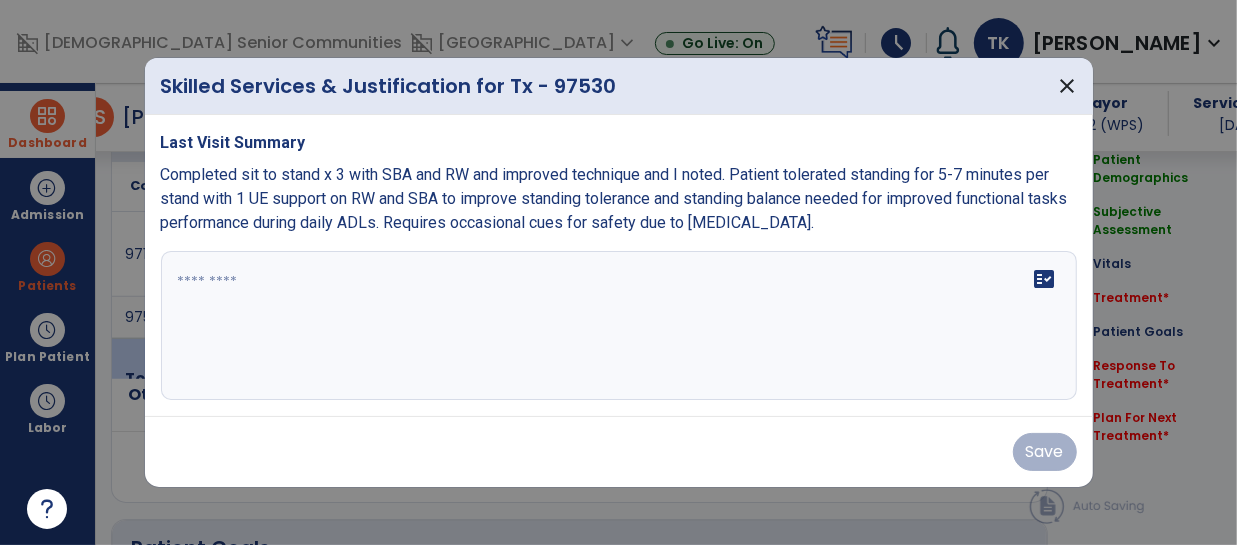 click at bounding box center [619, 326] 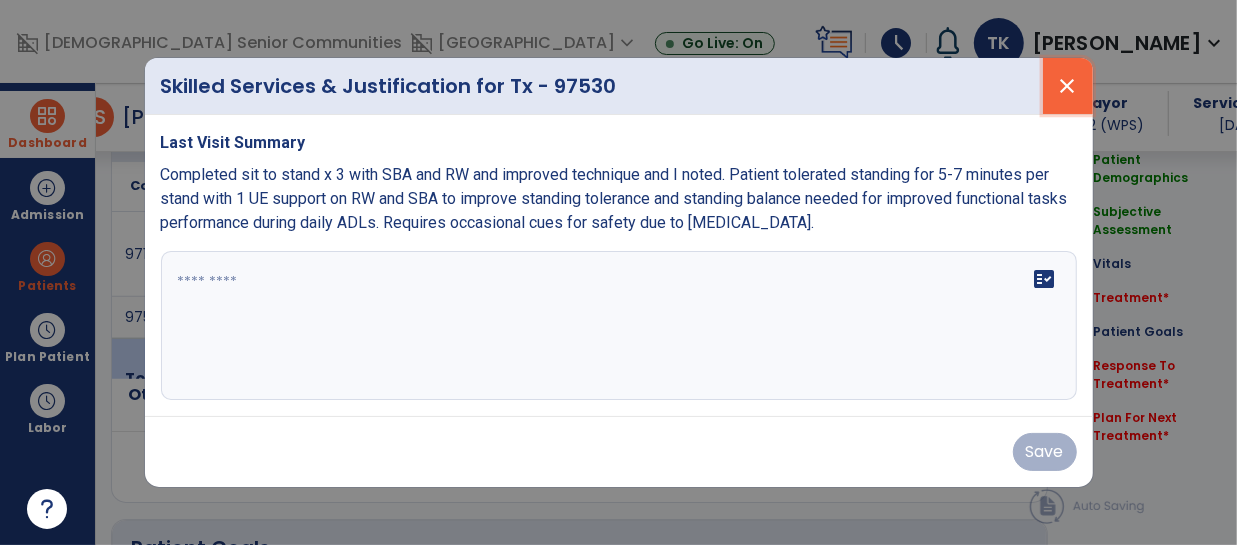 click on "close" at bounding box center [1068, 86] 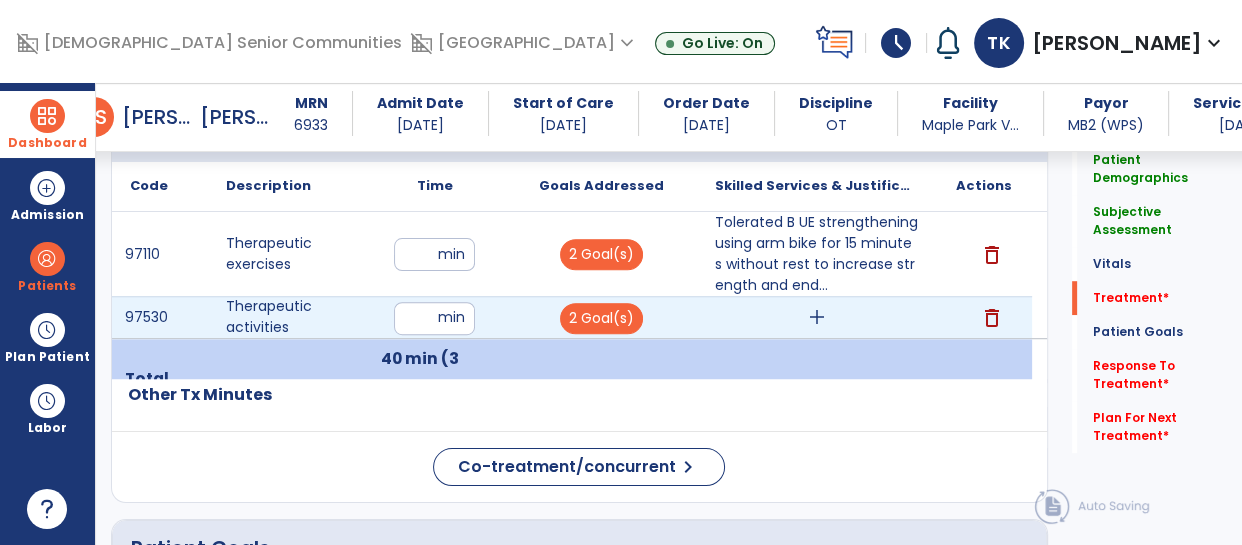 click on "add" at bounding box center (817, 317) 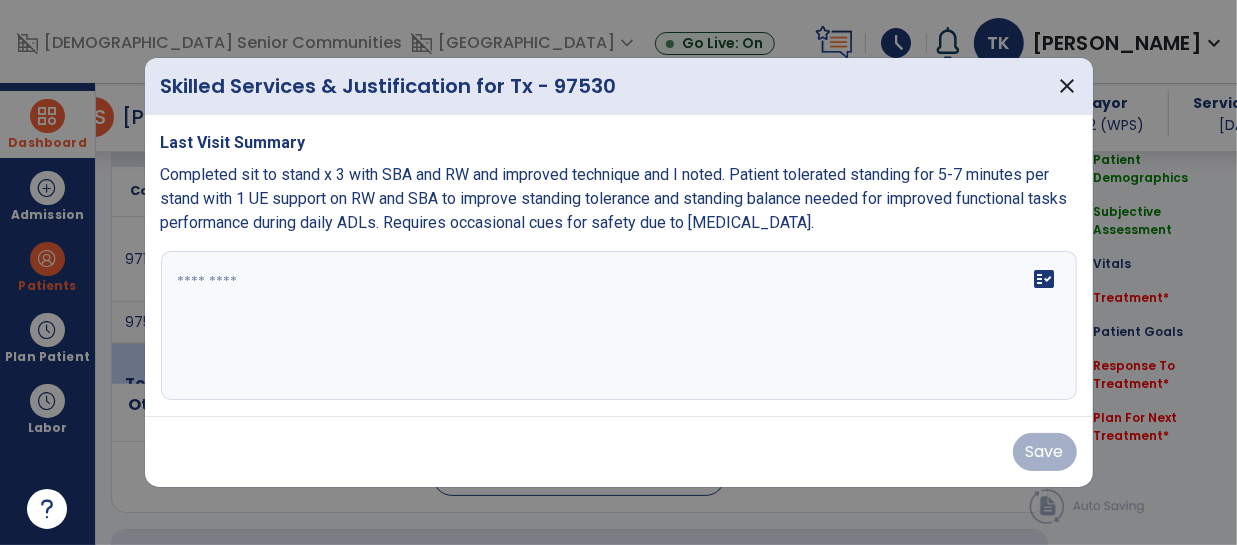 scroll, scrollTop: 1184, scrollLeft: 0, axis: vertical 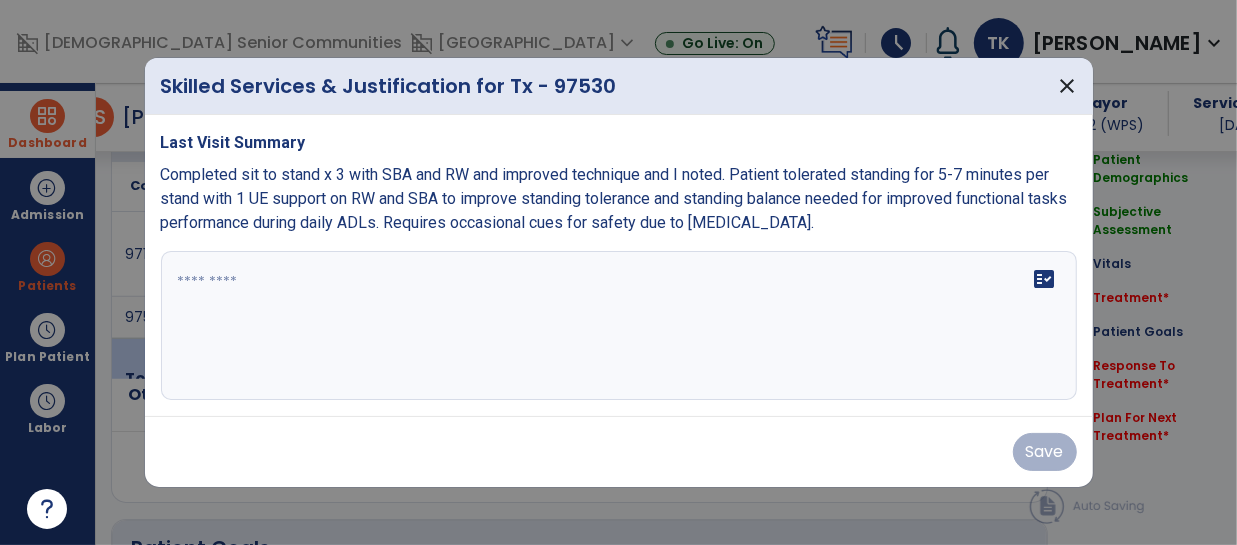 click on "fact_check" at bounding box center (619, 326) 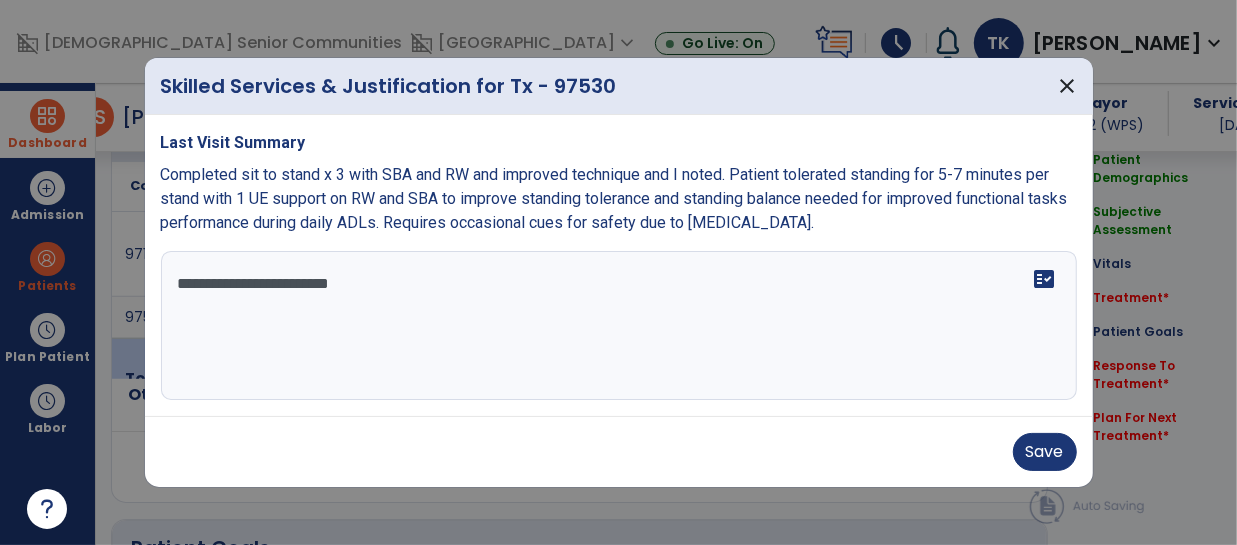 click on "**********" at bounding box center (619, 326) 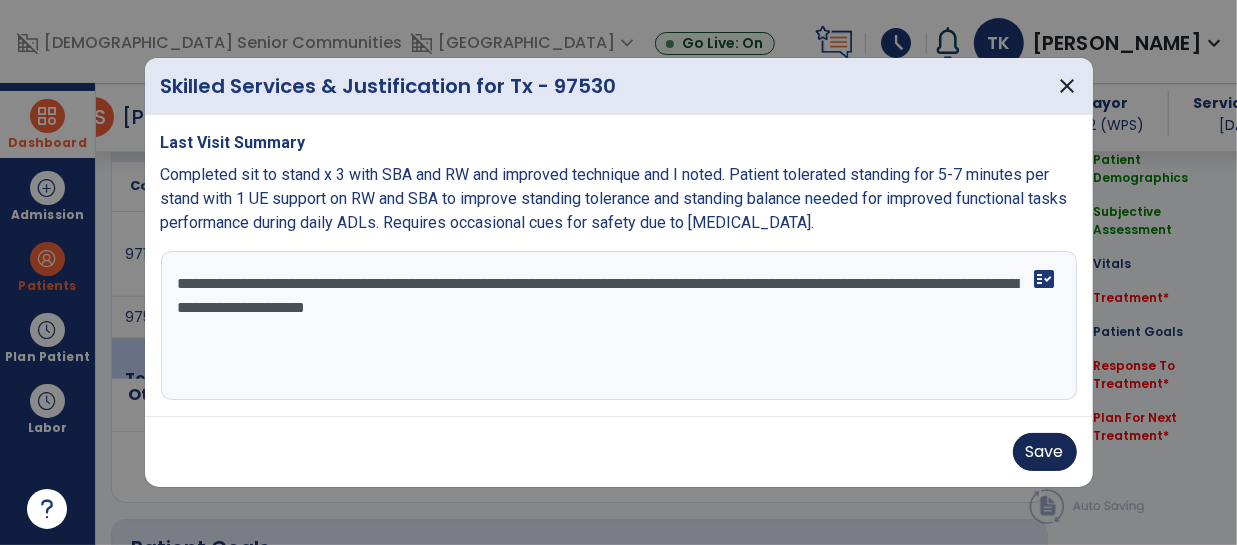 type on "**********" 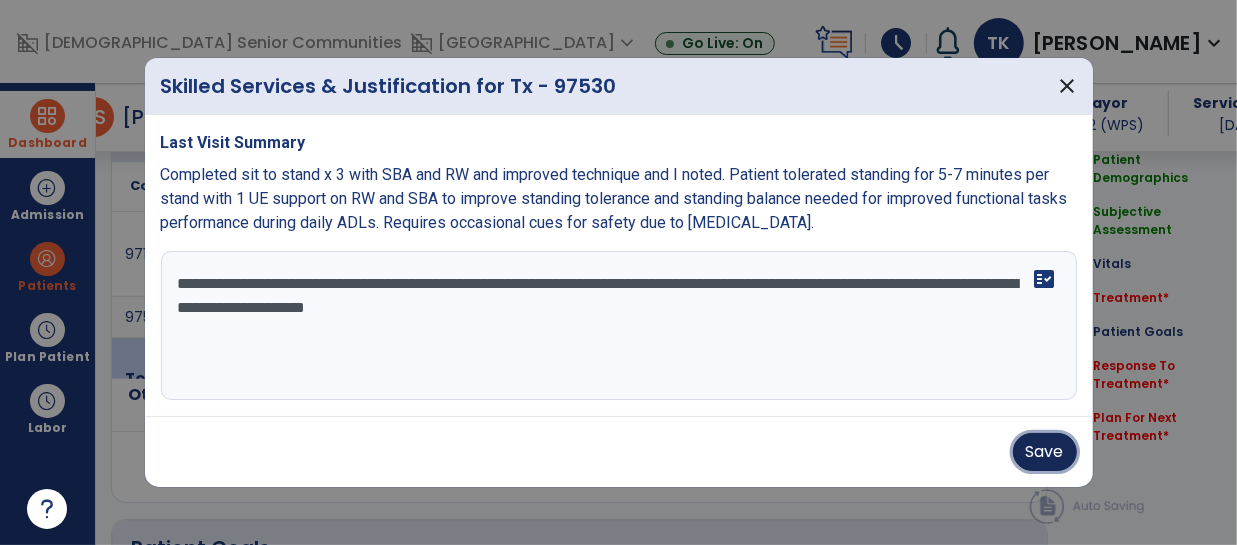 click on "Save" at bounding box center [1045, 452] 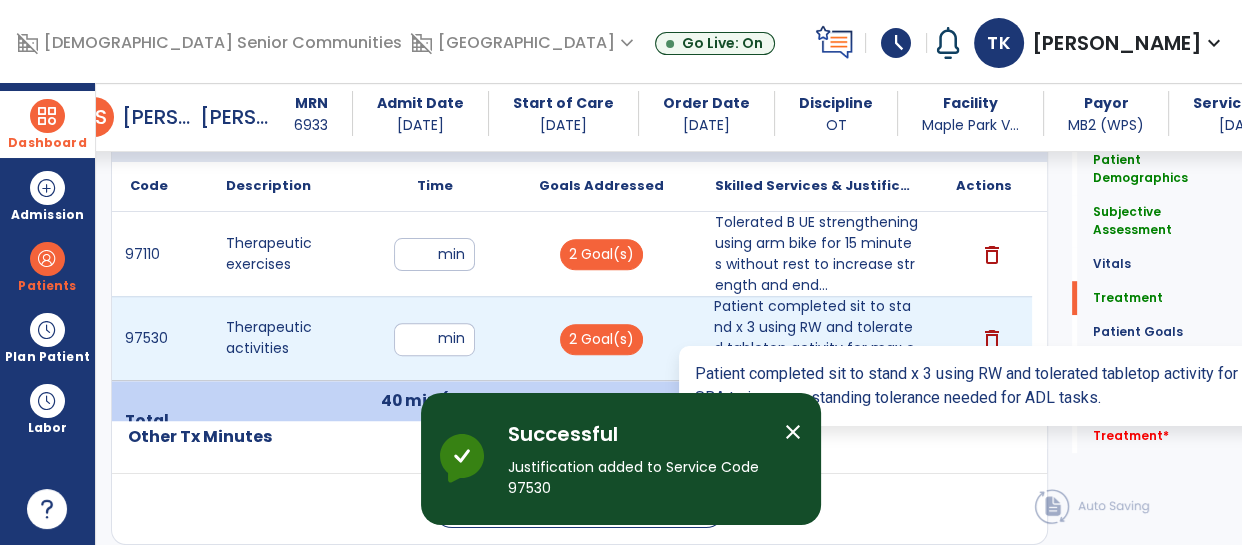 click on "Patient completed sit to stand x 3 using RW and tolerated tabletop activity for max of 4.5 minutes w..." at bounding box center (816, 338) 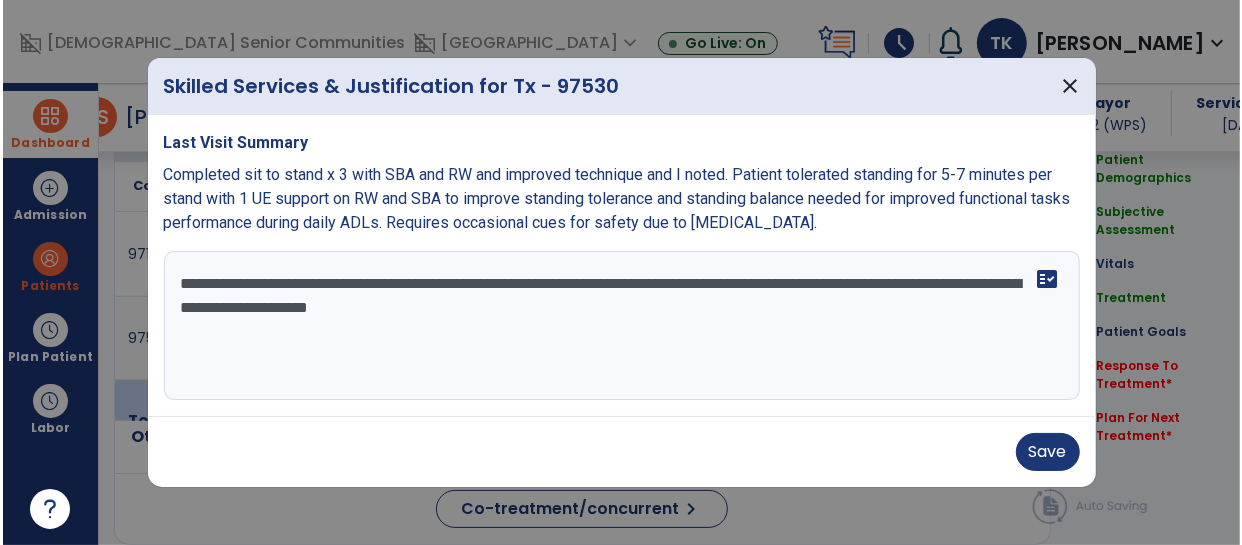 scroll, scrollTop: 1184, scrollLeft: 0, axis: vertical 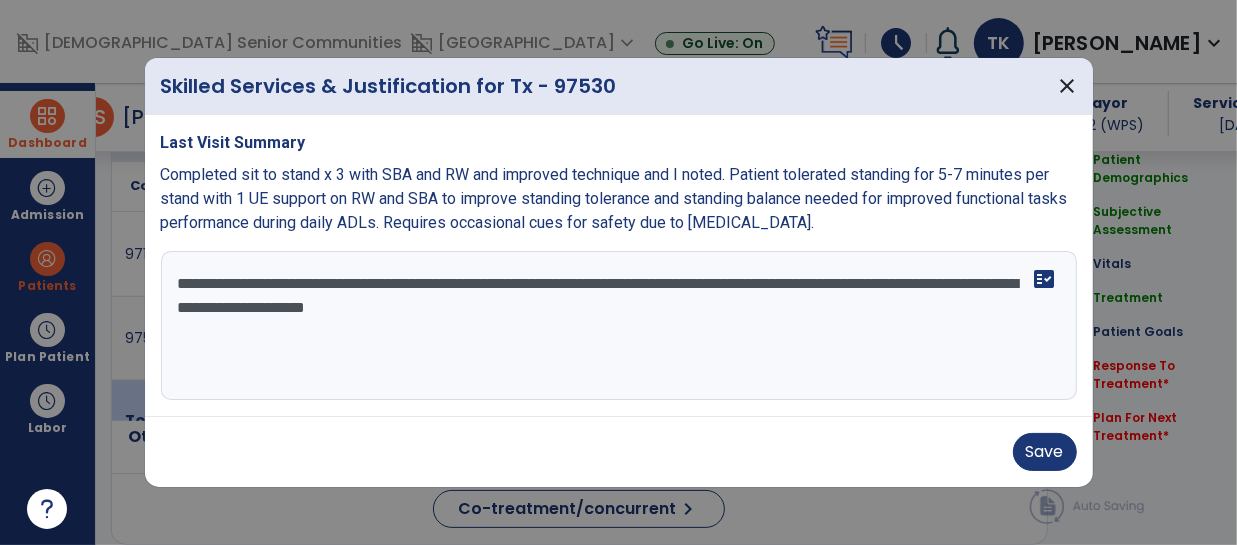 click on "**********" at bounding box center (619, 326) 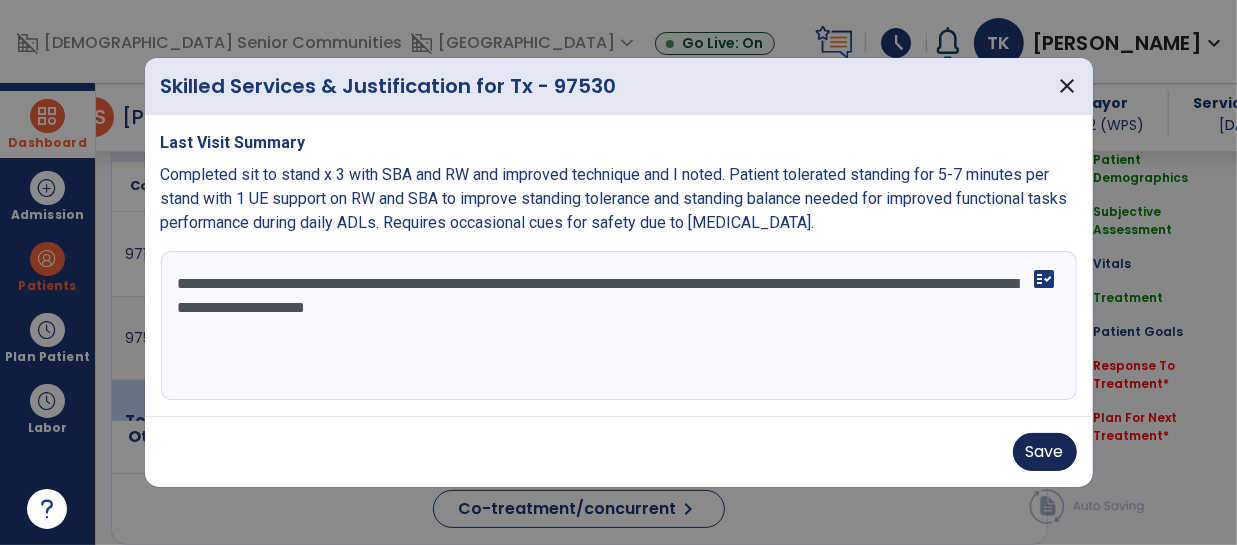 type on "**********" 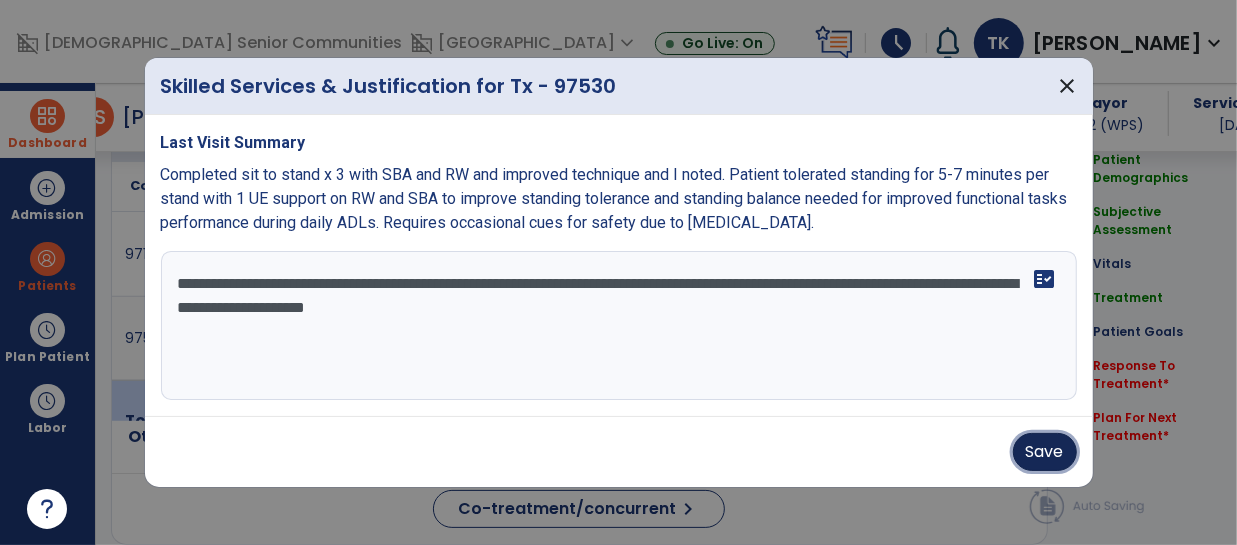 click on "Save" at bounding box center [1045, 452] 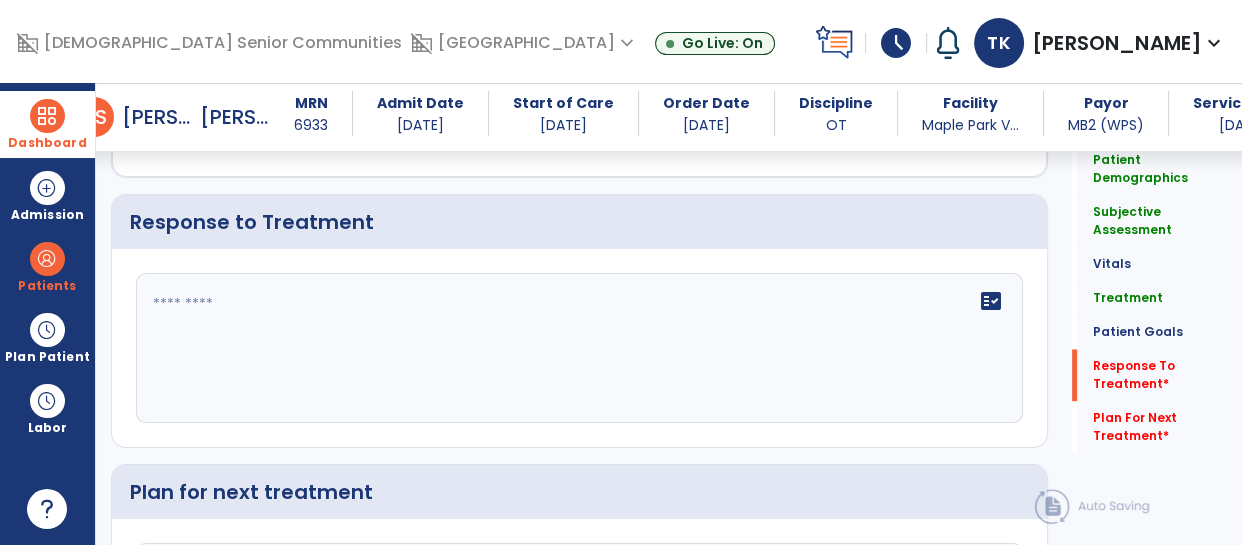 scroll, scrollTop: 2698, scrollLeft: 0, axis: vertical 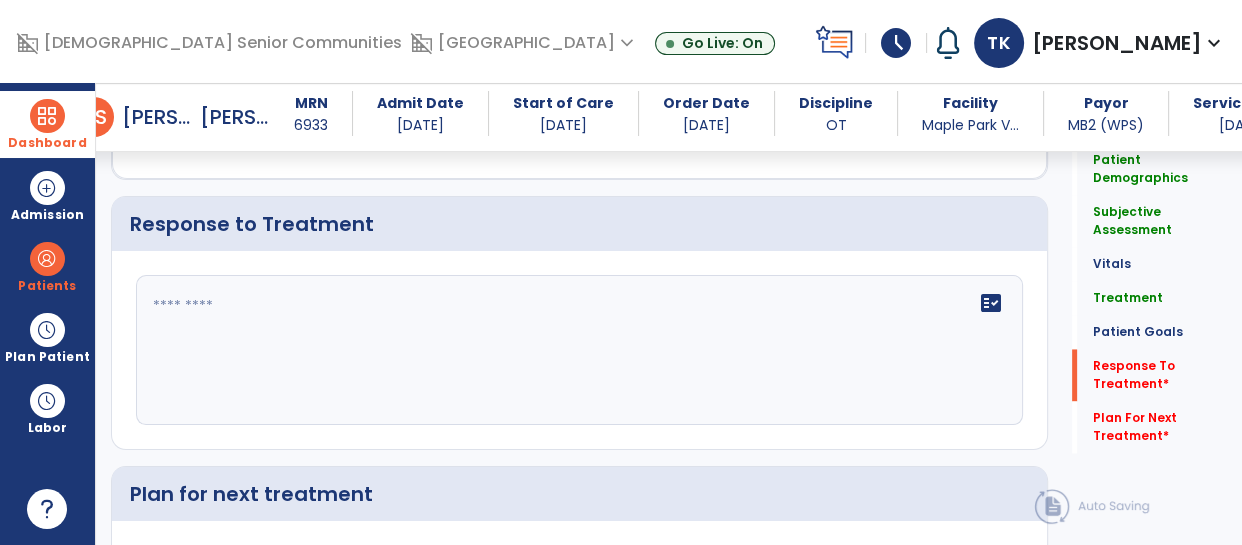 click on "fact_check" 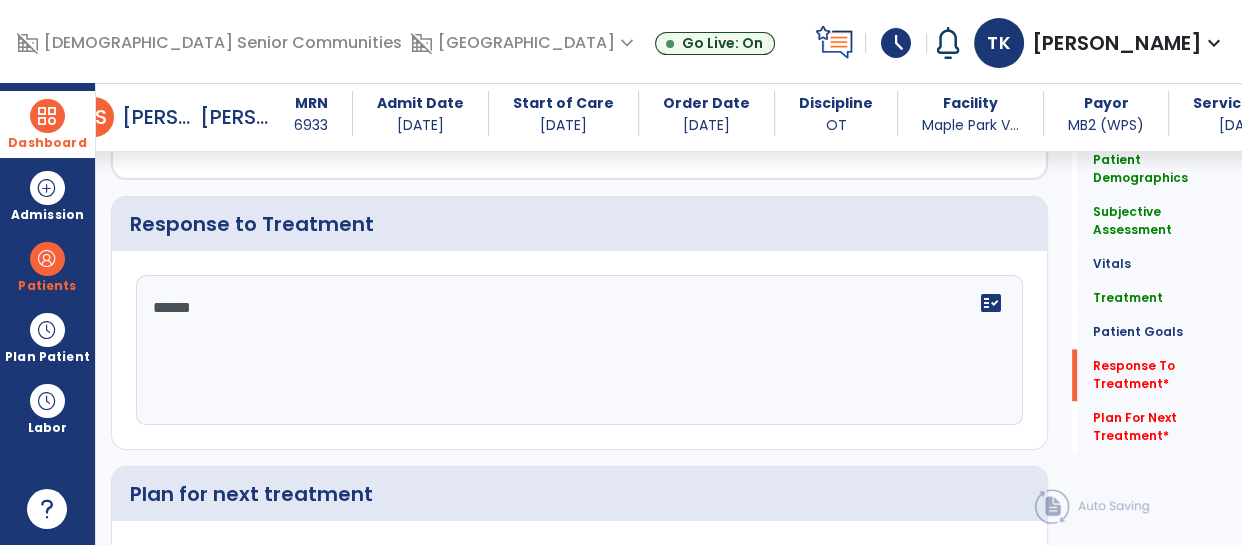 type on "*******" 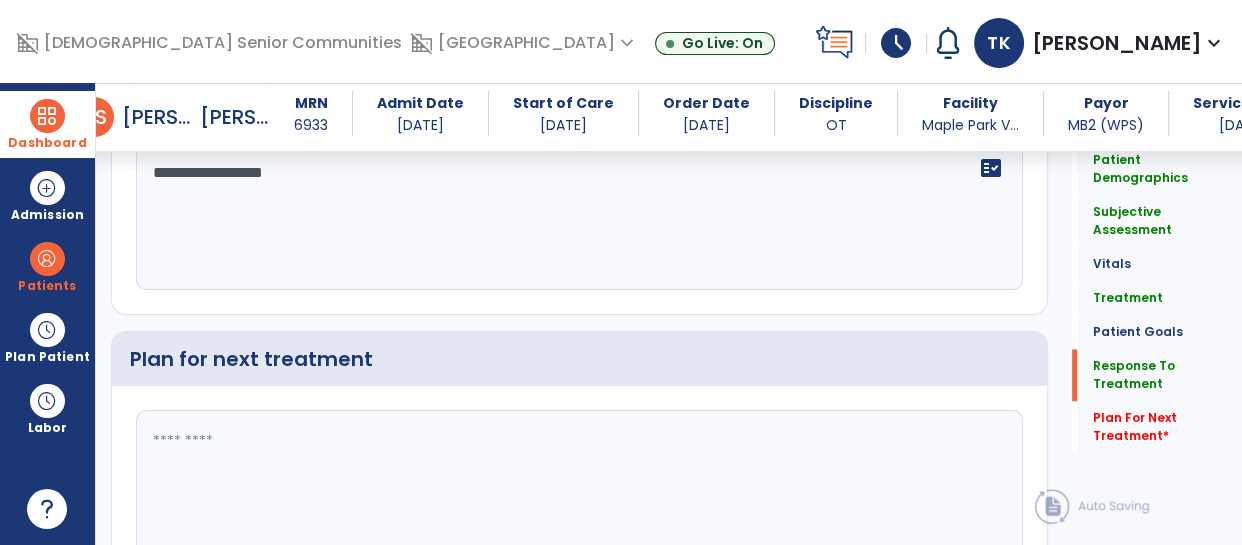 scroll, scrollTop: 2836, scrollLeft: 0, axis: vertical 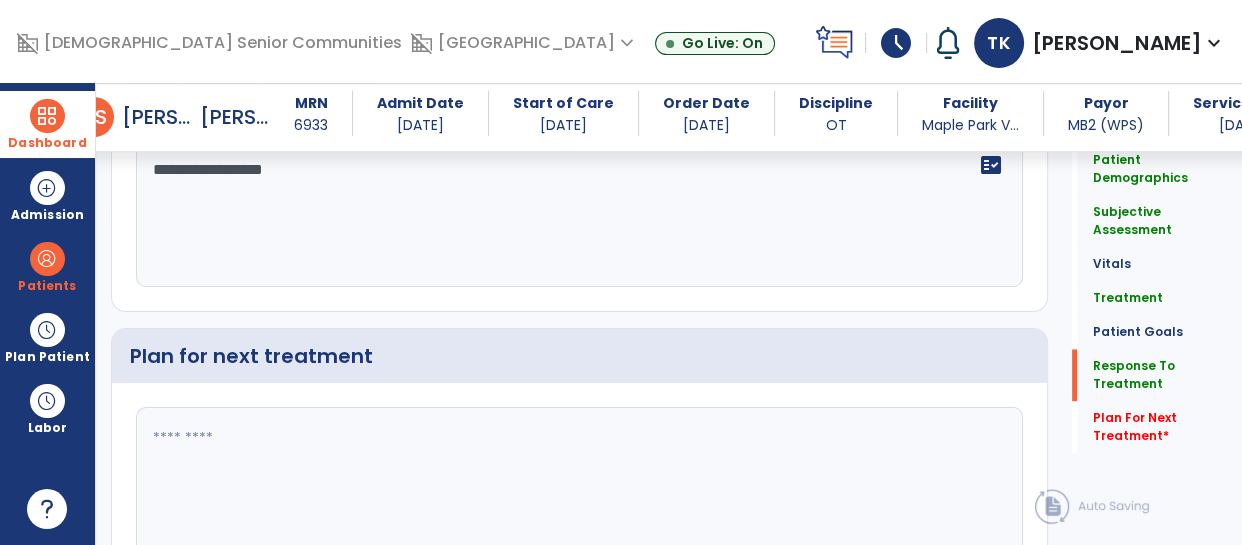type on "**********" 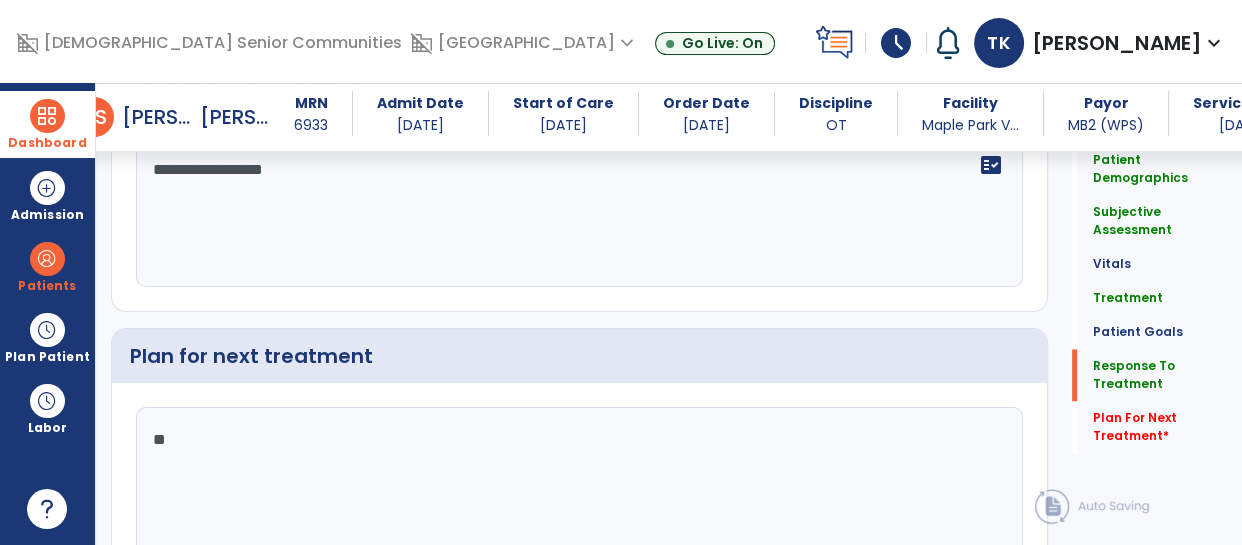 type on "*" 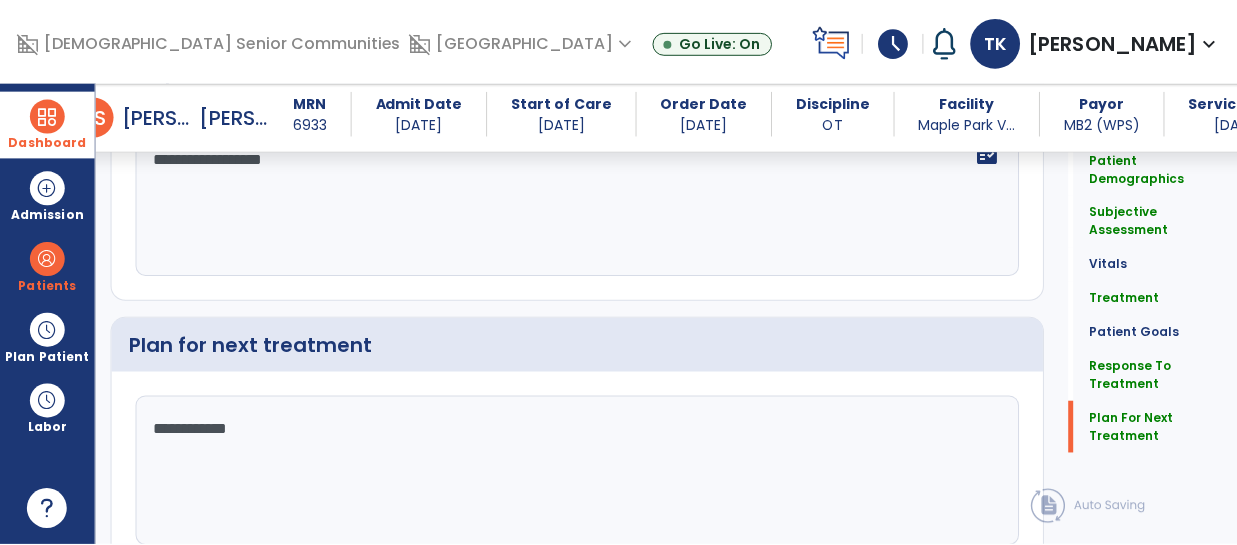 scroll, scrollTop: 2934, scrollLeft: 0, axis: vertical 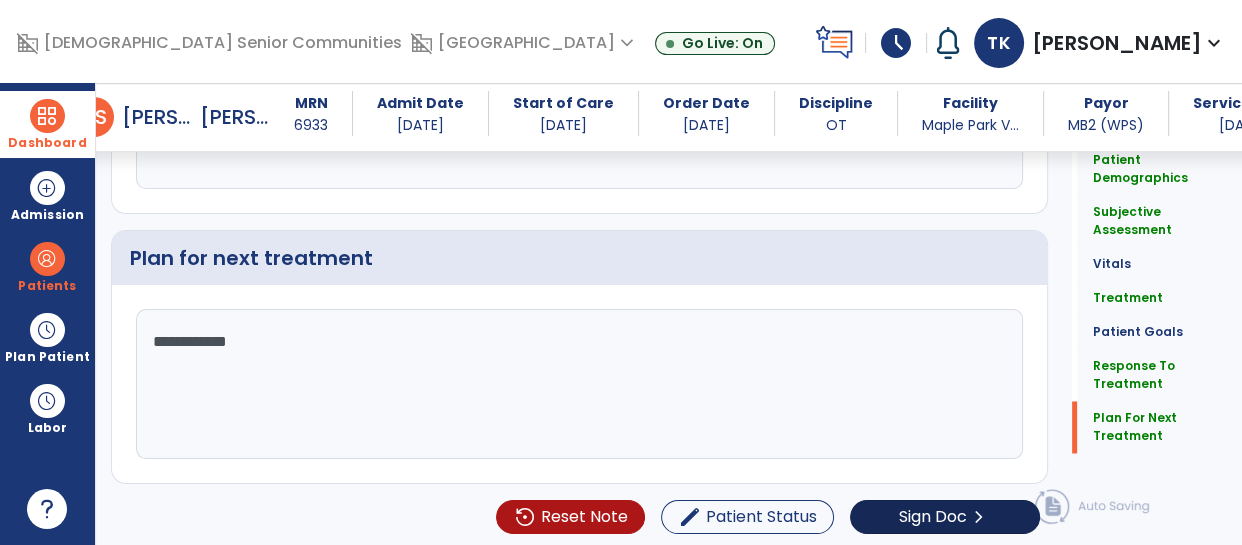 type on "**********" 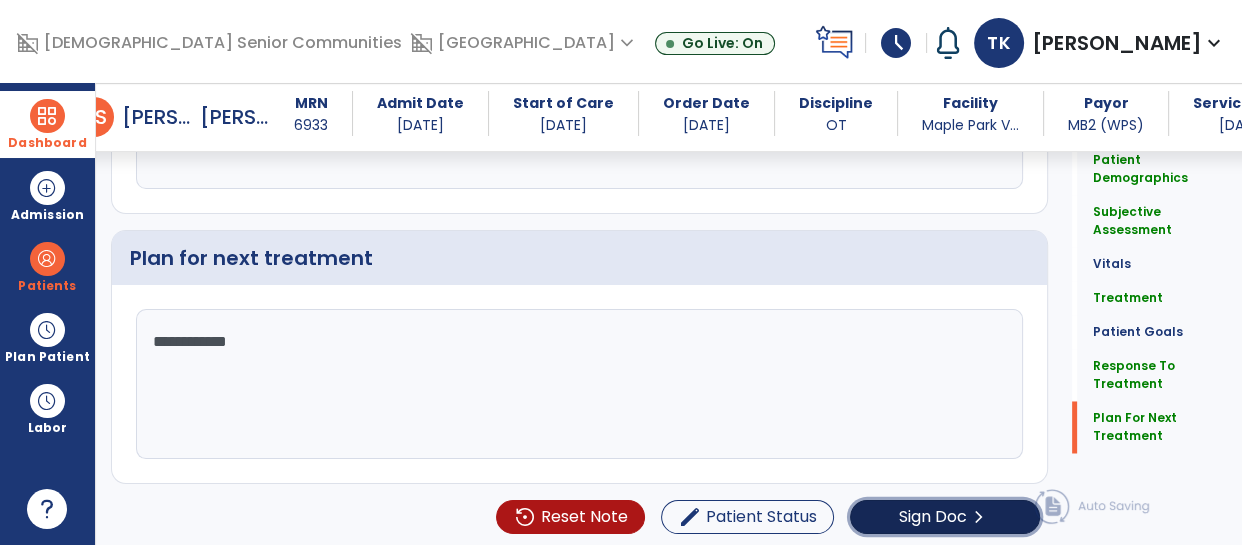click on "Sign Doc" 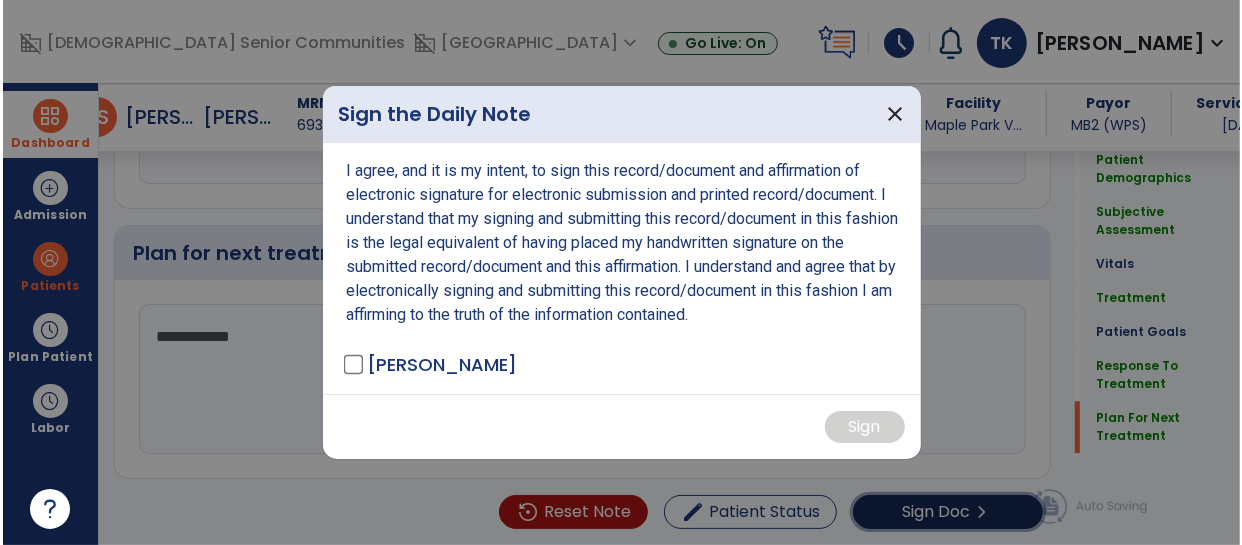 scroll, scrollTop: 2934, scrollLeft: 0, axis: vertical 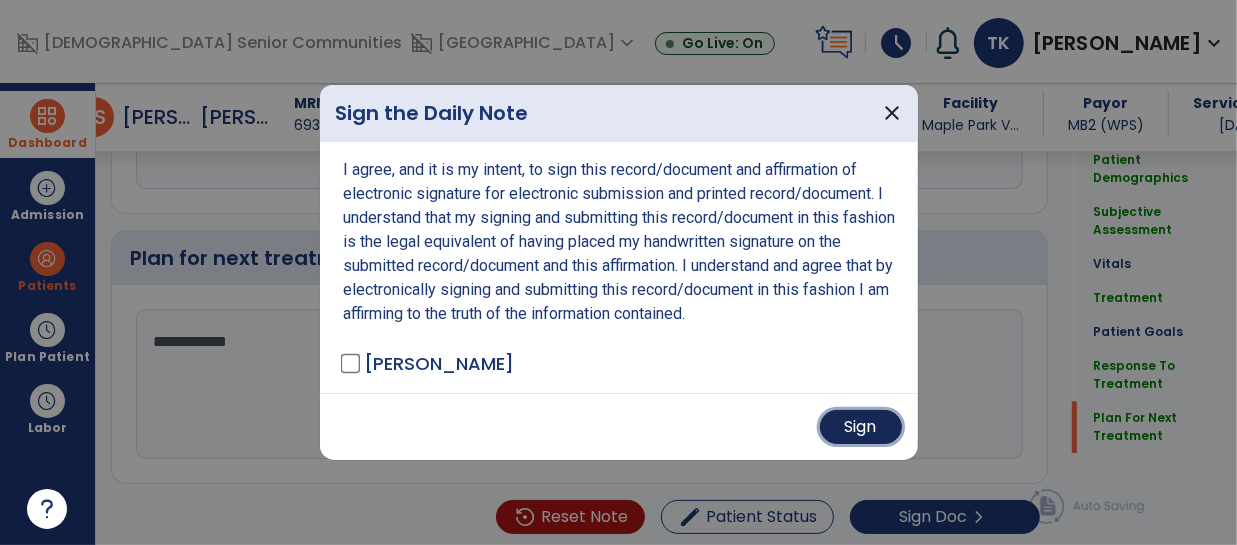 click on "Sign" at bounding box center (861, 427) 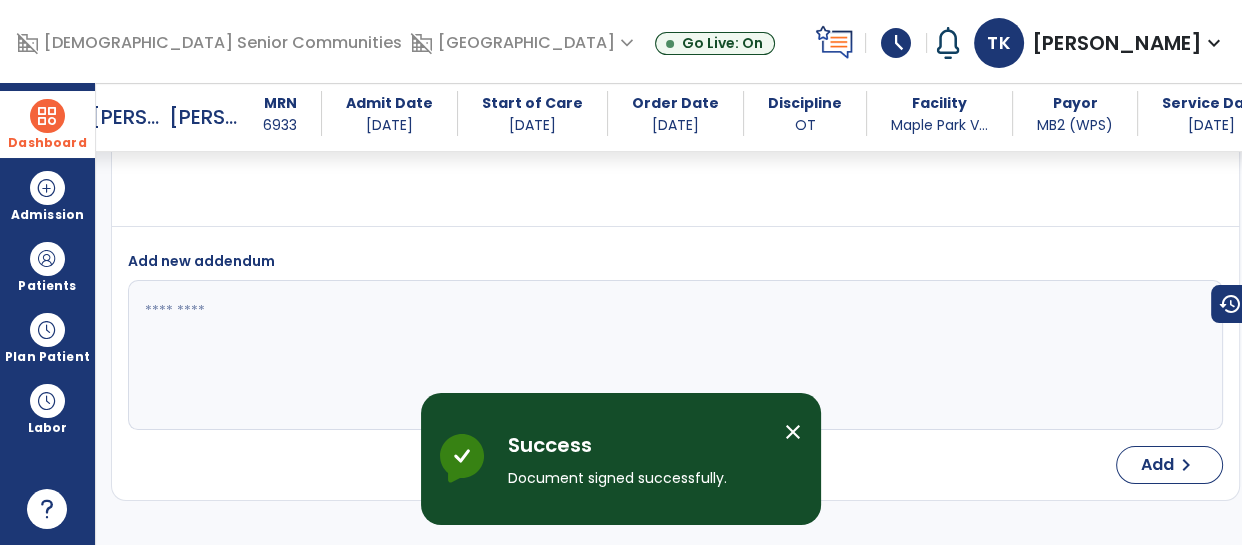scroll, scrollTop: 4407, scrollLeft: 0, axis: vertical 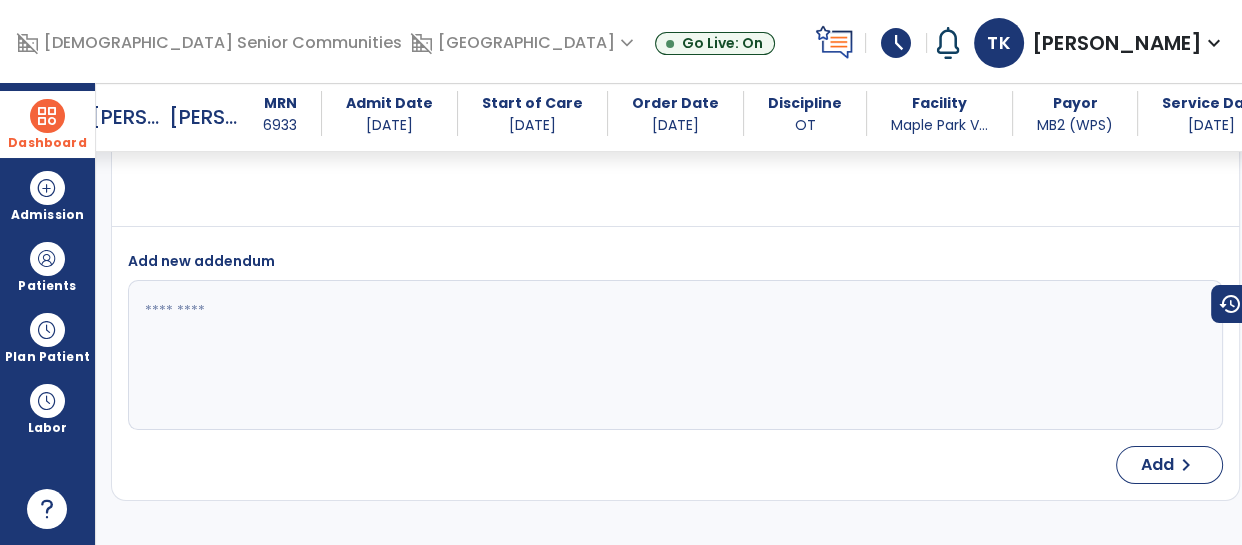 click on "Dashboard" at bounding box center (47, 124) 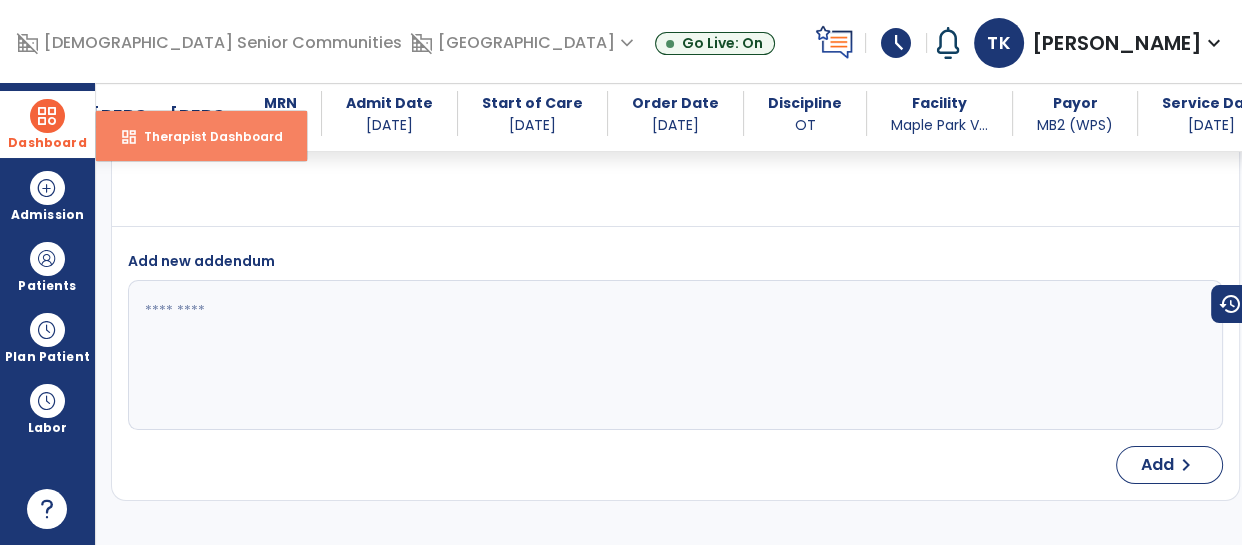 click on "Therapist Dashboard" at bounding box center (205, 136) 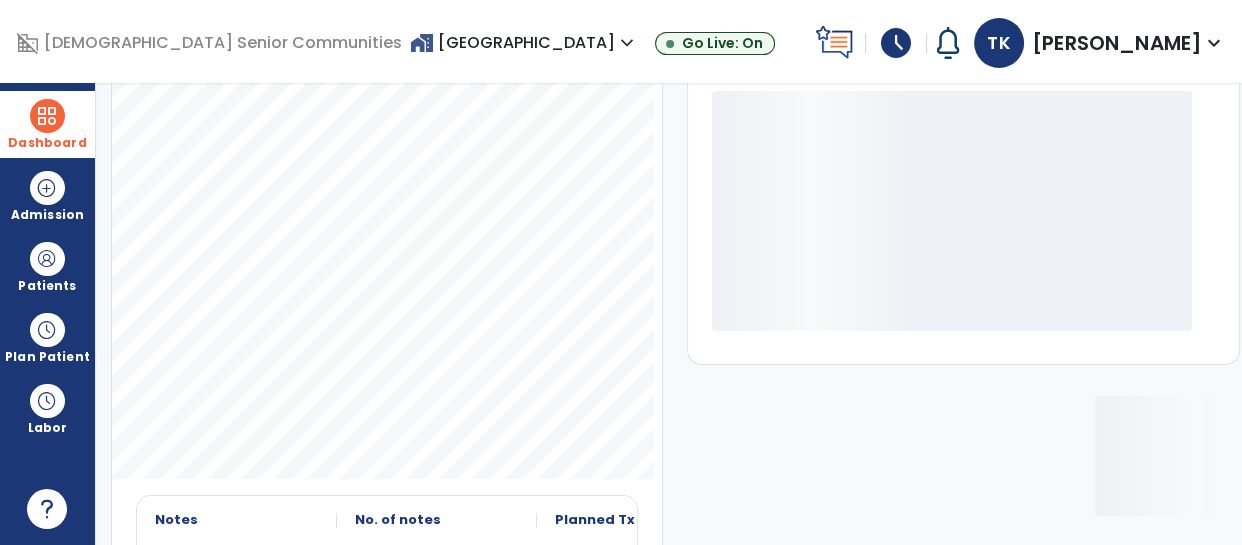 scroll, scrollTop: 407, scrollLeft: 0, axis: vertical 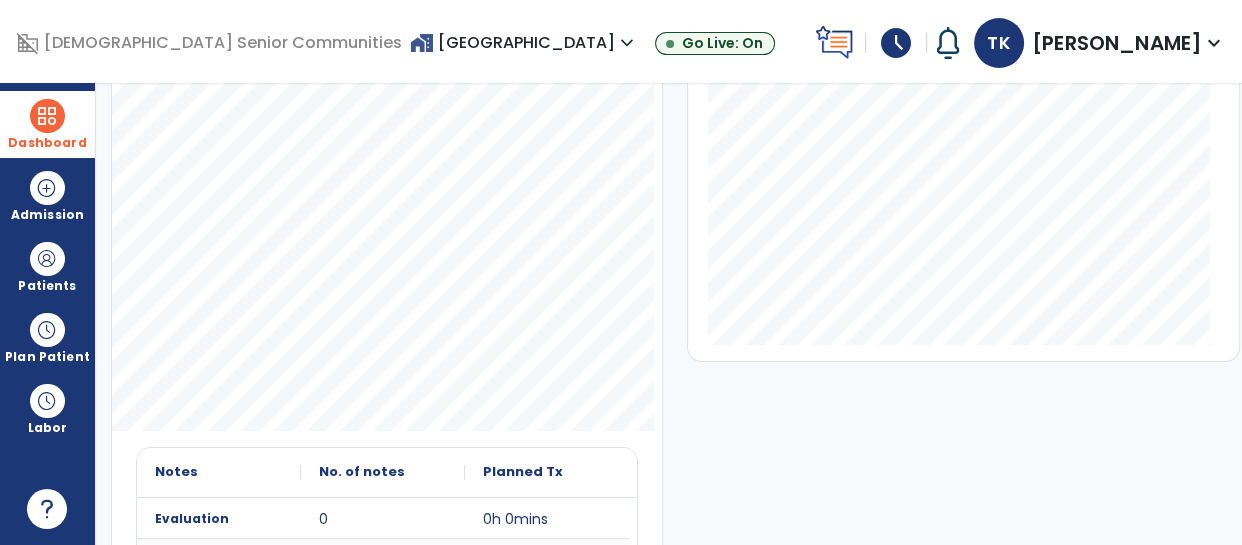 click at bounding box center (47, 116) 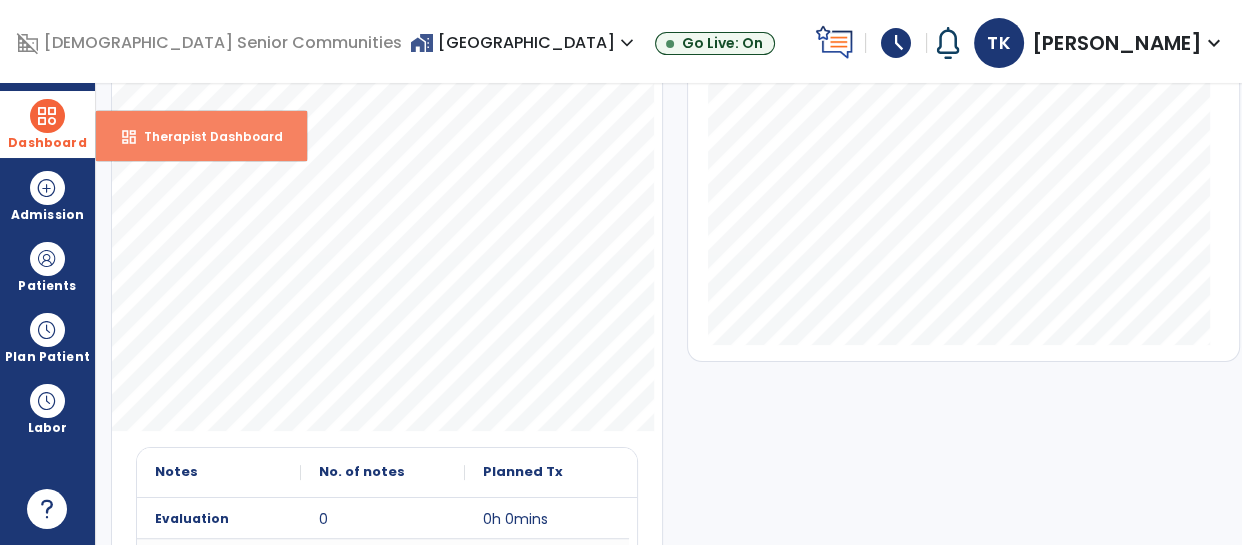 click on "dashboard  Therapist Dashboard" at bounding box center [201, 136] 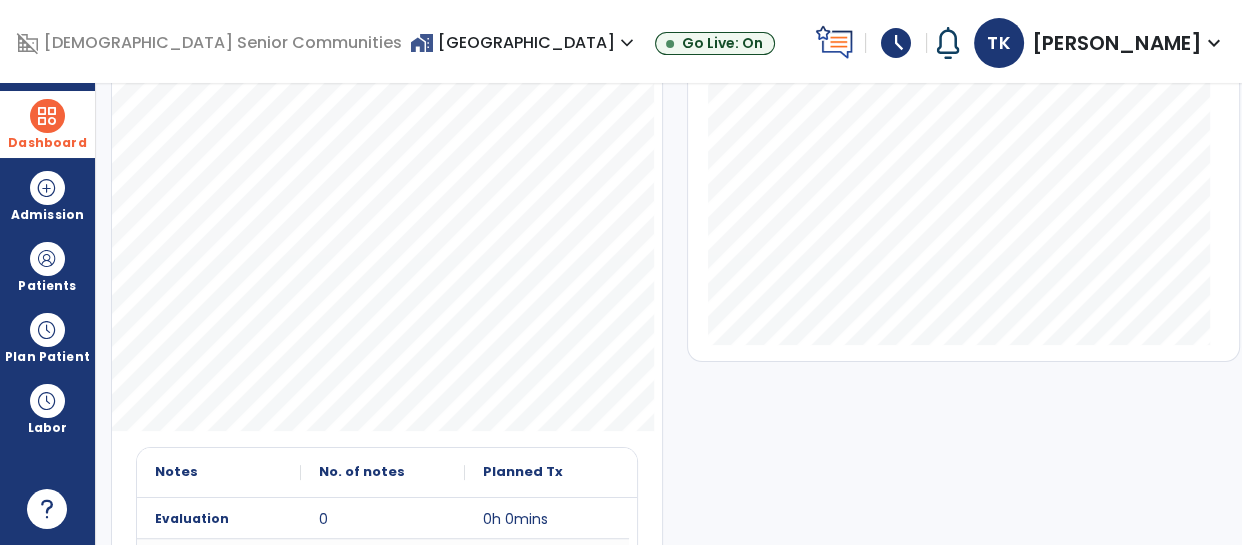 click on "Dashboard" at bounding box center (47, 124) 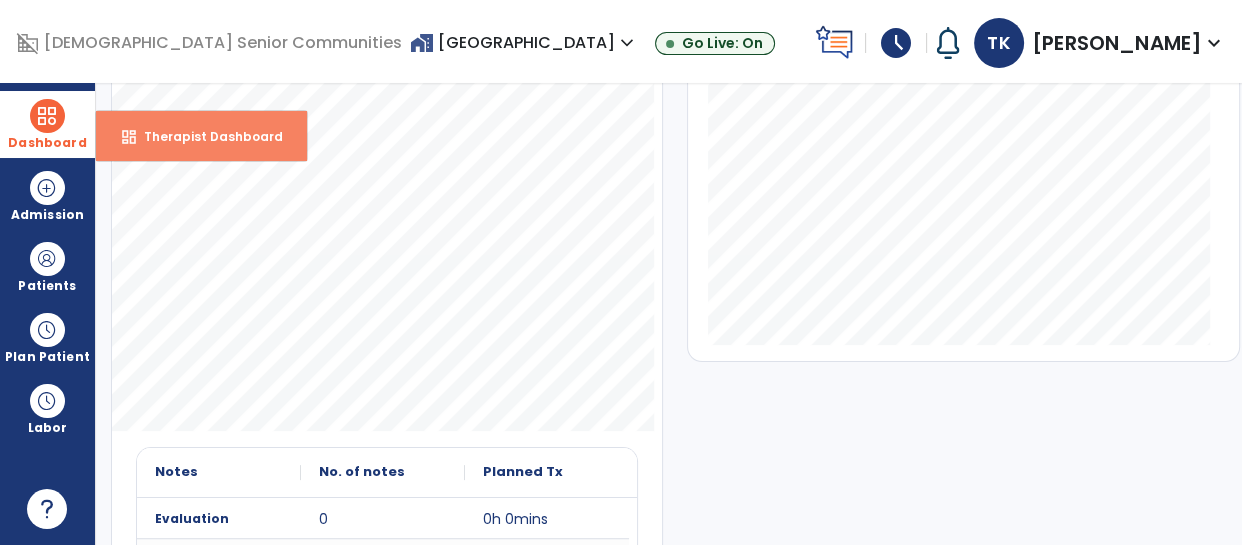 click on "dashboard  Therapist Dashboard" at bounding box center (201, 136) 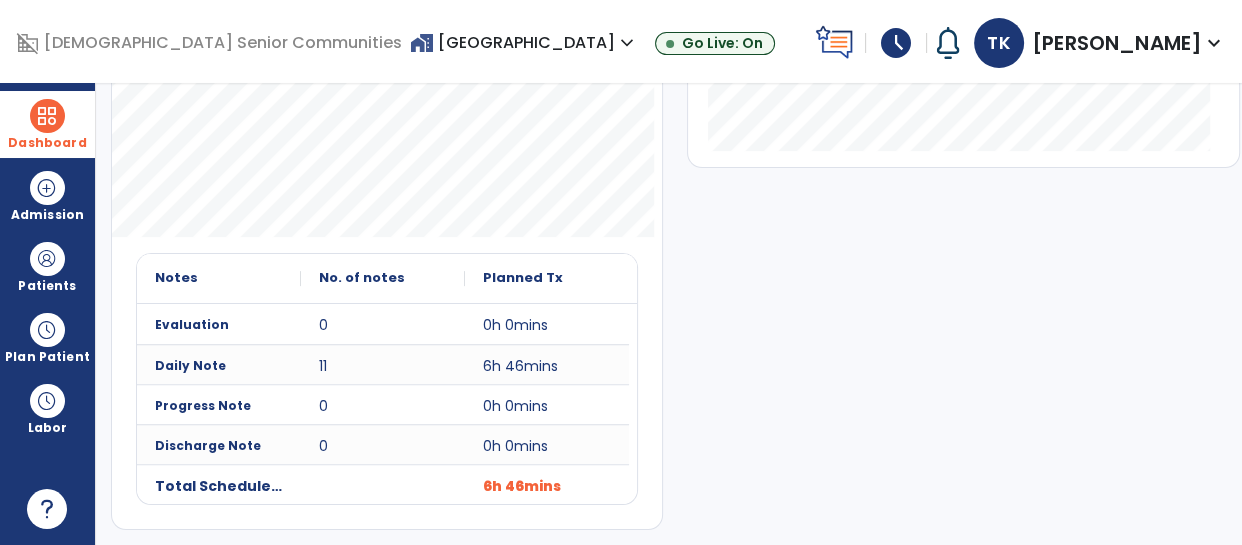 scroll, scrollTop: 0, scrollLeft: 0, axis: both 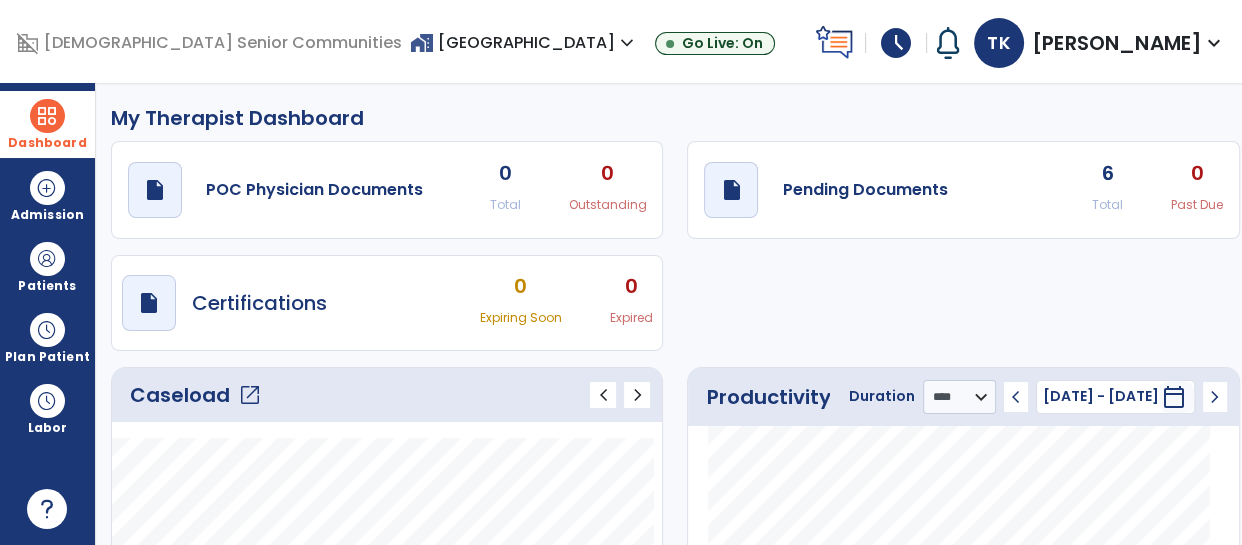 click on "Caseload   open_in_new" 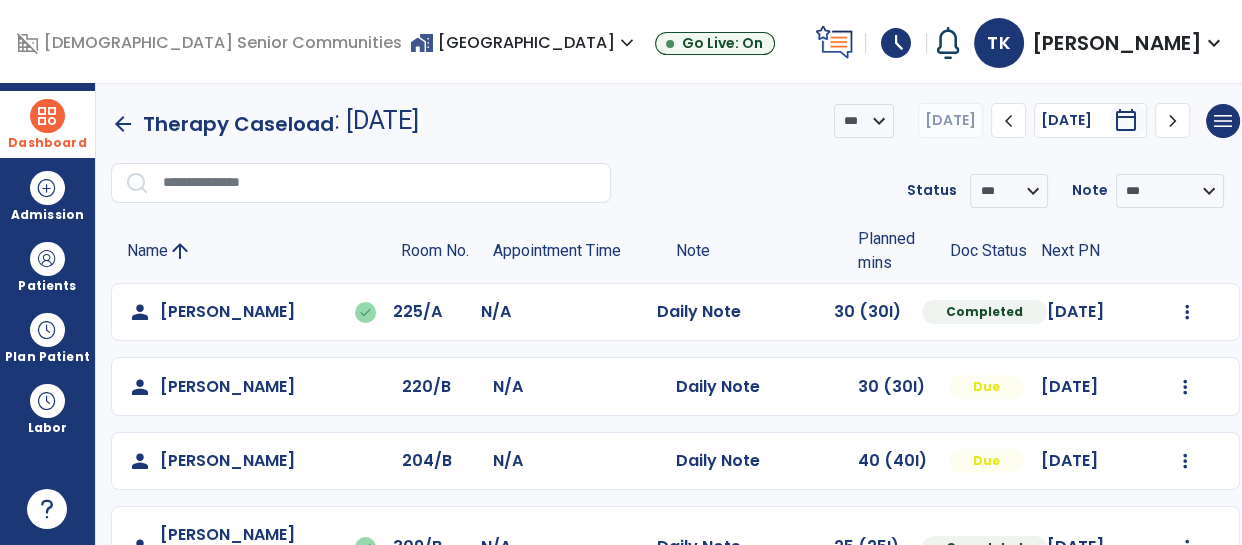 scroll, scrollTop: 567, scrollLeft: 0, axis: vertical 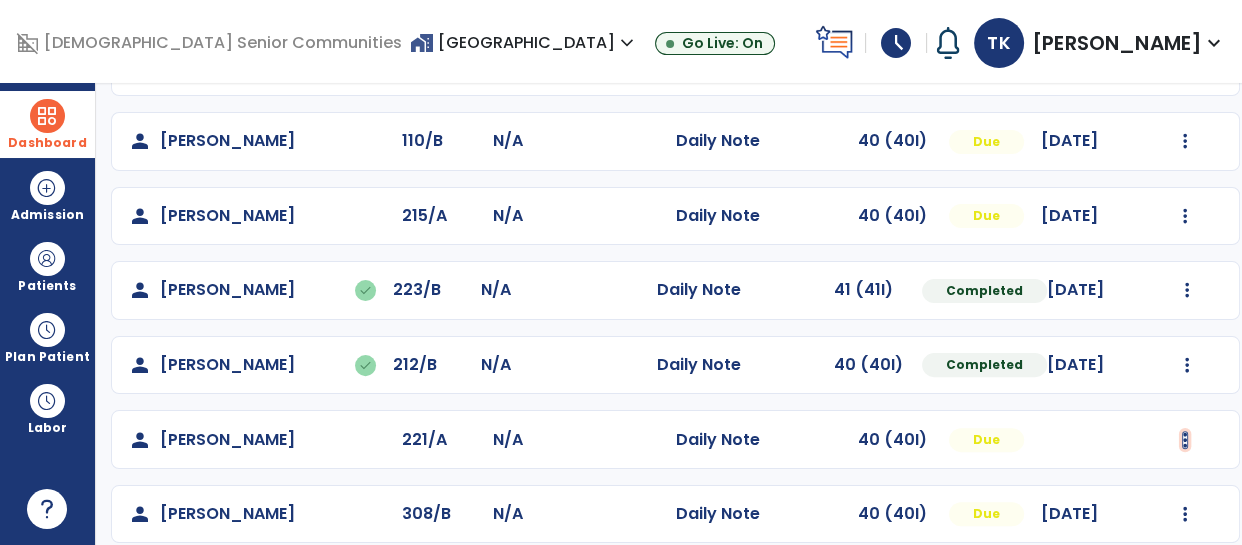 click at bounding box center [1187, -255] 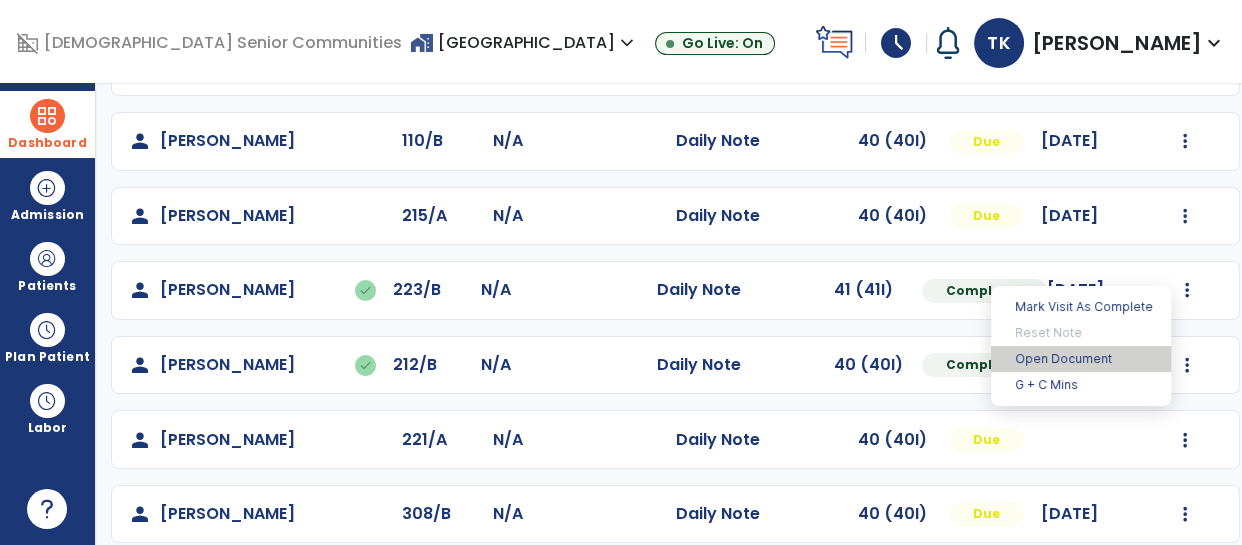 click on "Open Document" at bounding box center [1081, 359] 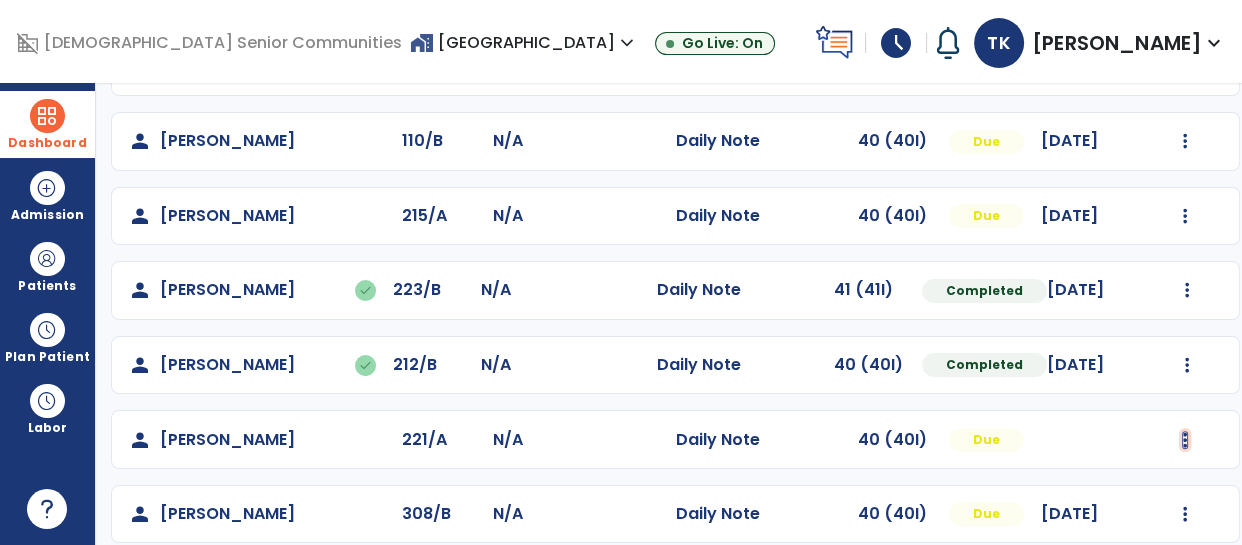 click at bounding box center [1185, 440] 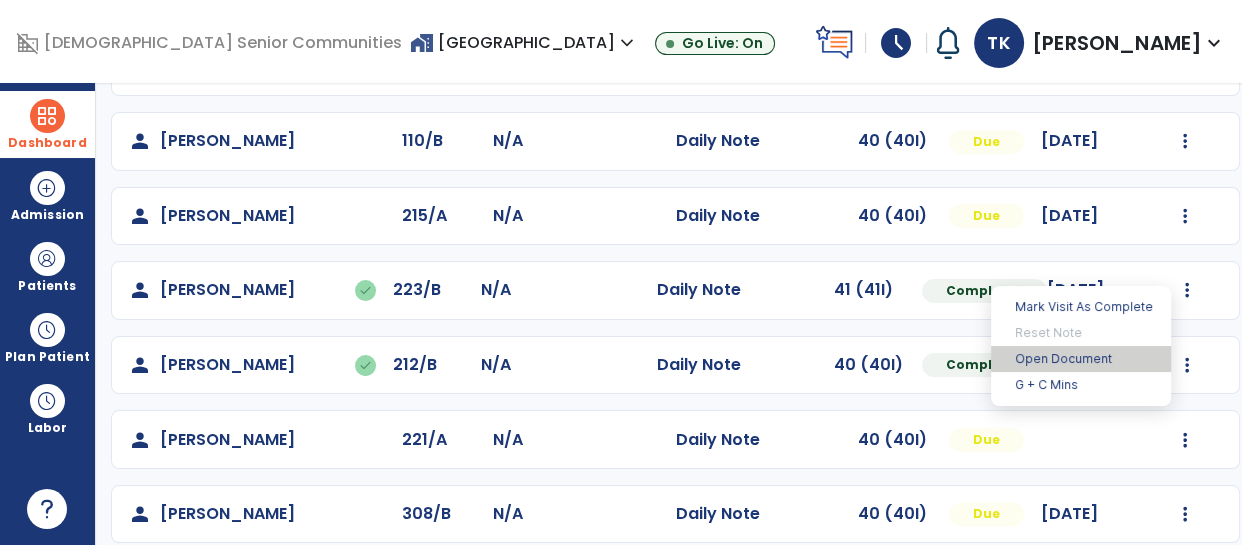 click on "Open Document" at bounding box center (1081, 359) 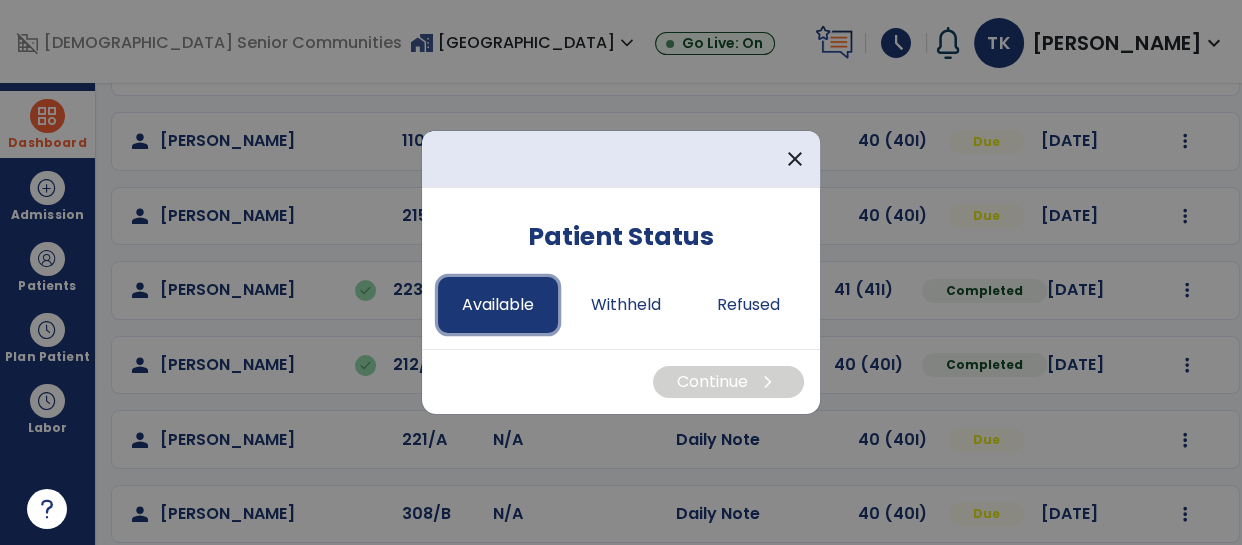 click on "Available" at bounding box center (498, 305) 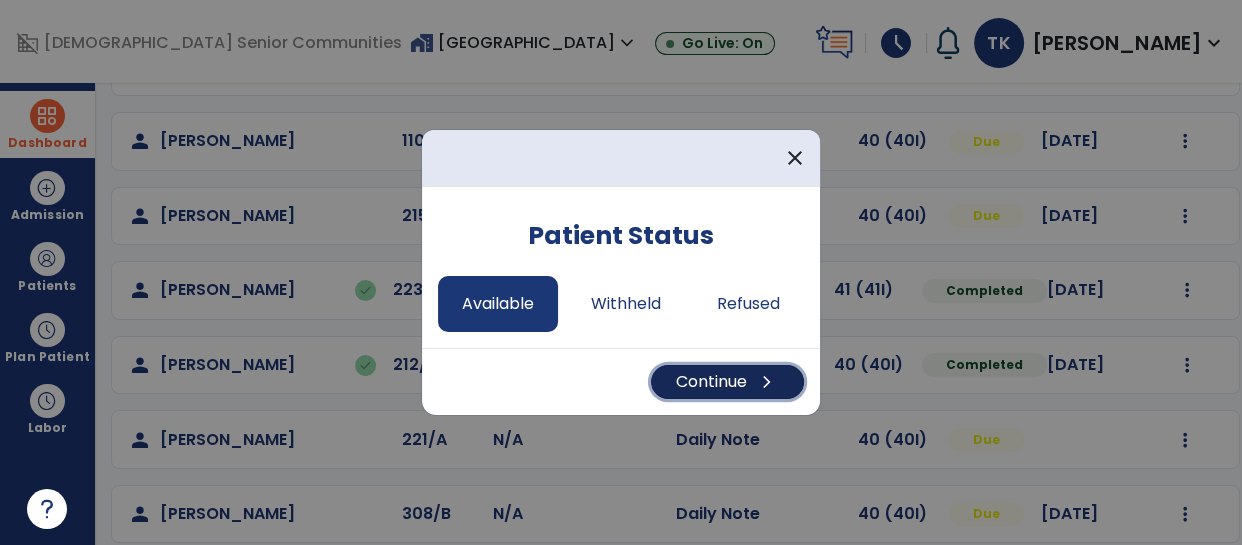 click on "Continue   chevron_right" at bounding box center [727, 382] 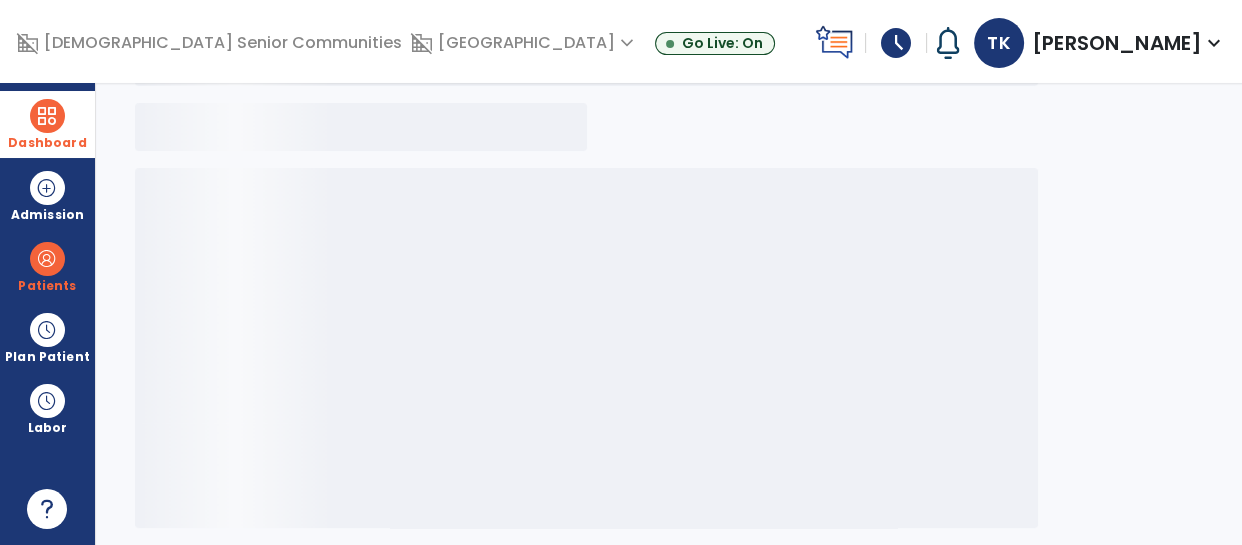scroll, scrollTop: 378, scrollLeft: 0, axis: vertical 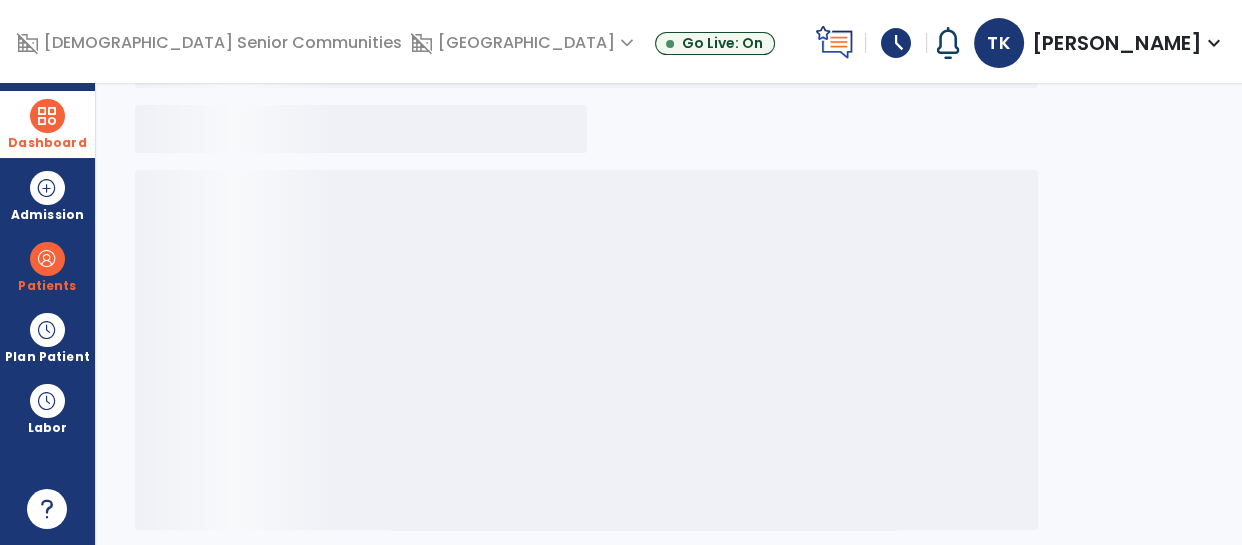 select on "*" 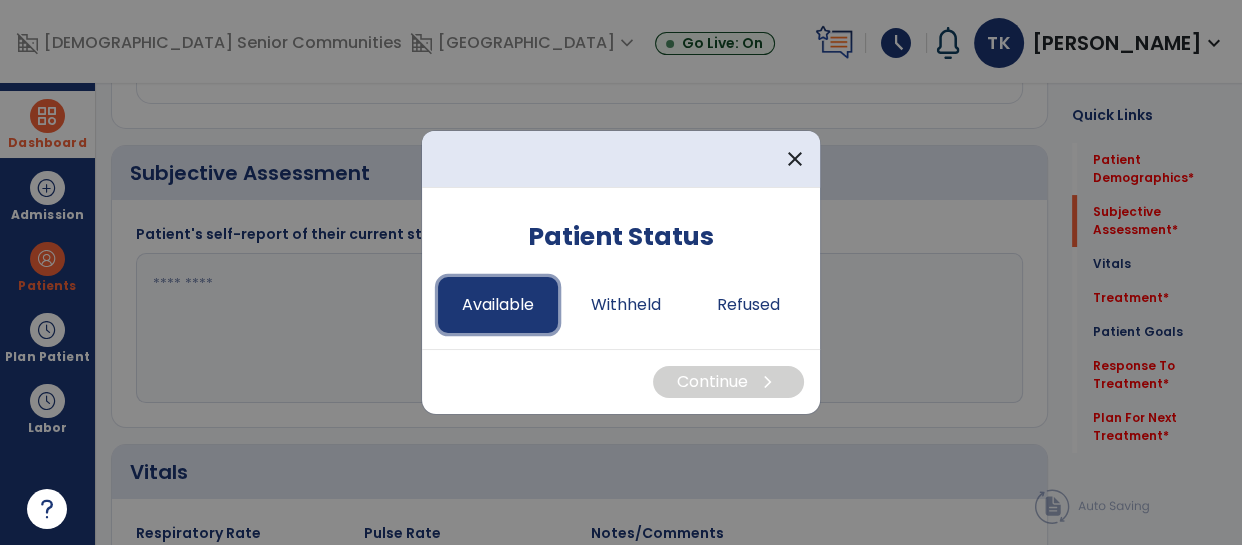 click on "Available" at bounding box center (498, 305) 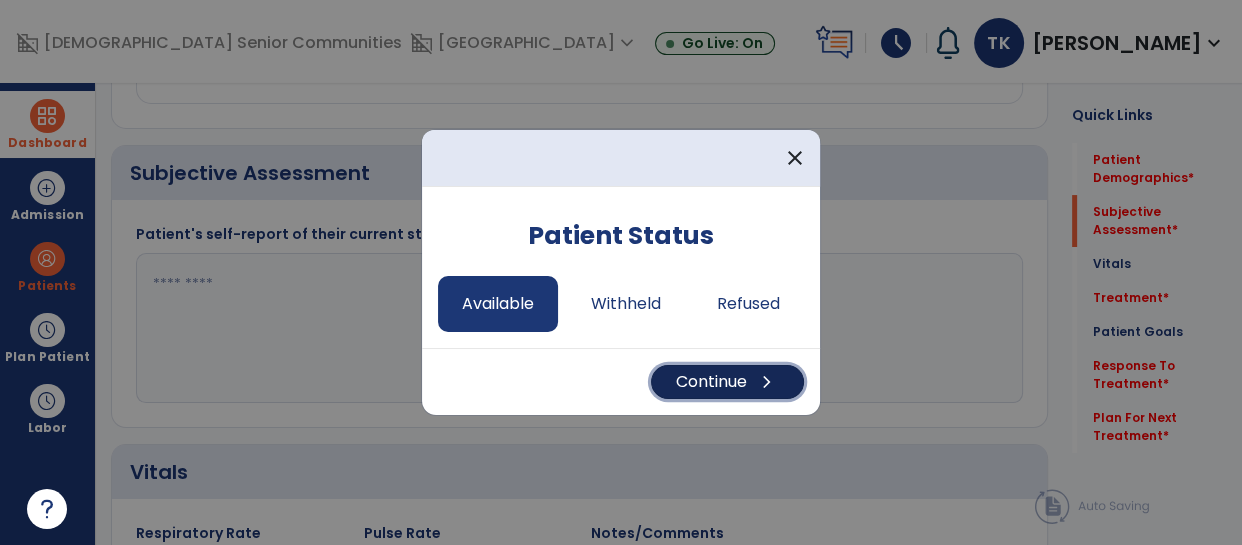 click on "Continue   chevron_right" at bounding box center [727, 382] 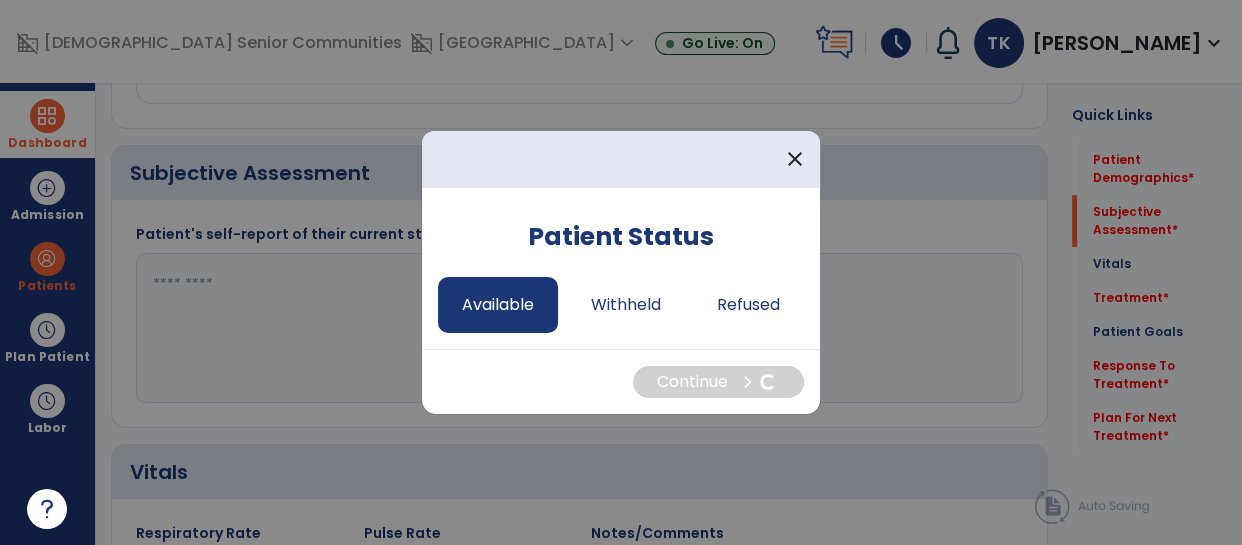click 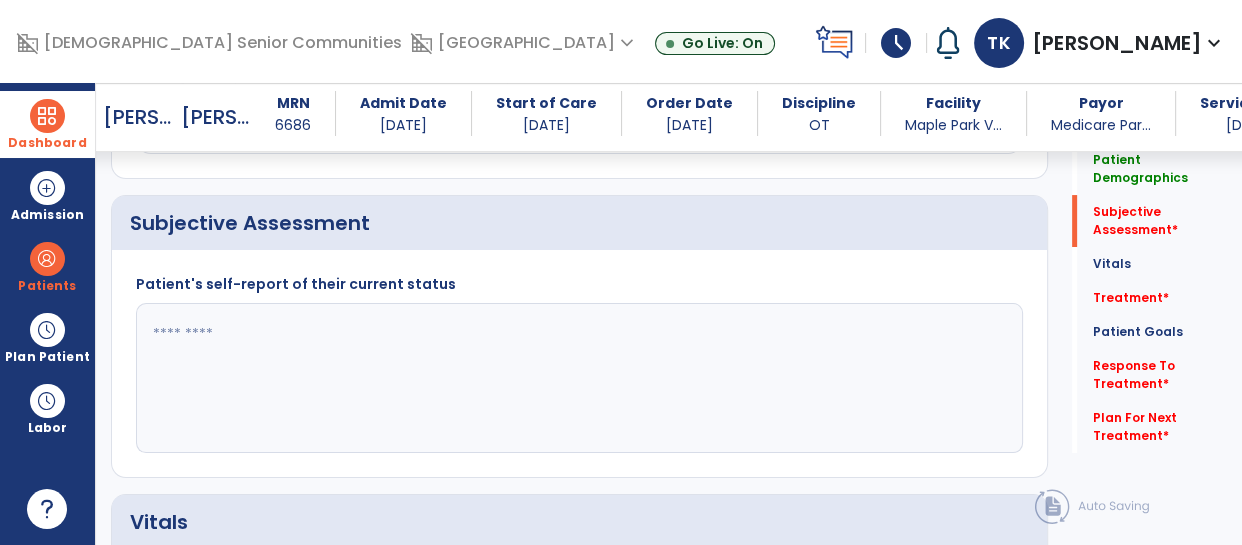 scroll, scrollTop: 311, scrollLeft: 0, axis: vertical 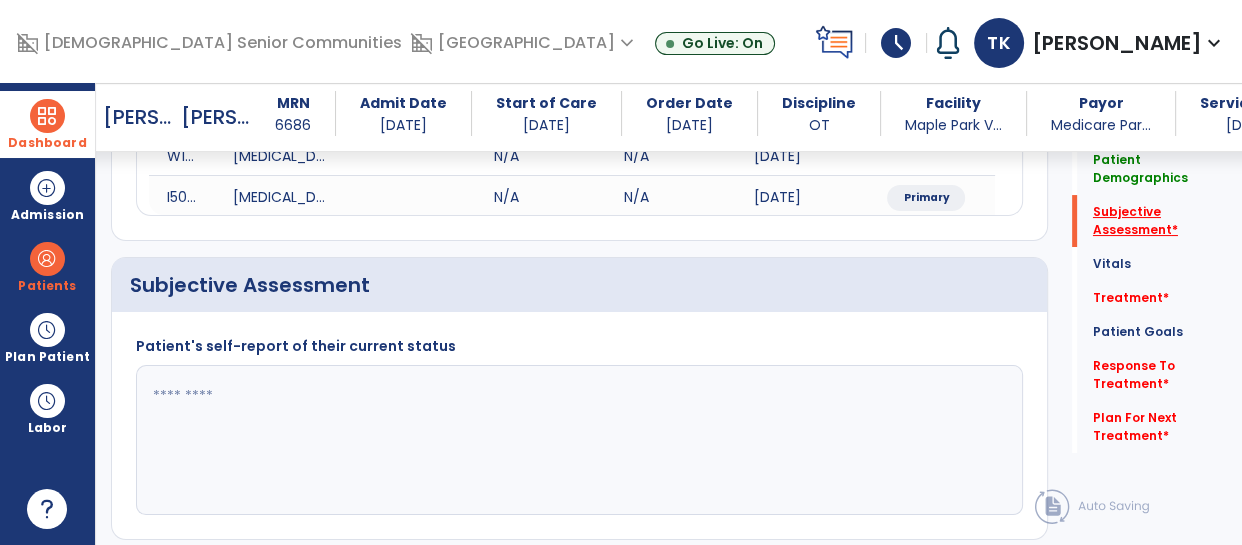 click on "Subjective Assessment   *" 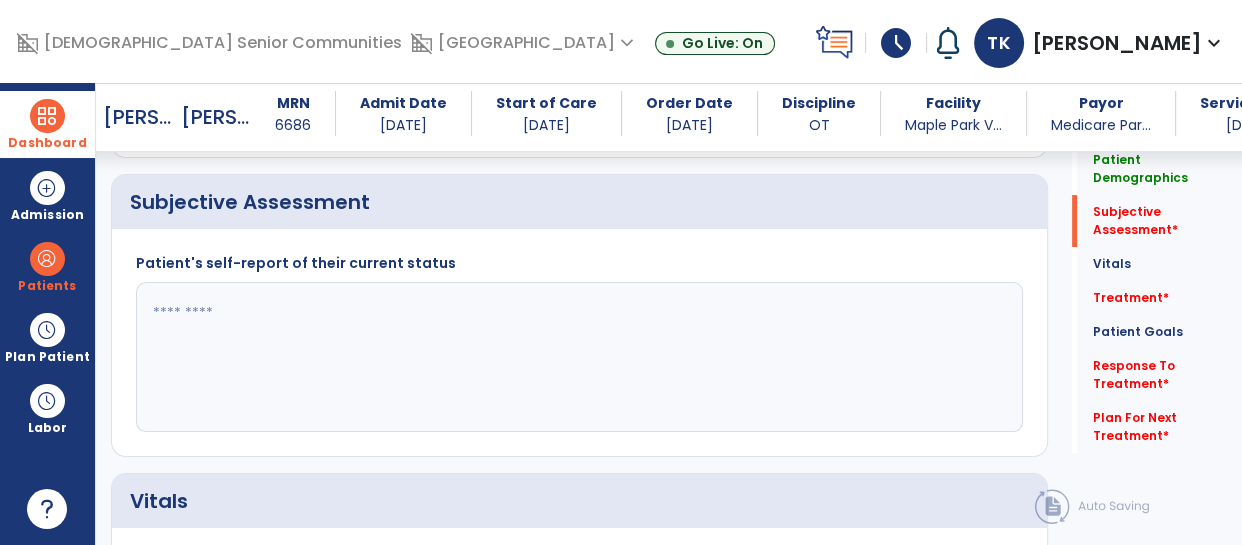 click 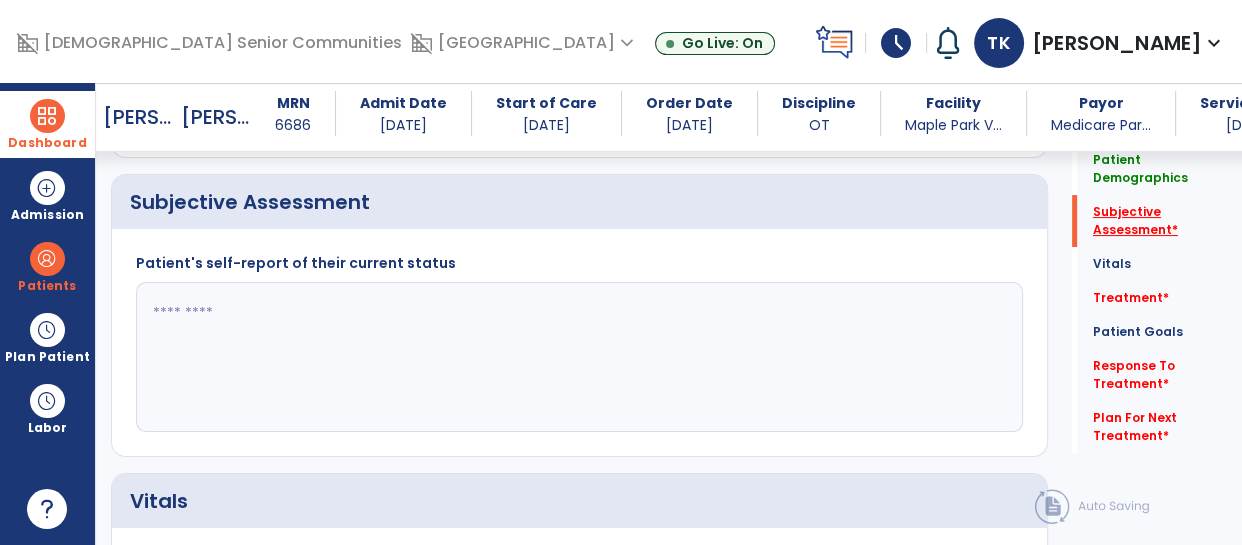 click on "Subjective Assessment   *" 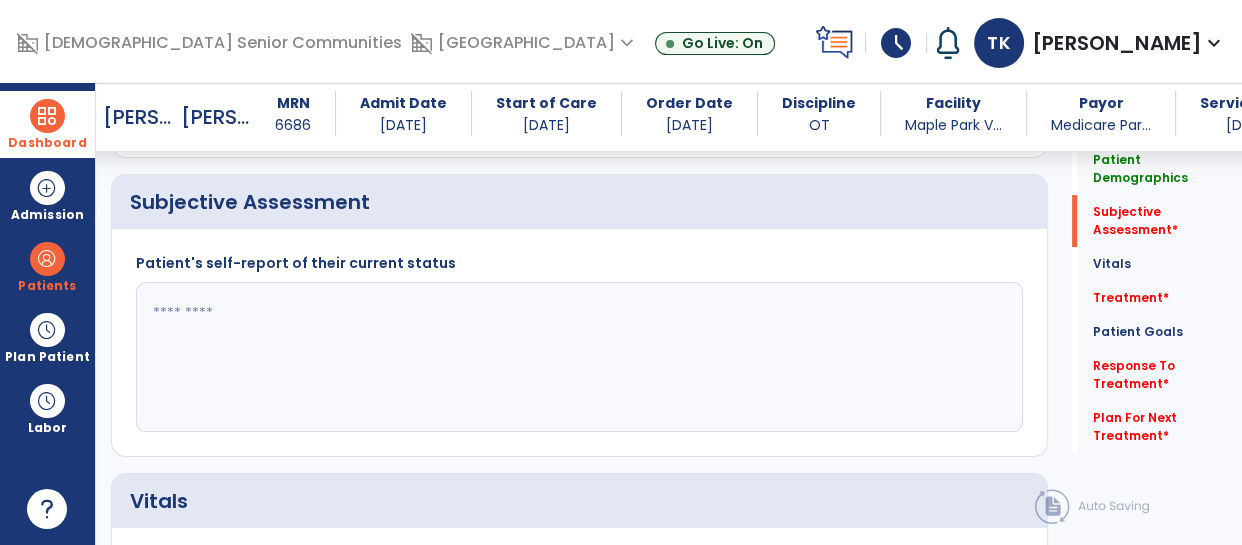 click 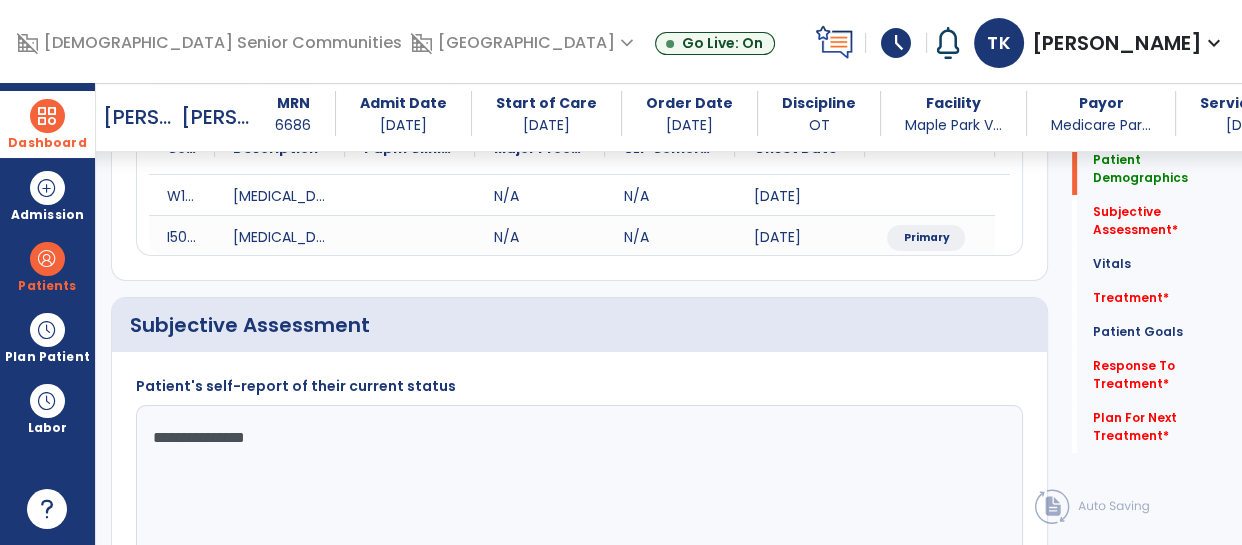 scroll, scrollTop: 274, scrollLeft: 0, axis: vertical 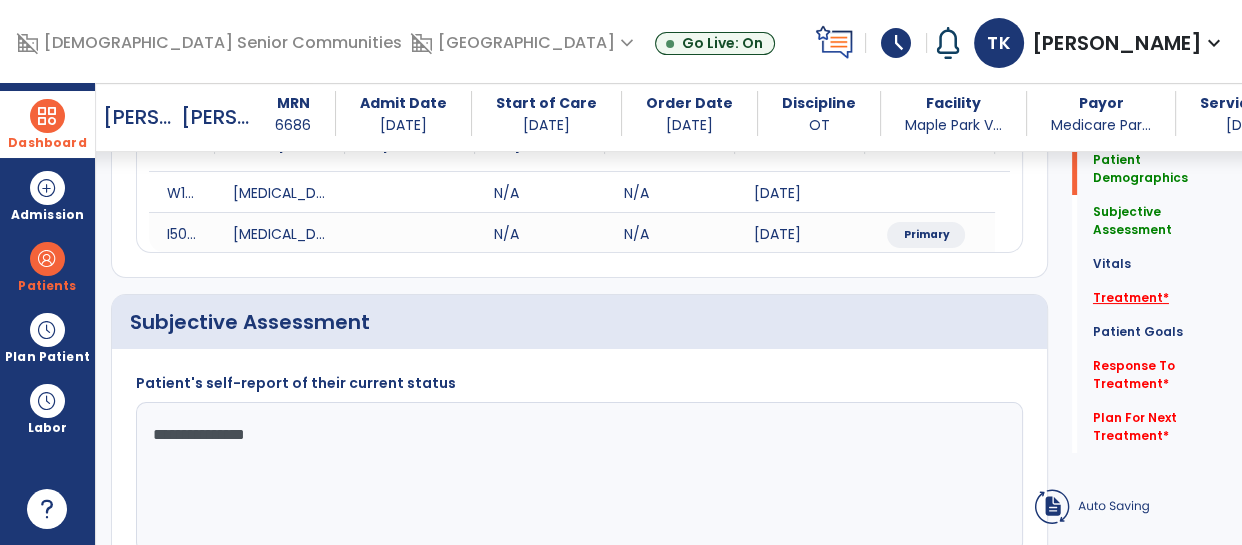 type on "**********" 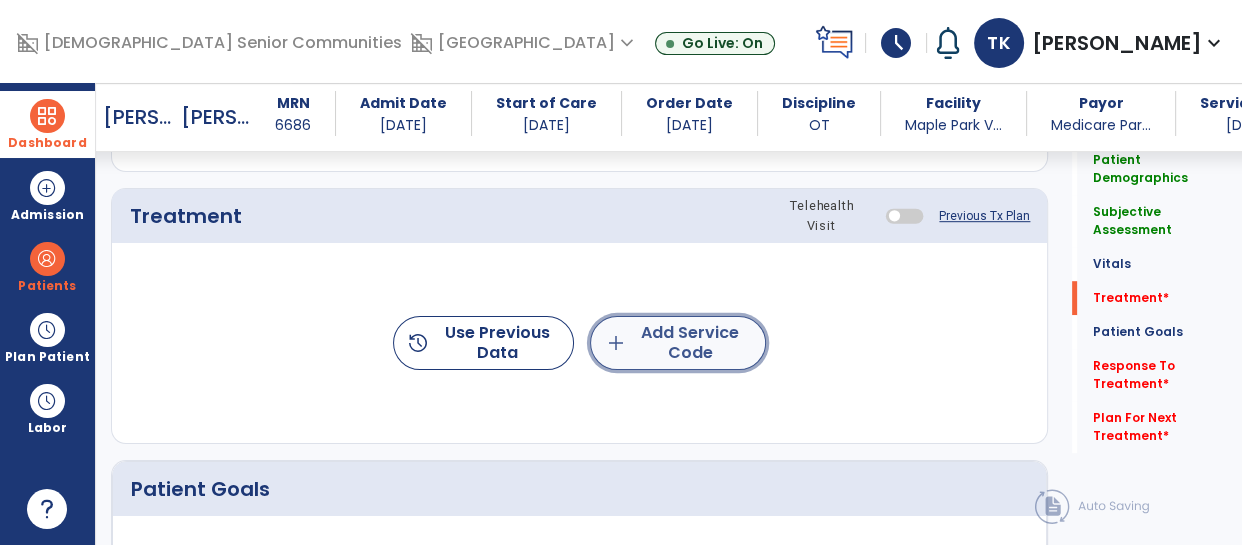 click on "add  Add Service Code" 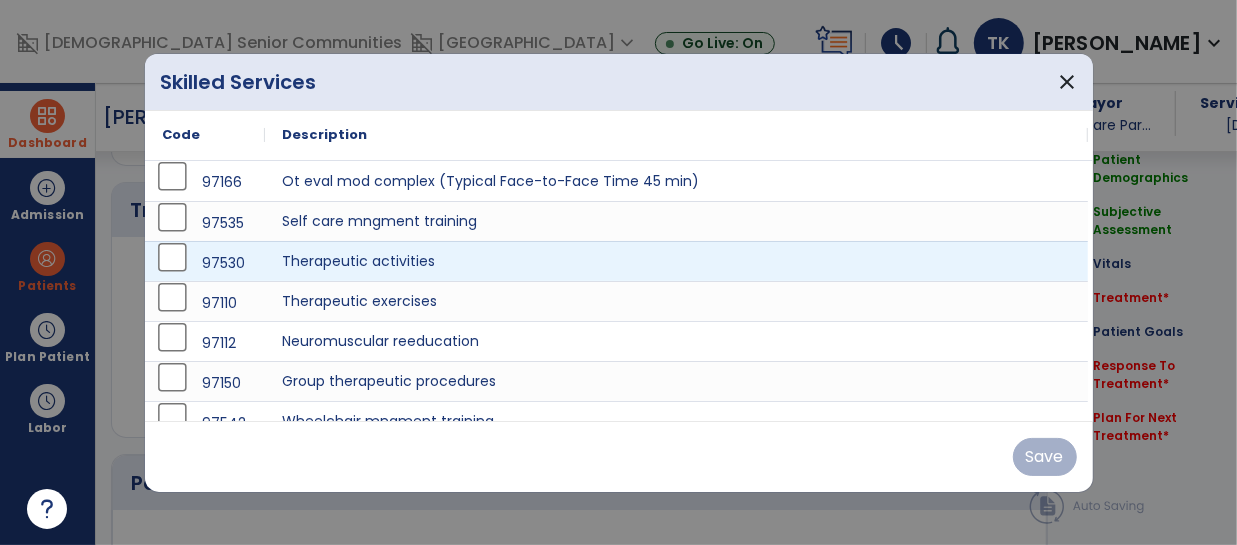 scroll, scrollTop: 1101, scrollLeft: 0, axis: vertical 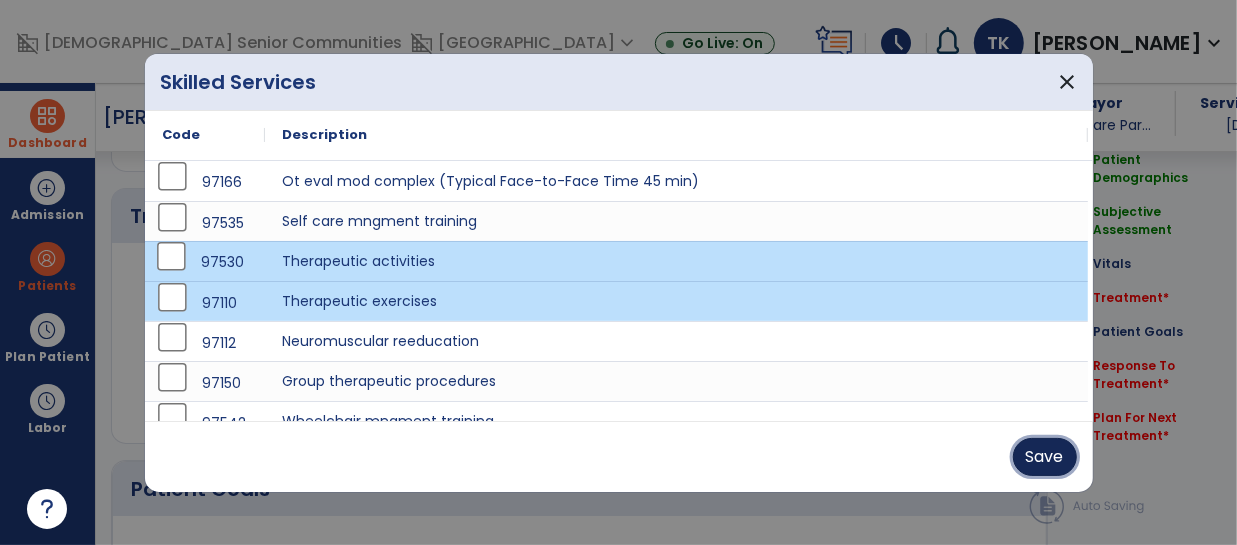 click on "Save" at bounding box center (1045, 457) 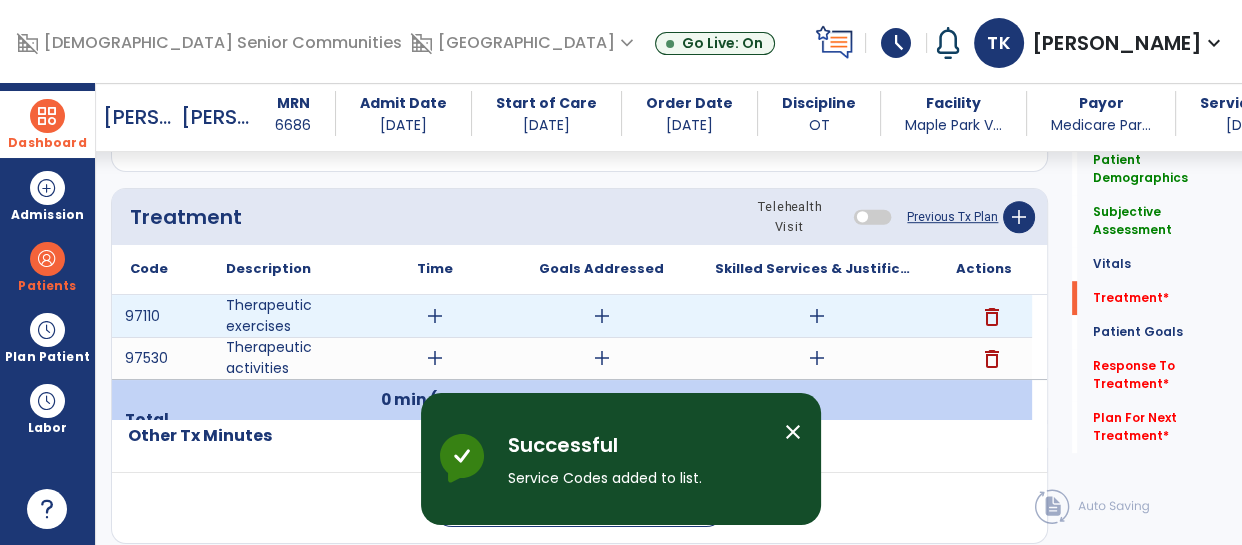 click on "add" at bounding box center [435, 316] 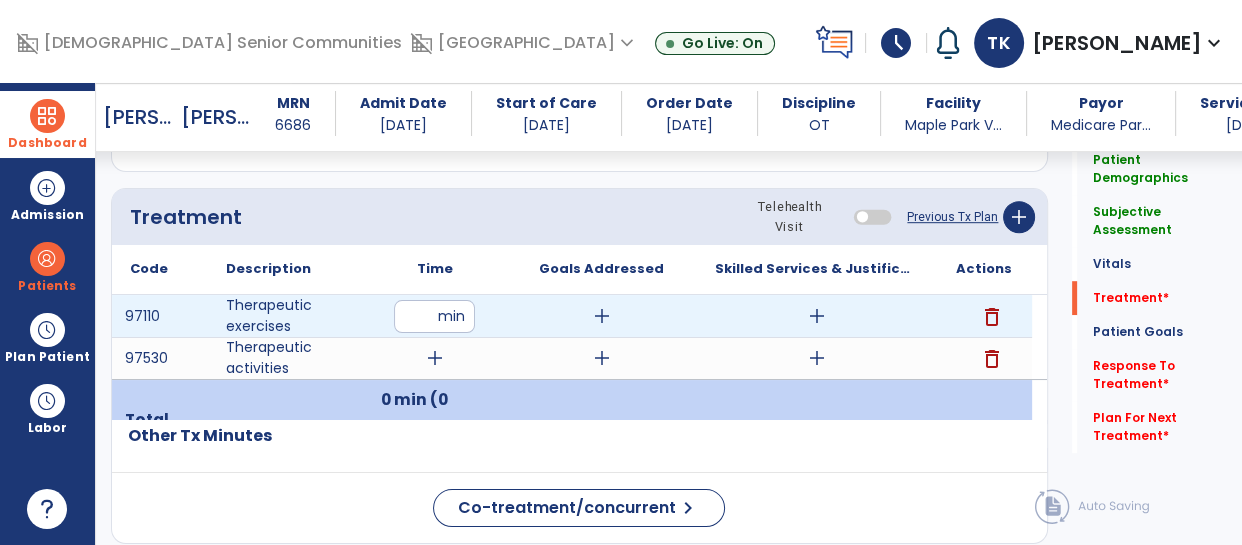 type on "**" 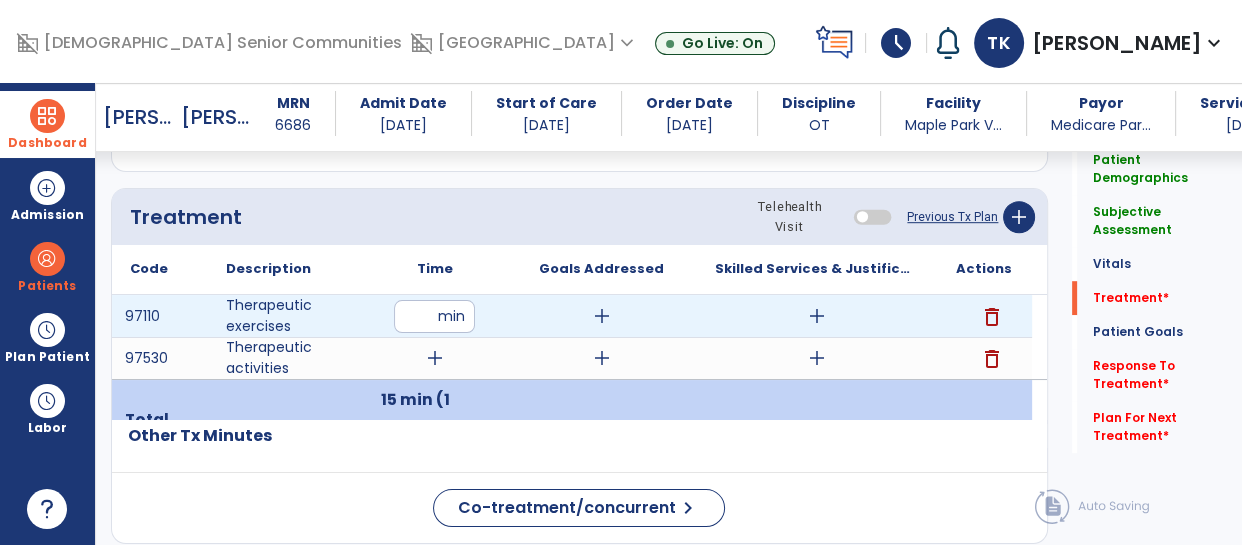 click on "delete" at bounding box center (992, 317) 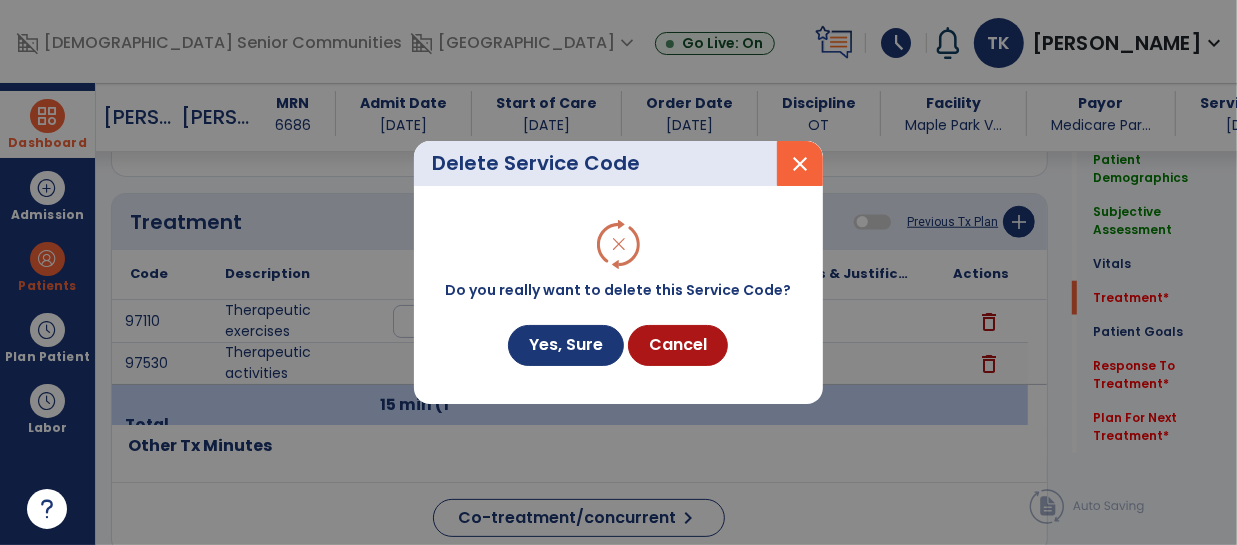 scroll, scrollTop: 1101, scrollLeft: 0, axis: vertical 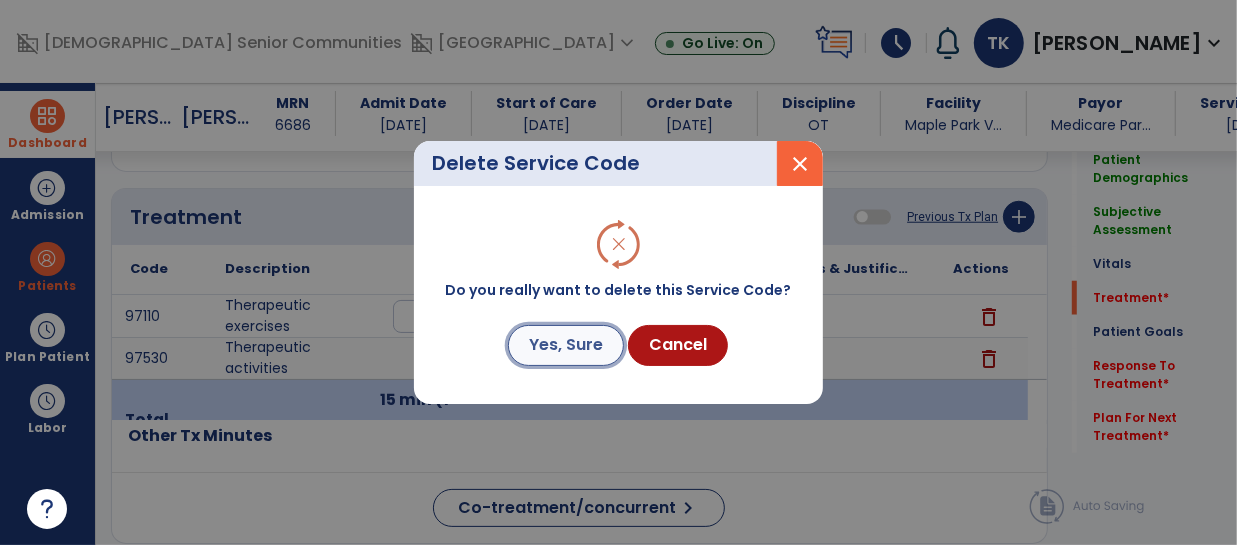 click on "Yes, Sure" at bounding box center (566, 345) 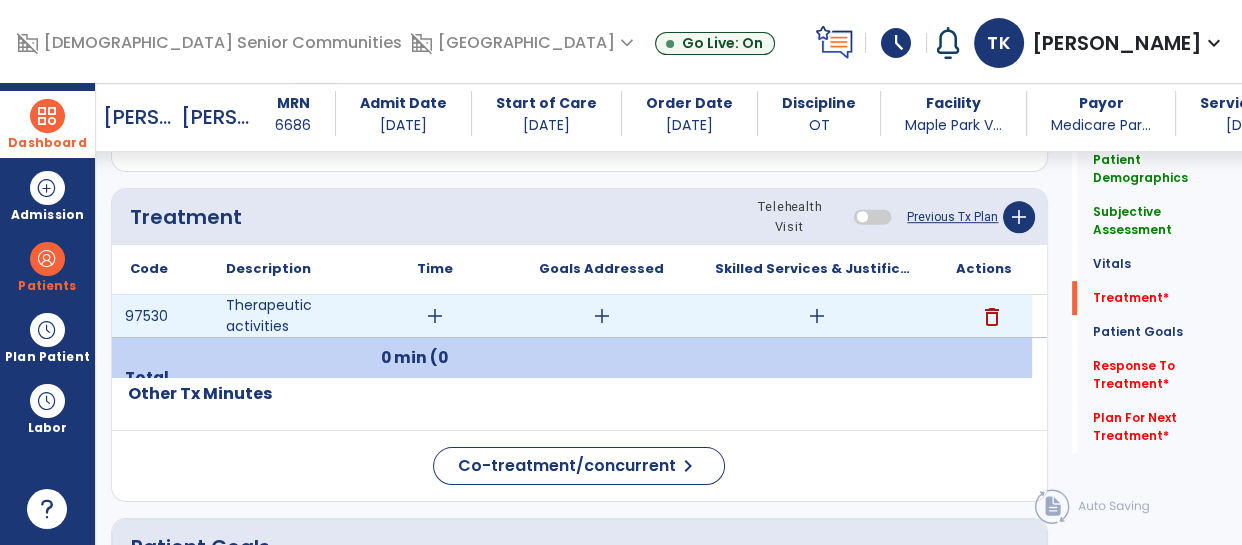 click on "add" at bounding box center (435, 316) 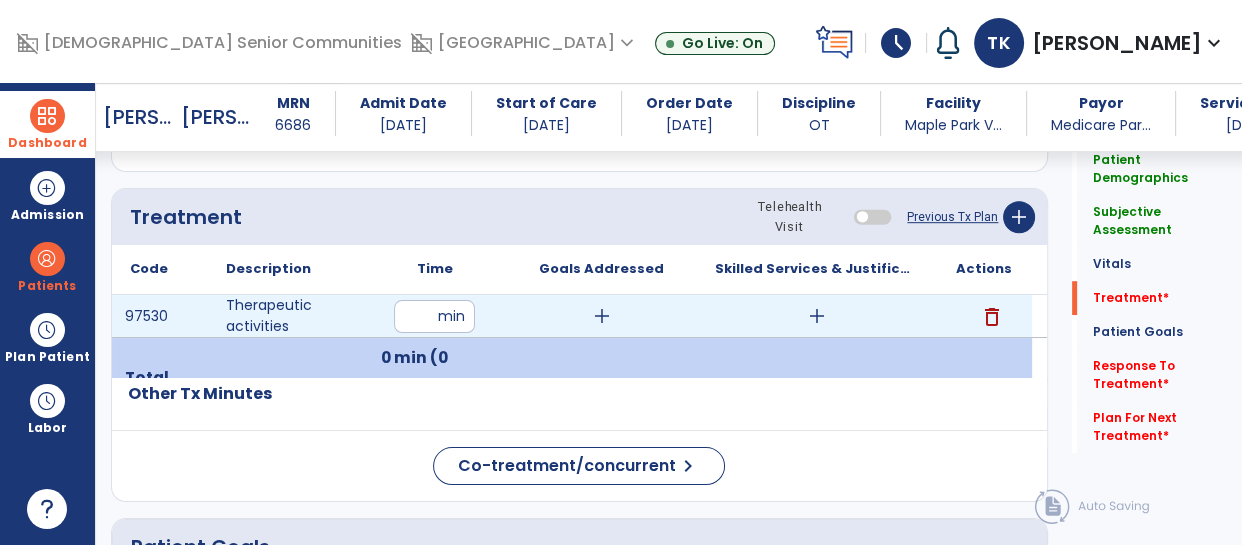 click at bounding box center [434, 316] 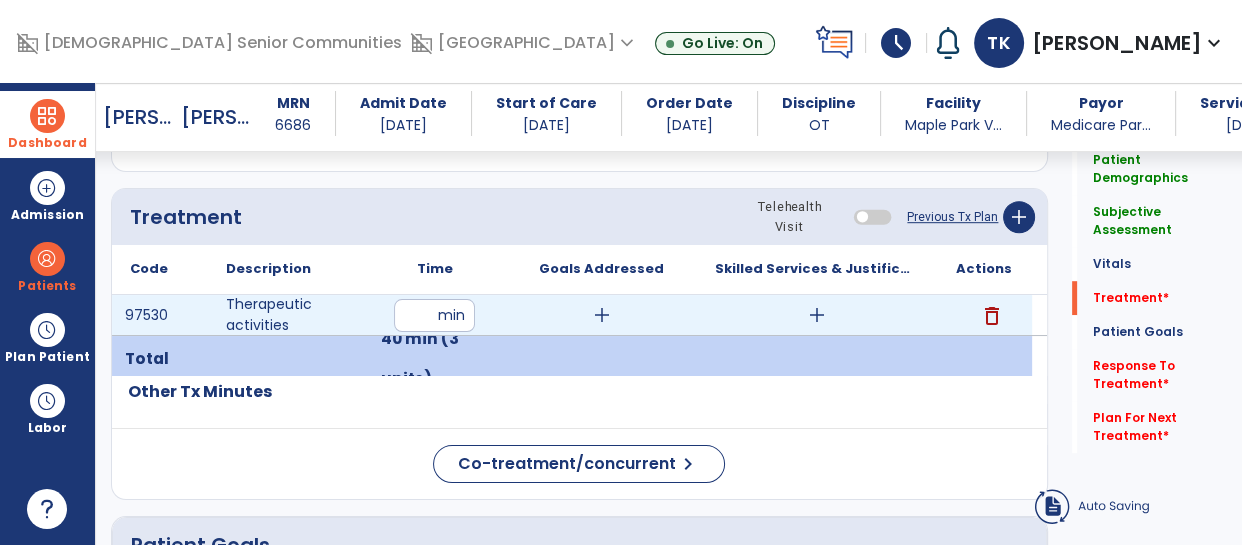 click on "add" at bounding box center (602, 315) 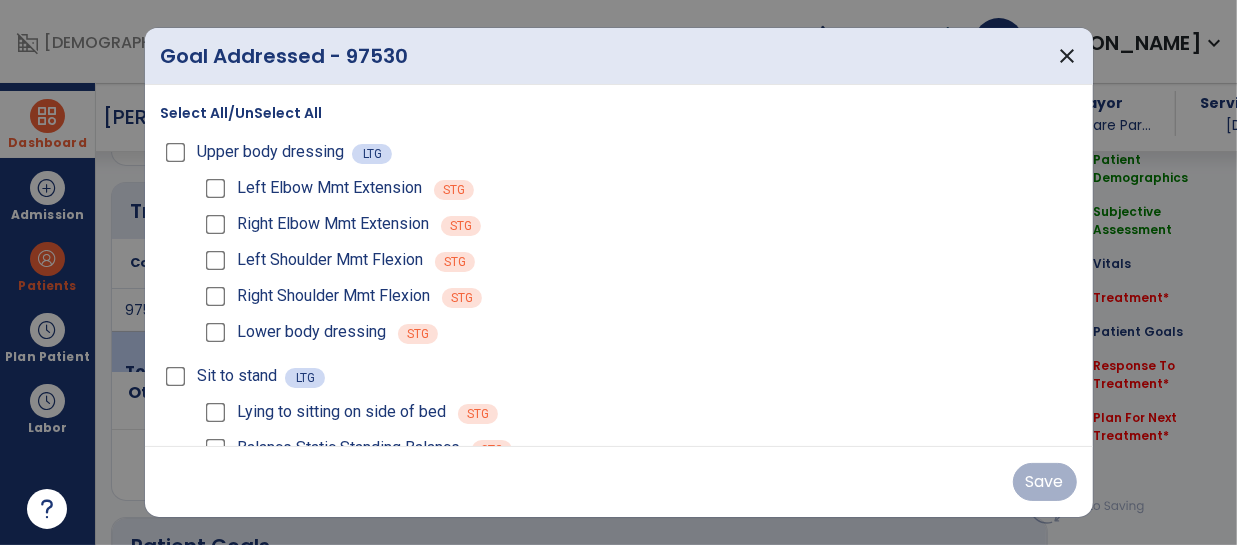 scroll, scrollTop: 1101, scrollLeft: 0, axis: vertical 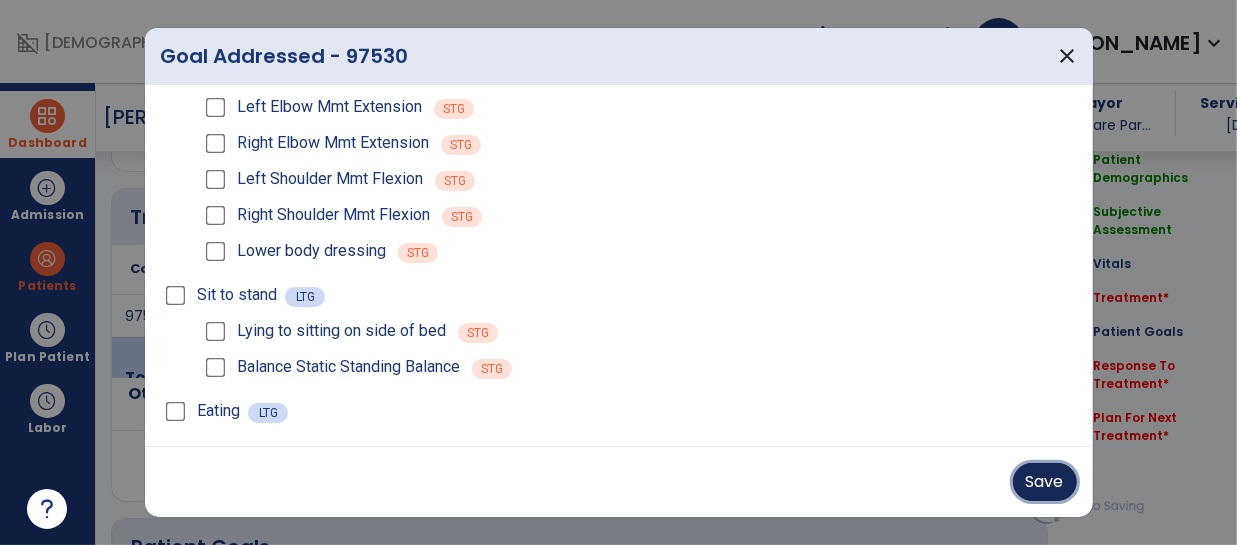 click on "Save" at bounding box center (1045, 482) 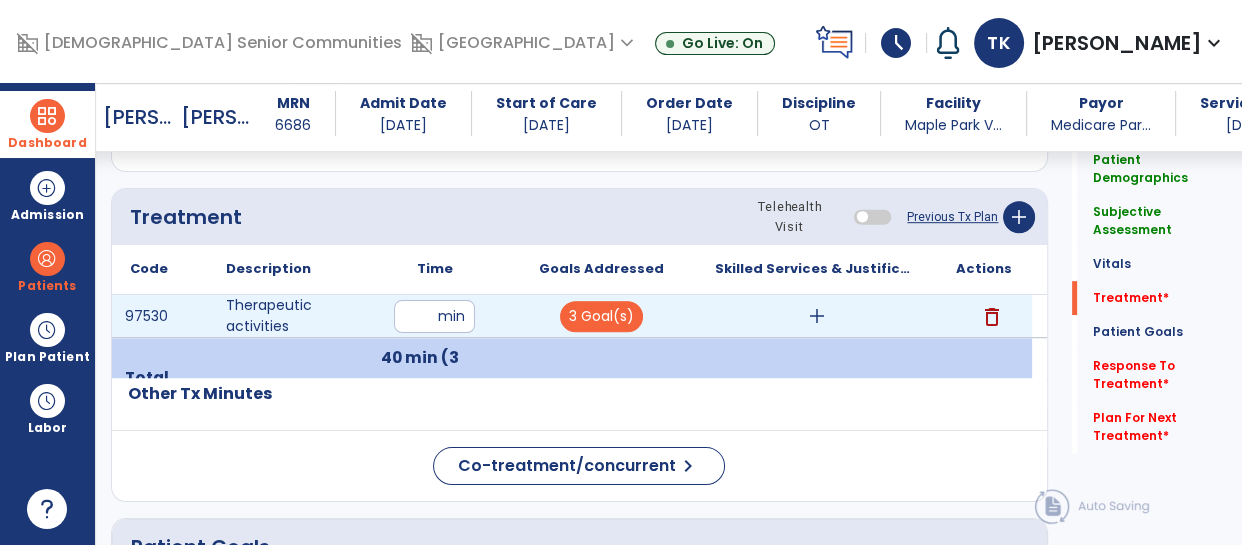 click on "add" at bounding box center (817, 316) 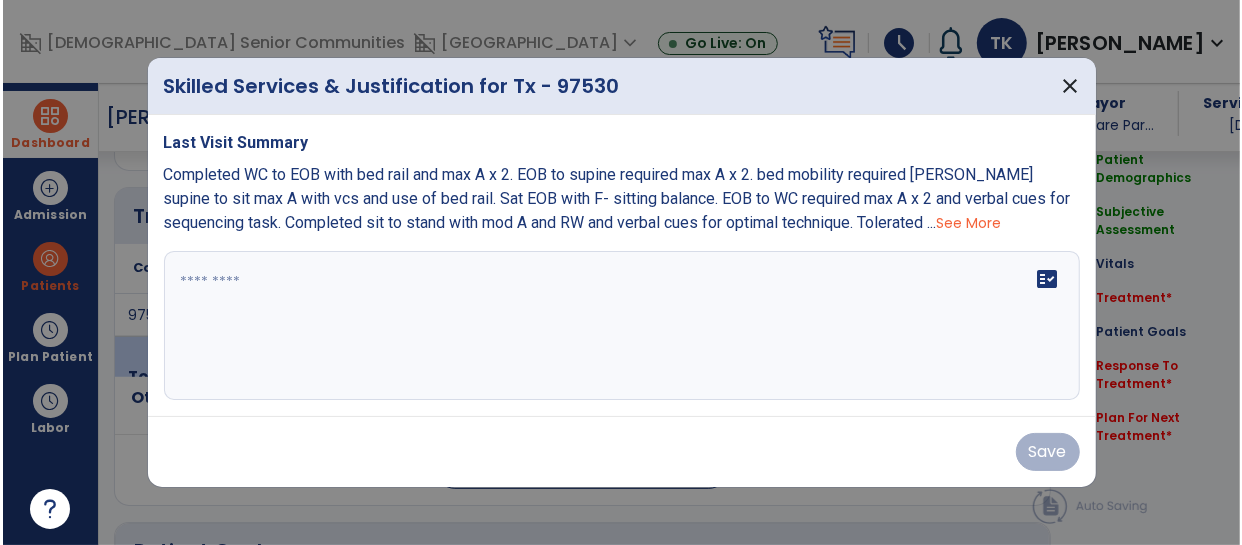scroll, scrollTop: 1101, scrollLeft: 0, axis: vertical 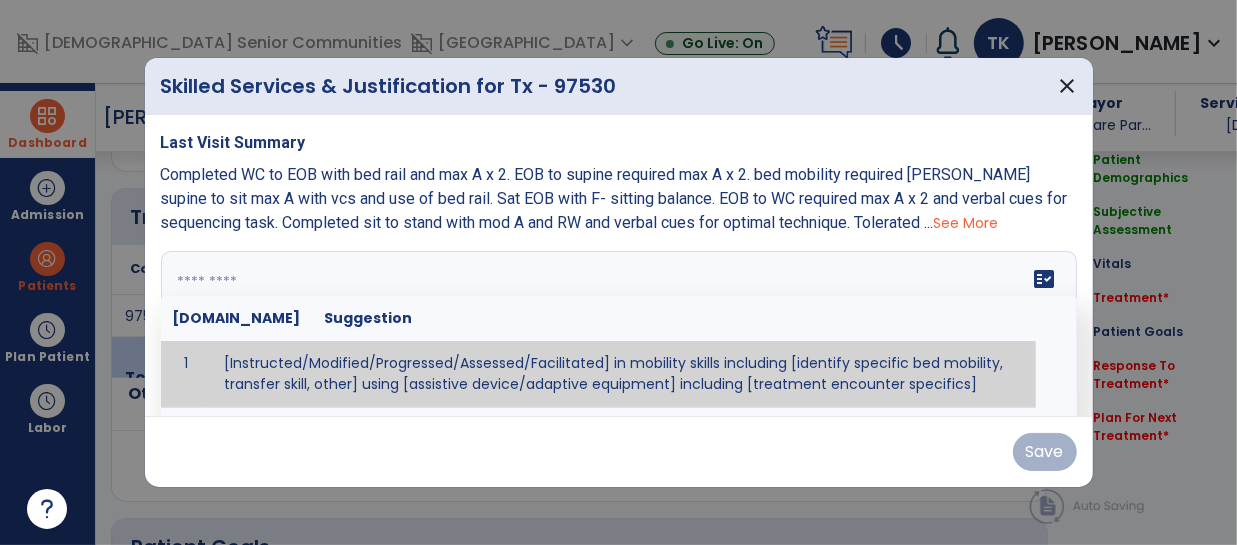 click on "fact_check  [DOMAIN_NAME] Suggestion 1 [Instructed/Modified/Progressed/Assessed/Facilitated] in mobility skills including [identify specific bed mobility, transfer skill, other] using [assistive device/adaptive equipment] including [treatment encounter specifics]" at bounding box center (619, 326) 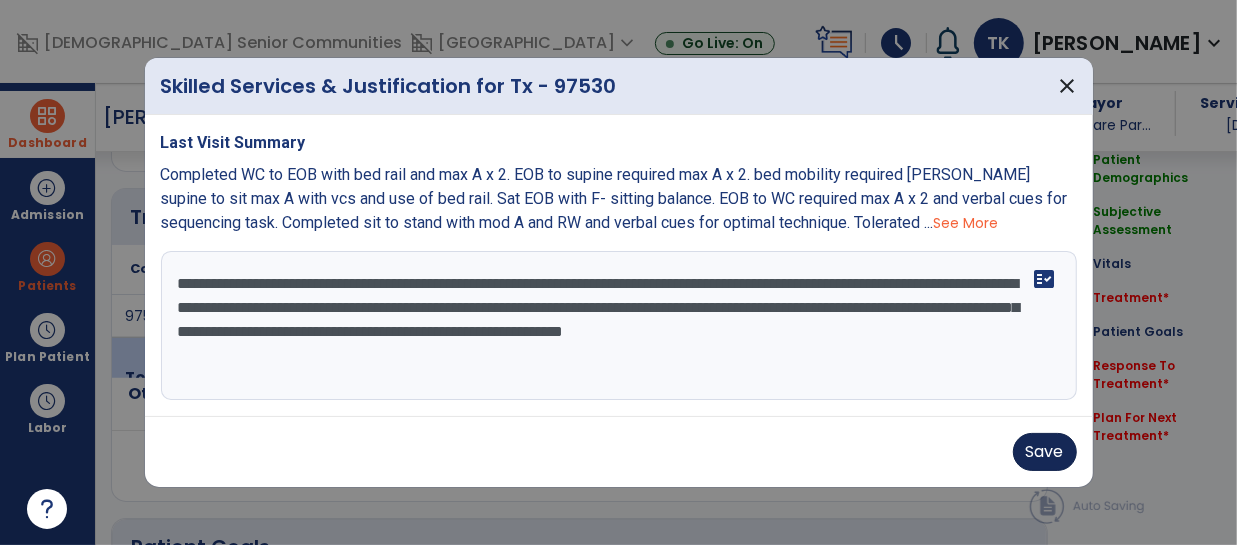 type on "**********" 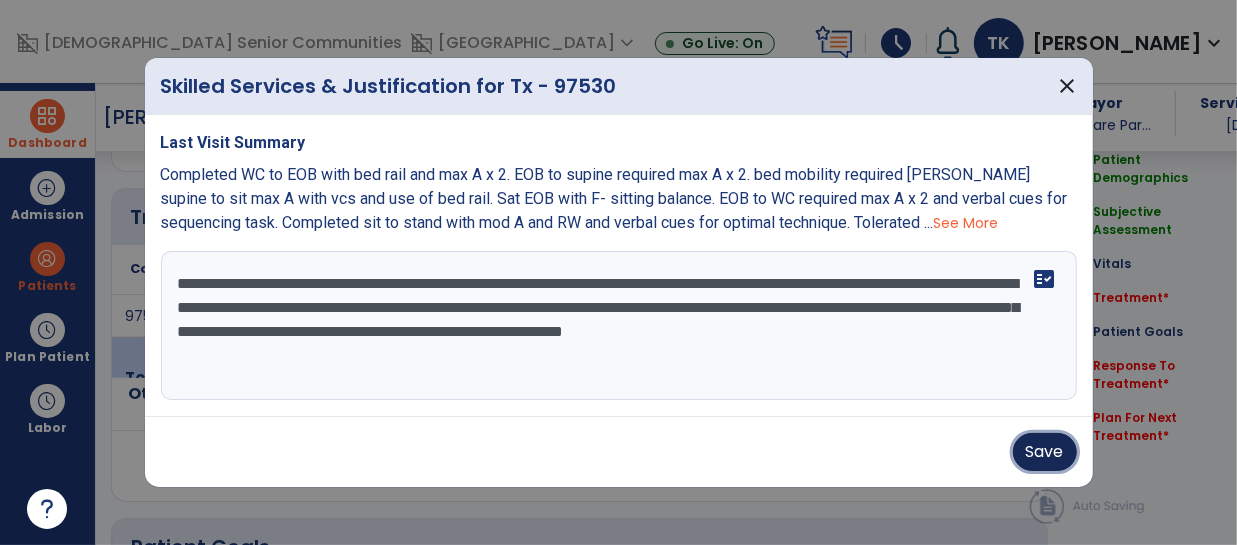 click on "Save" at bounding box center [1045, 452] 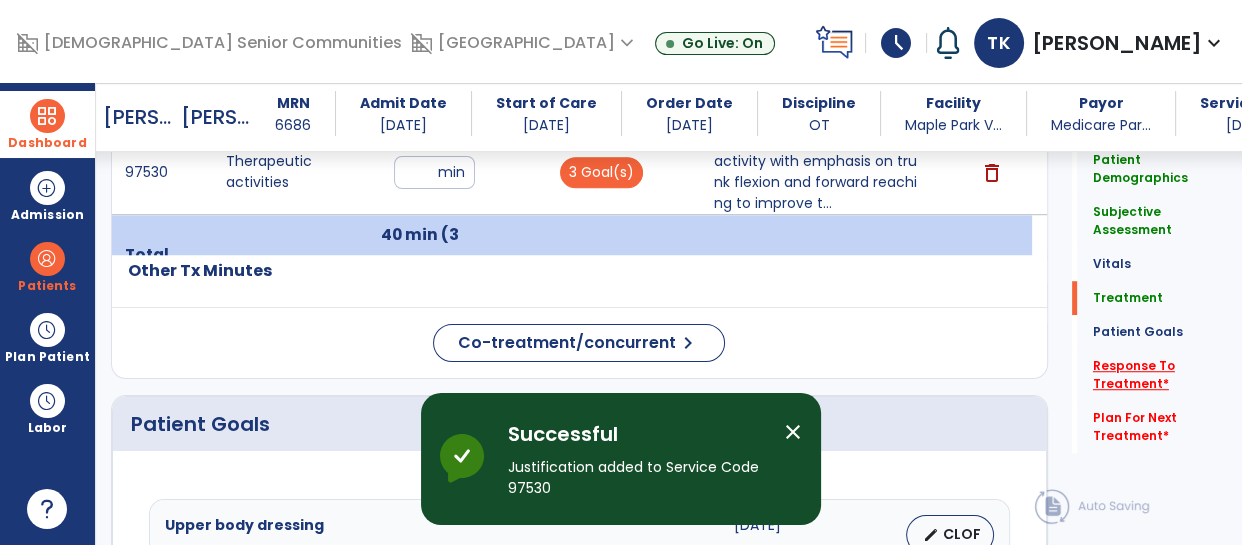 click on "Response To Treatment   *" 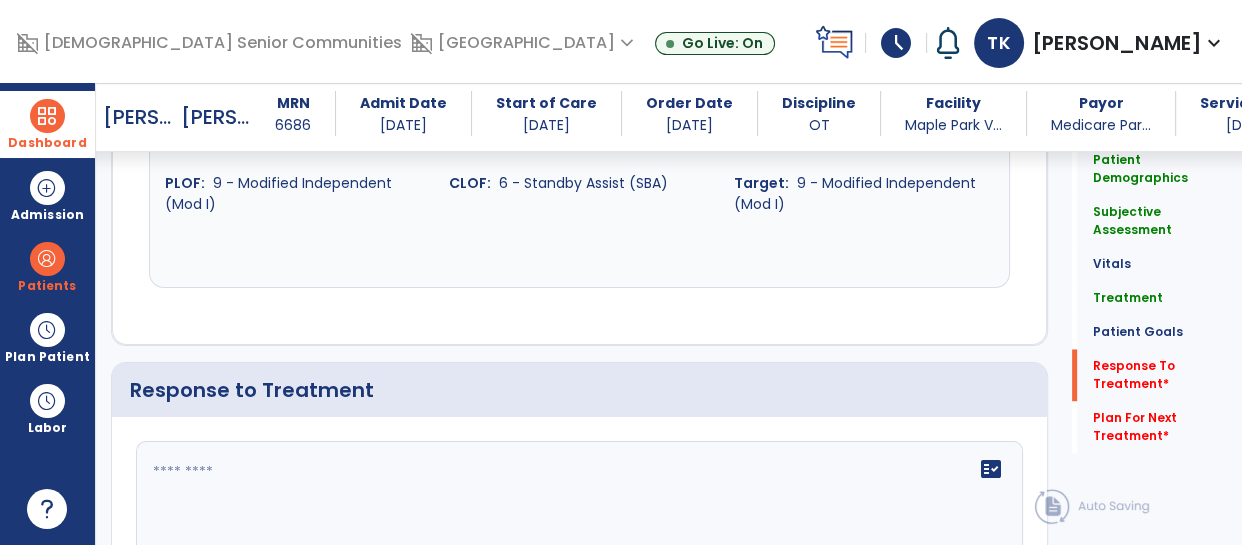 scroll, scrollTop: 3091, scrollLeft: 0, axis: vertical 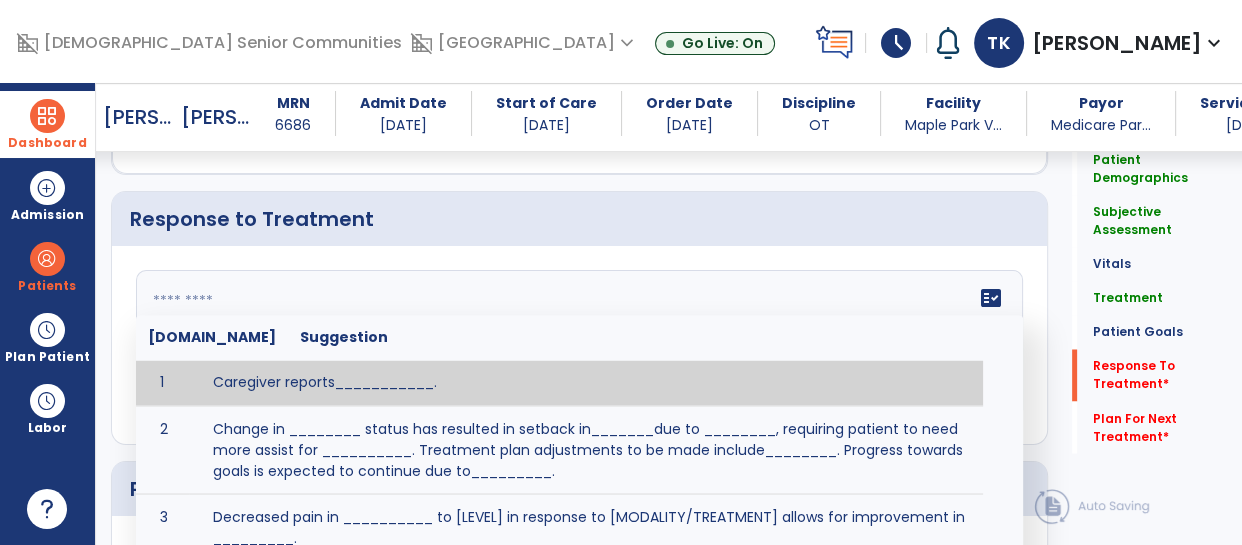 click on "fact_check  [DOMAIN_NAME] Suggestion 1 Caregiver reports___________. 2 Change in ________ status has resulted in setback in_______due to ________, requiring patient to need more assist for __________.   Treatment plan adjustments to be made include________.  Progress towards goals is expected to continue due to_________. 3 Decreased pain in __________ to [LEVEL] in response to [MODALITY/TREATMENT] allows for improvement in _________. 4 Functional gains in _______ have impacted the patient's ability to perform_________ with a reduction in assist levels to_________. 5 Functional progress this week has been significant due to__________. 6 Gains in ________ have improved the patient's ability to perform ______with decreased levels of assist to___________. 7 Improvement in ________allows patient to tolerate higher levels of challenges in_________. 8 Pain in [AREA] has decreased to [LEVEL] in response to [TREATMENT/MODALITY], allowing fore ease in completing__________. 9 10 11 12 13 14 15 16 17 18 19 20 21" 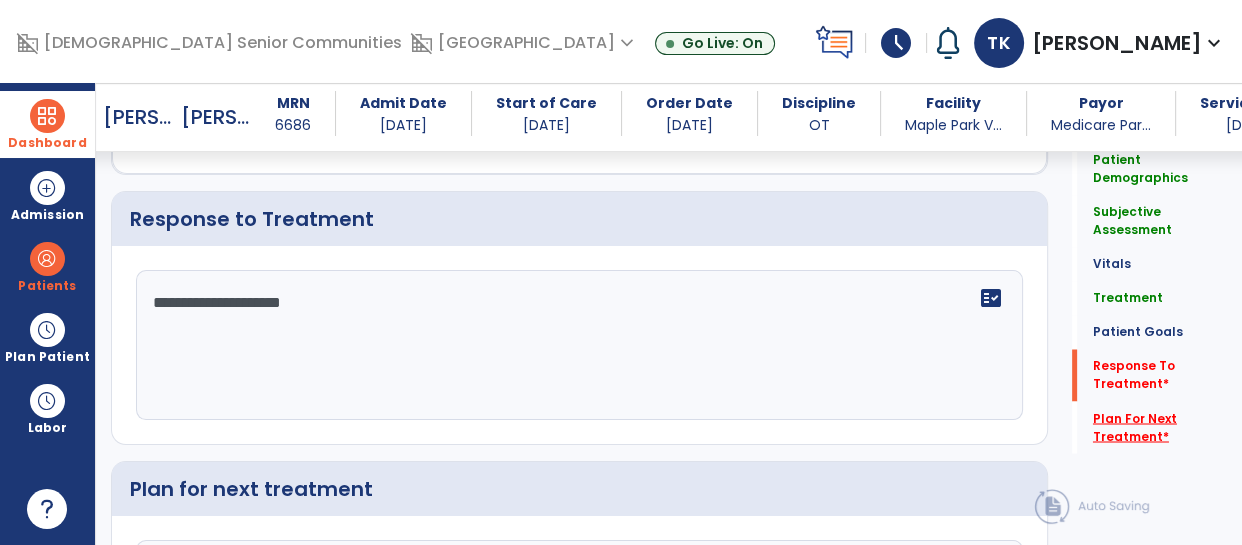 type on "**********" 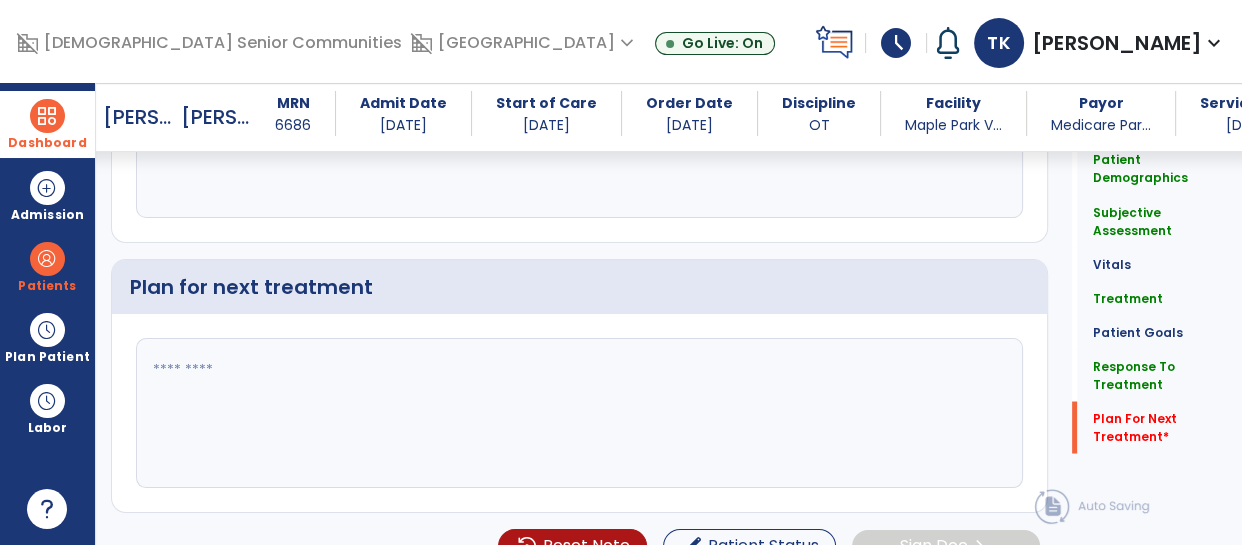 scroll, scrollTop: 3278, scrollLeft: 0, axis: vertical 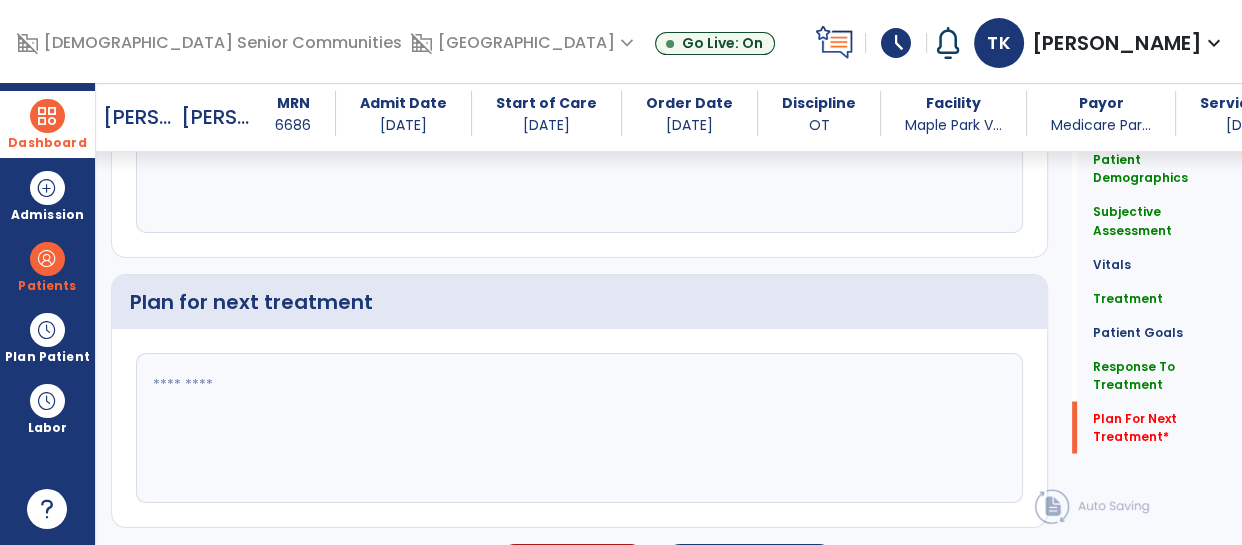 click 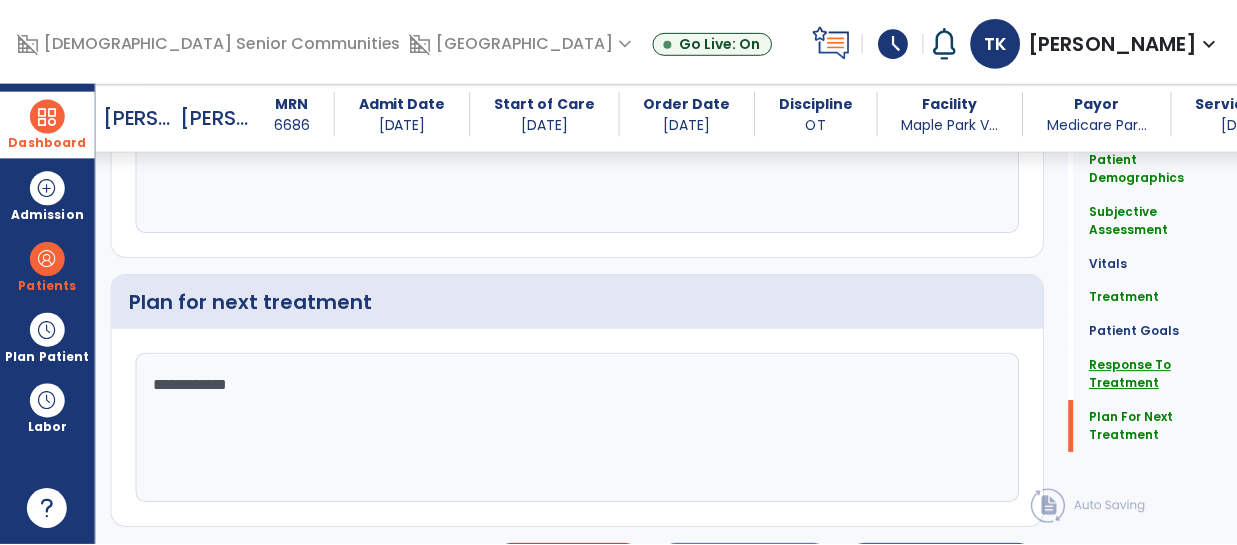 scroll, scrollTop: 3322, scrollLeft: 0, axis: vertical 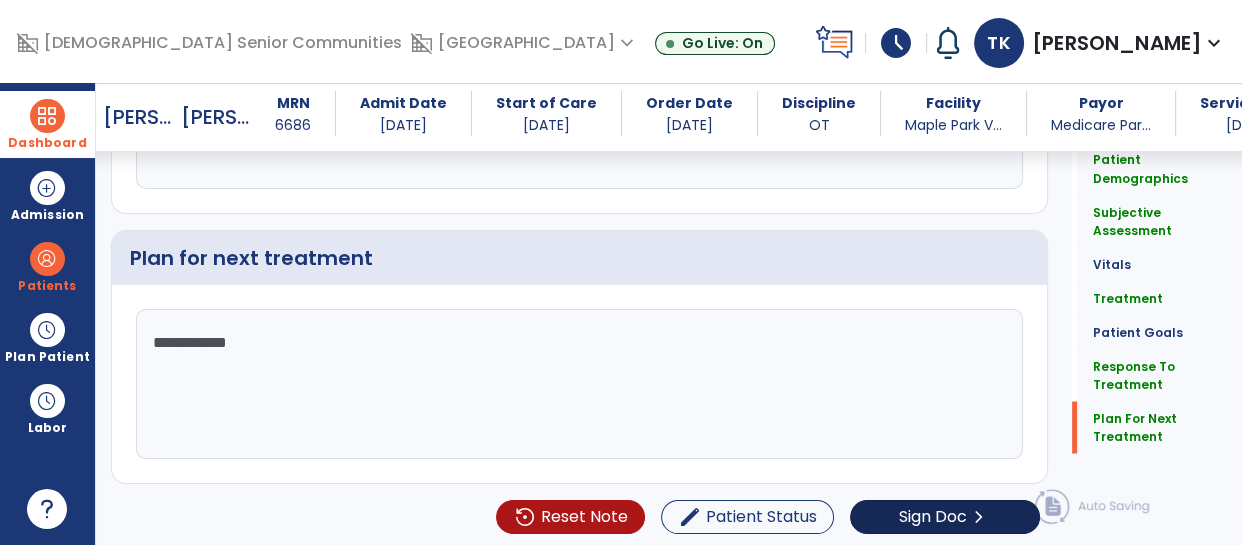 type on "**********" 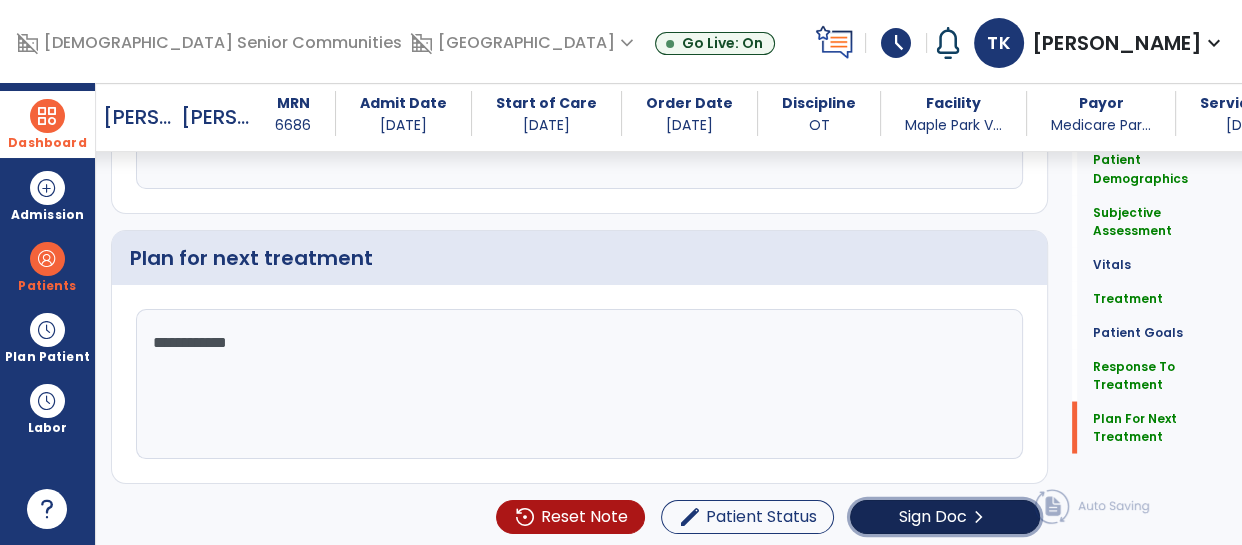 click on "Sign Doc" 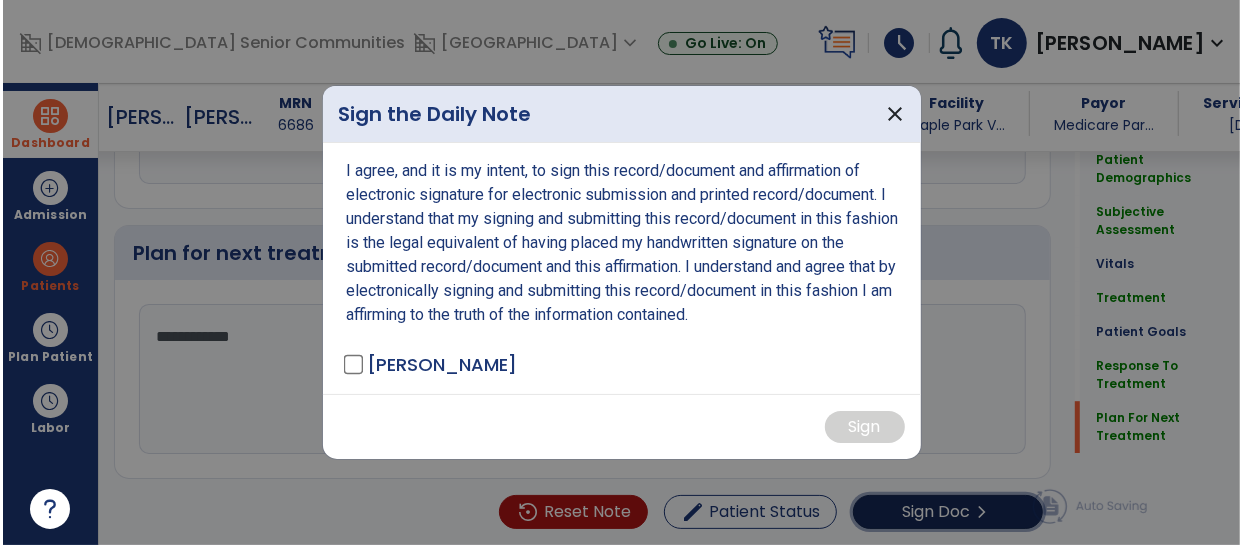 scroll, scrollTop: 3322, scrollLeft: 0, axis: vertical 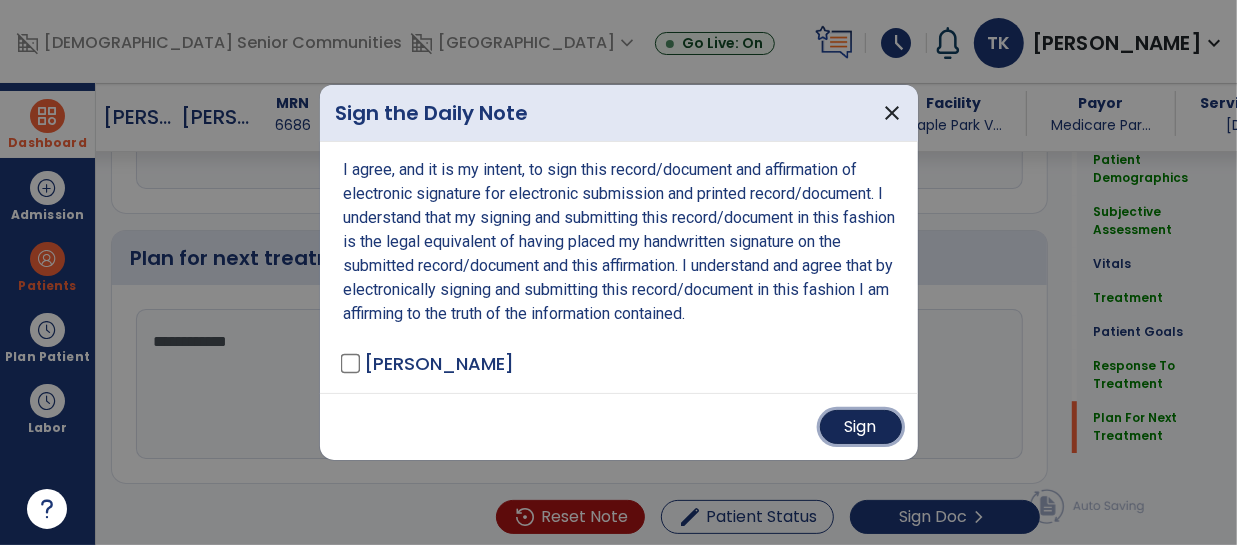 click on "Sign" at bounding box center (861, 427) 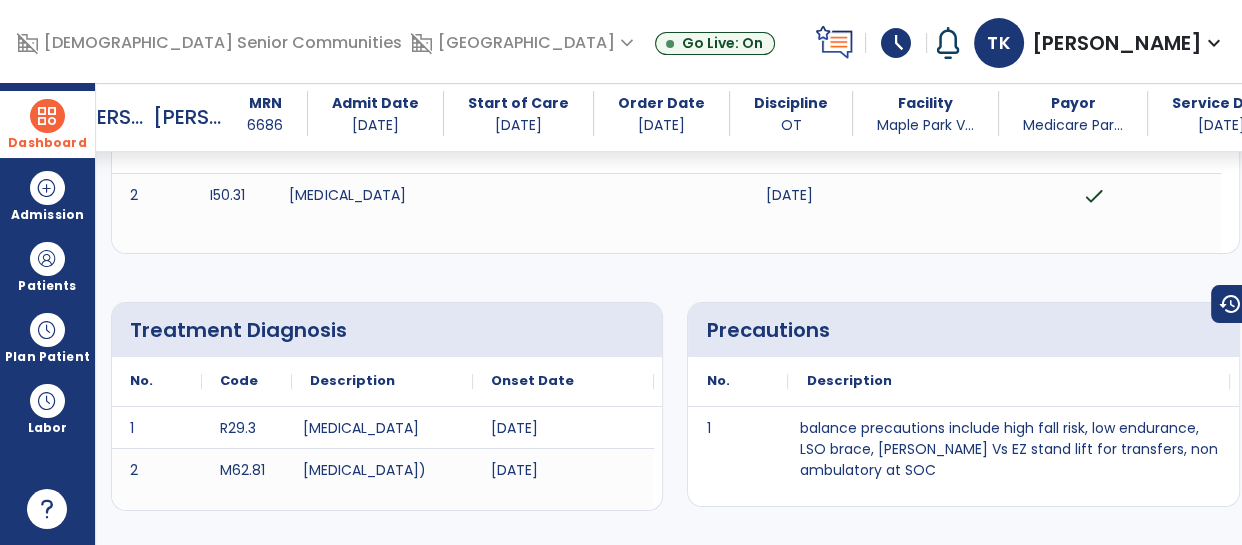 scroll, scrollTop: 0, scrollLeft: 0, axis: both 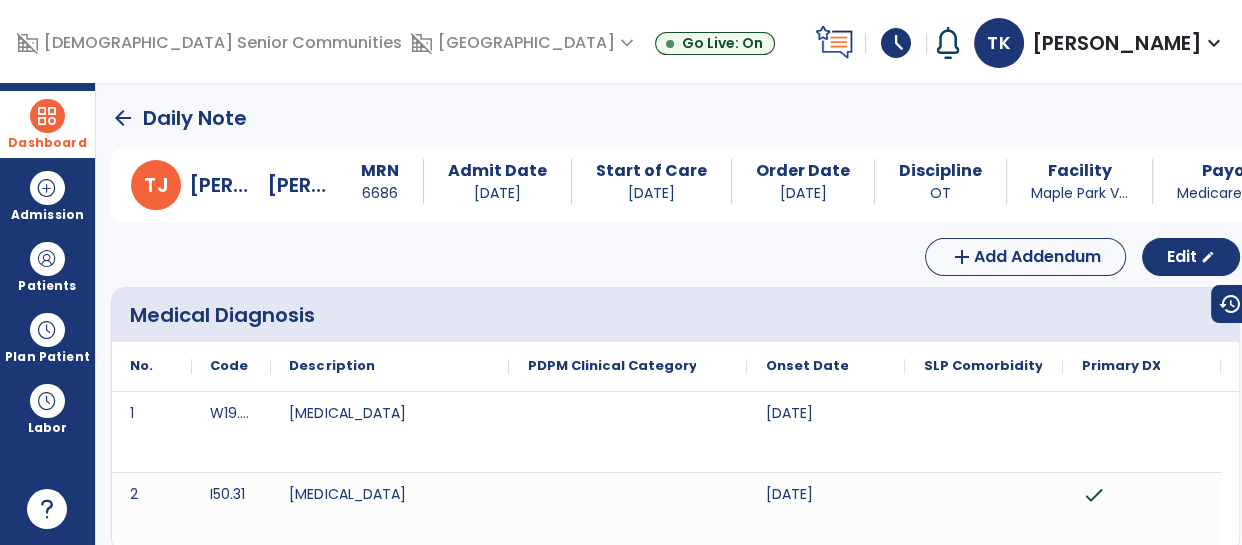 click on "arrow_back" 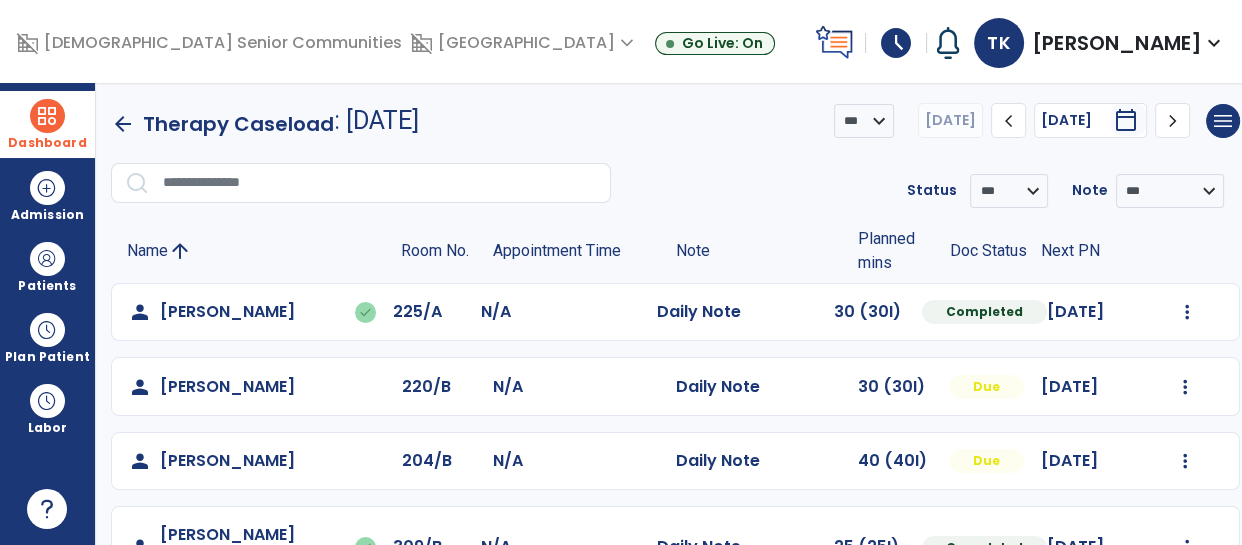 scroll, scrollTop: 567, scrollLeft: 0, axis: vertical 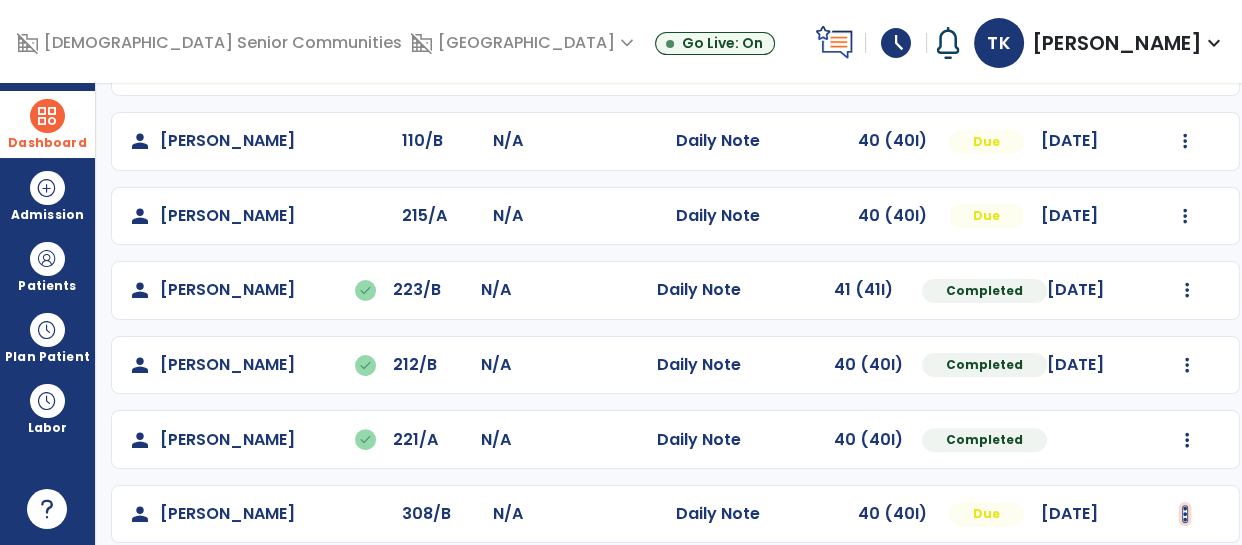 click at bounding box center [1187, -255] 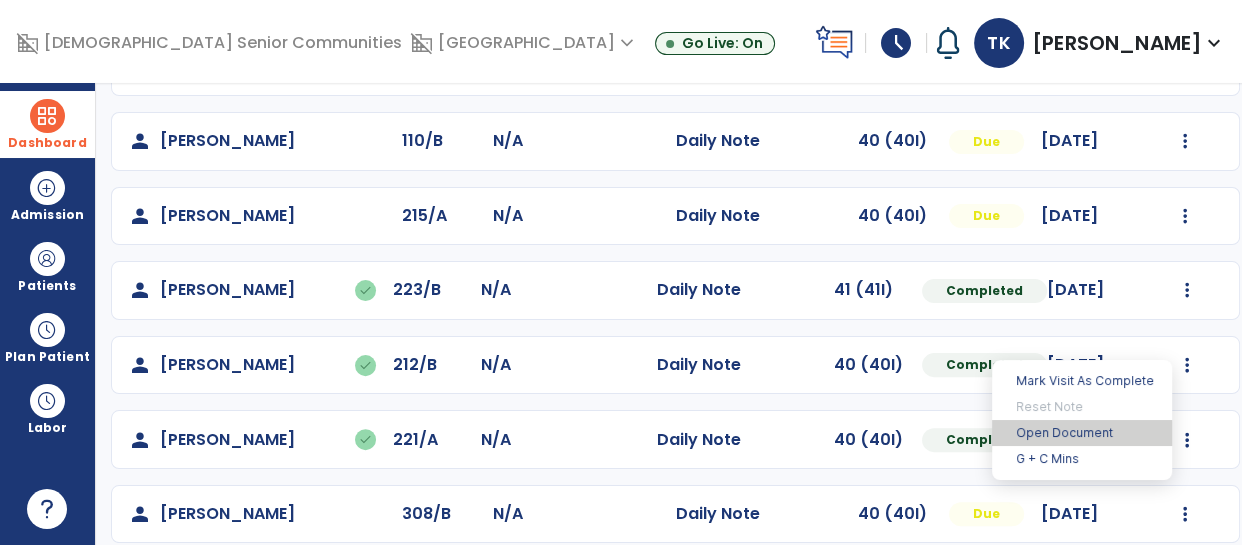 click on "Open Document" at bounding box center (1082, 433) 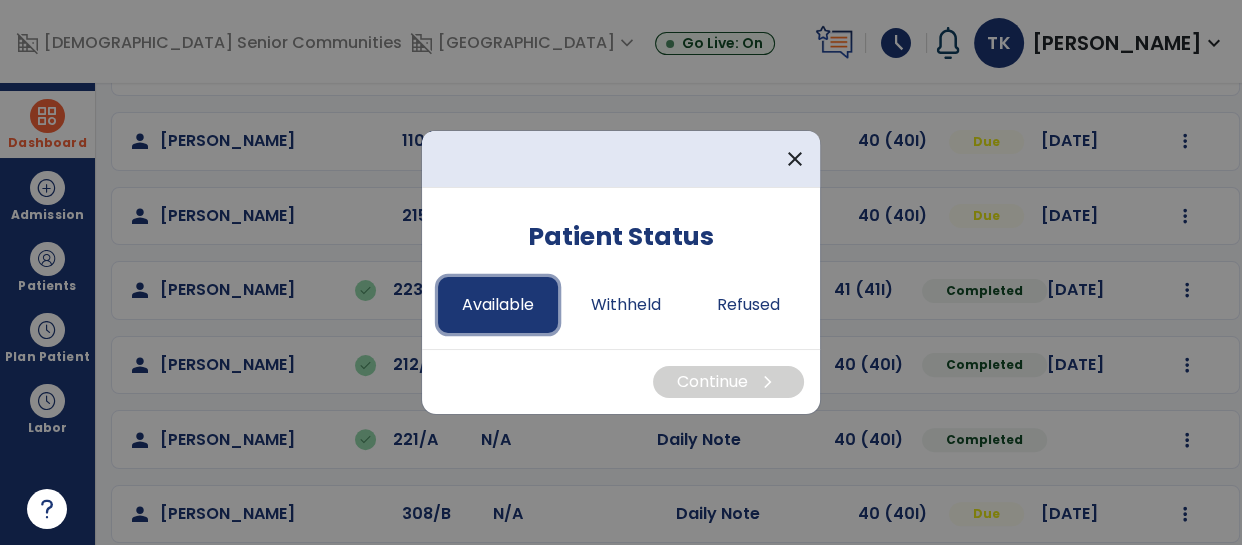 click on "Available" at bounding box center (498, 305) 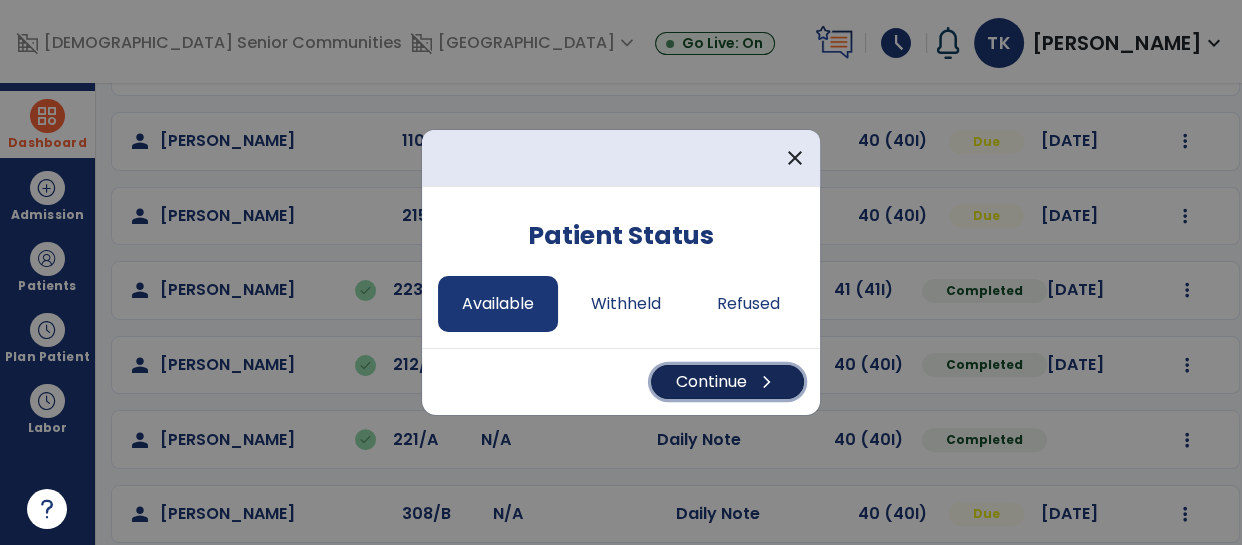 click on "Continue   chevron_right" at bounding box center [727, 382] 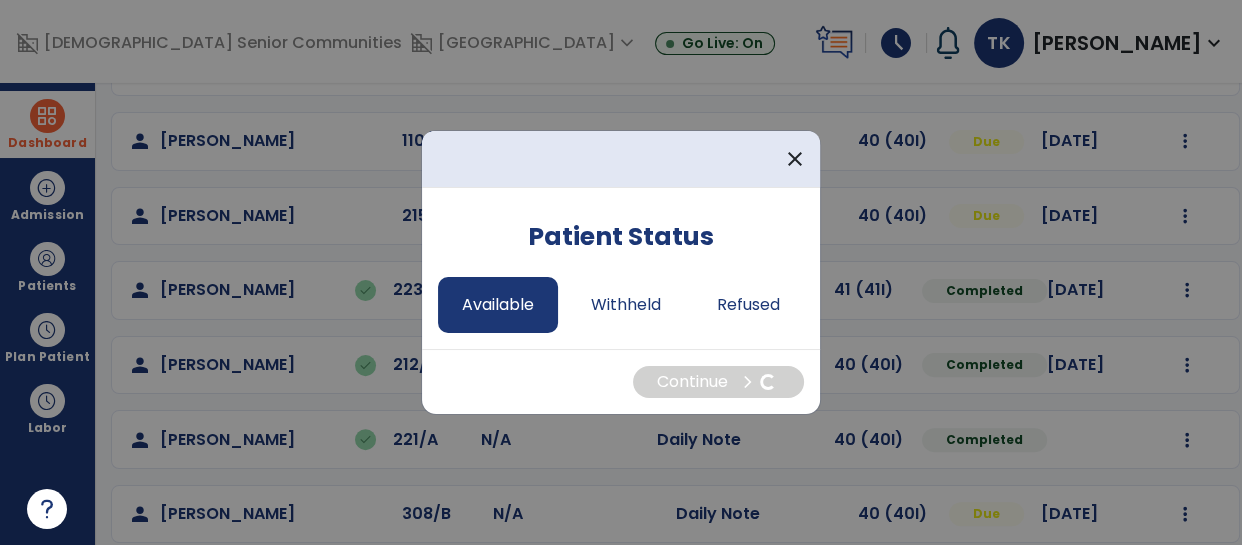 select on "*" 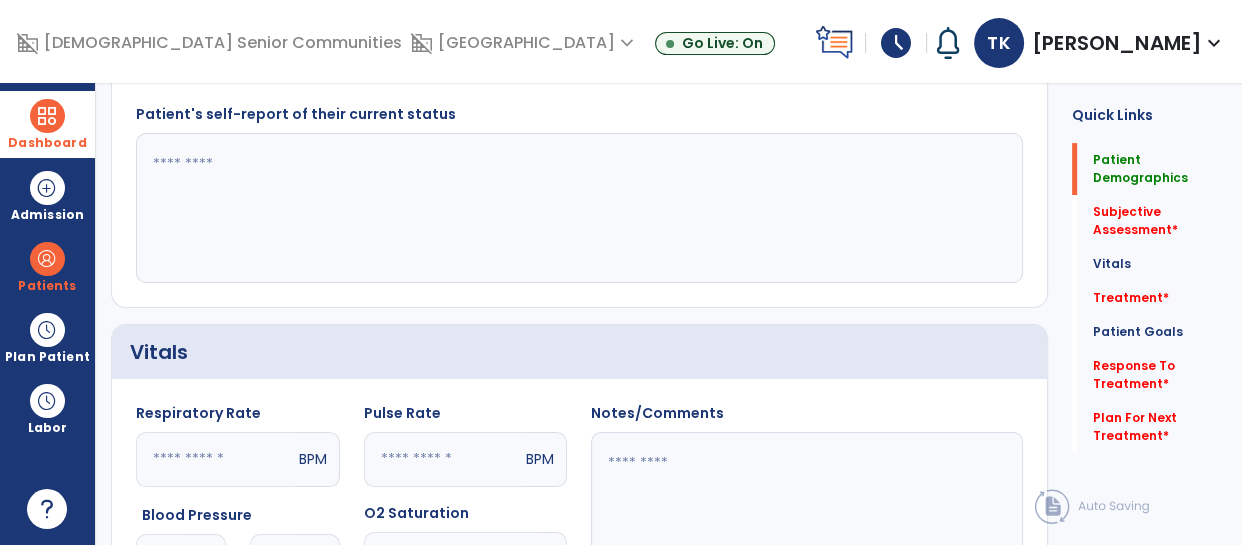 scroll, scrollTop: 0, scrollLeft: 0, axis: both 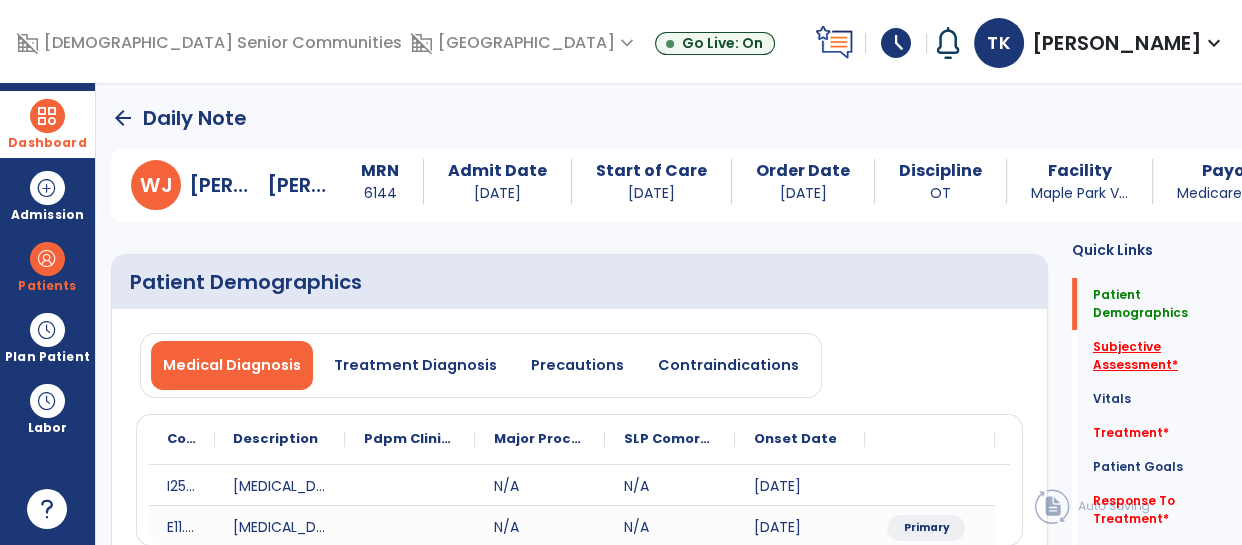 click on "Subjective Assessment   *" 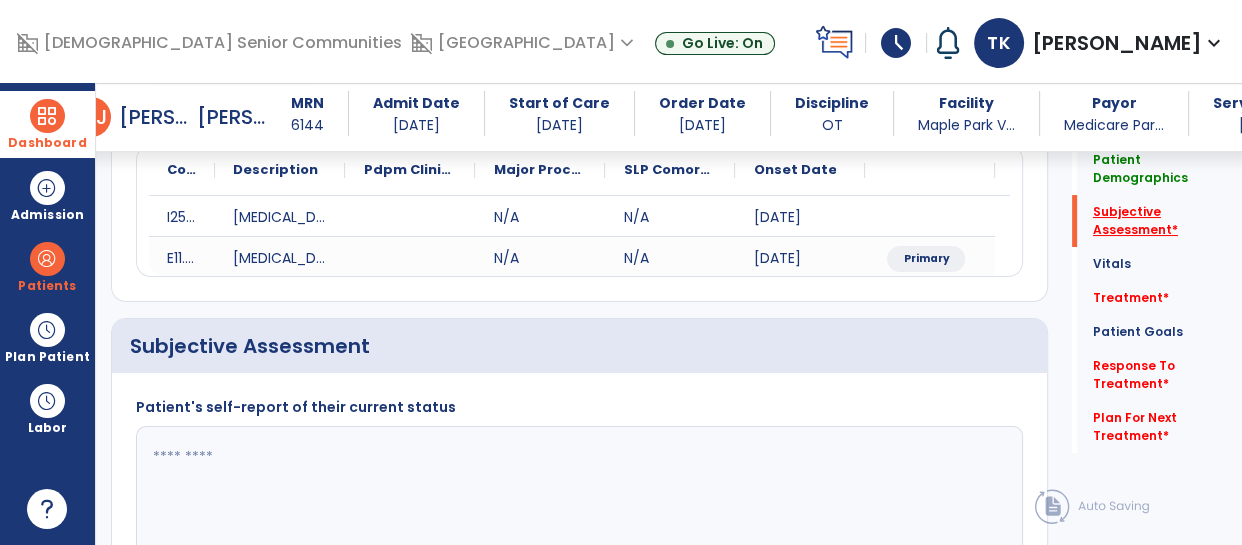 scroll, scrollTop: 413, scrollLeft: 0, axis: vertical 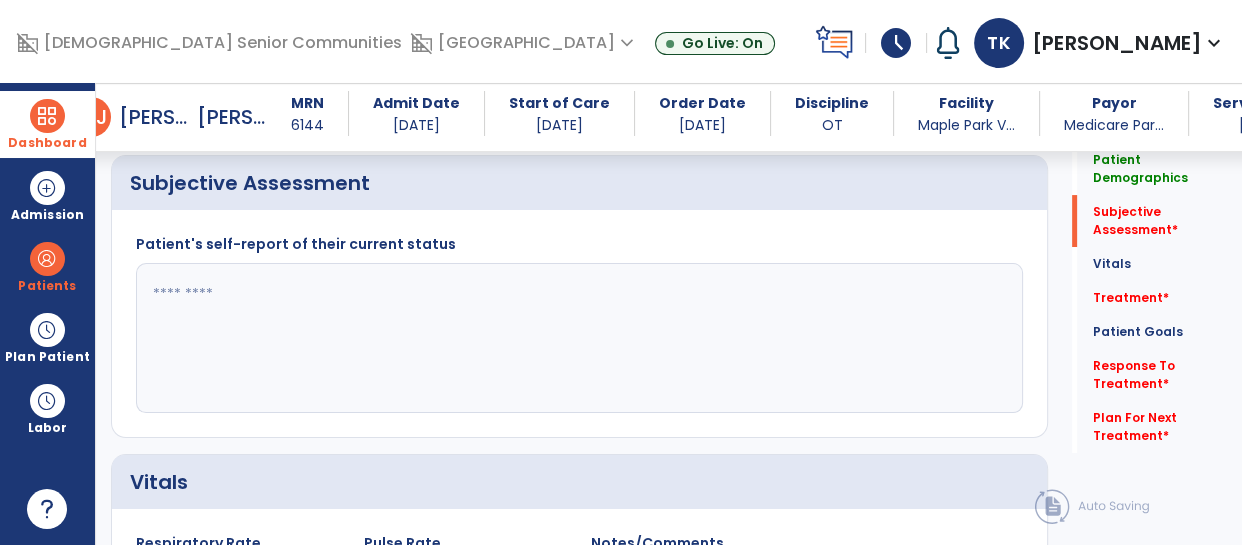 click on "Patient's self-report of their current status" 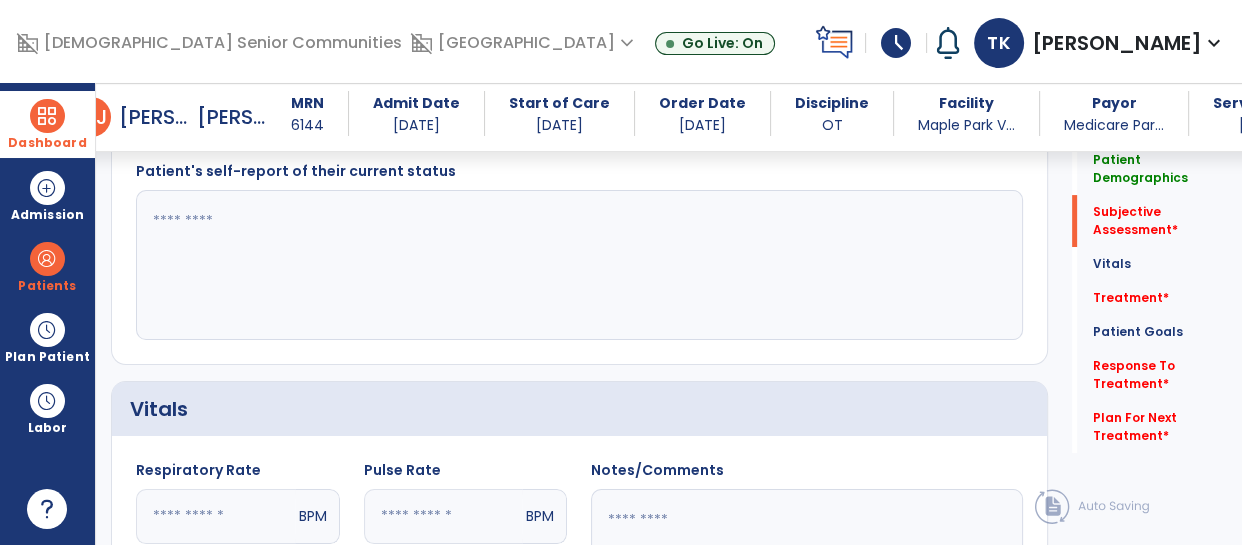 scroll, scrollTop: 487, scrollLeft: 0, axis: vertical 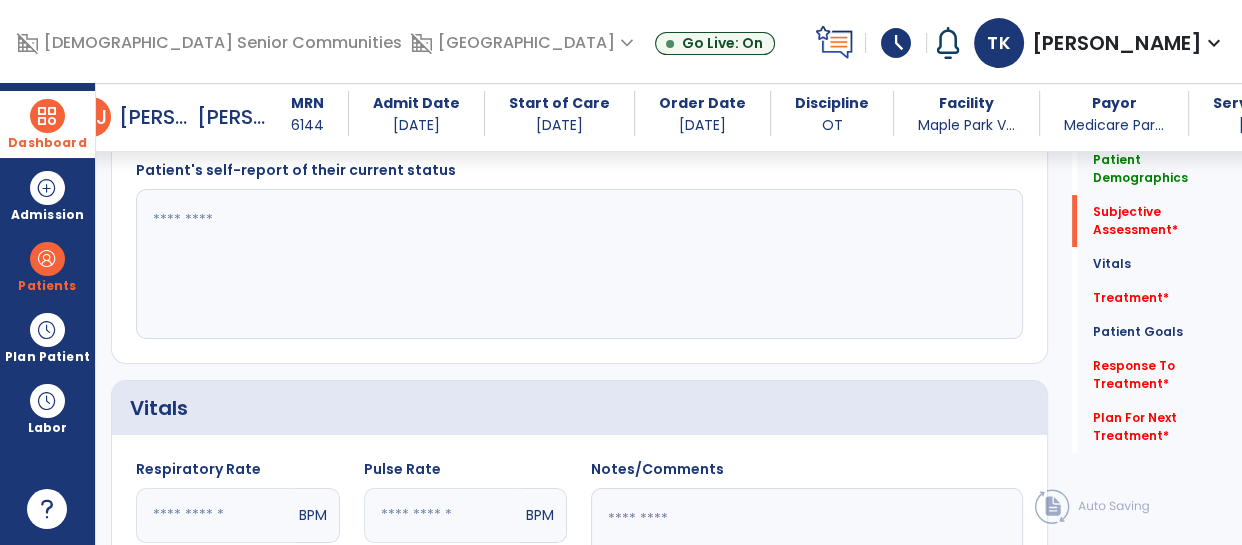 click 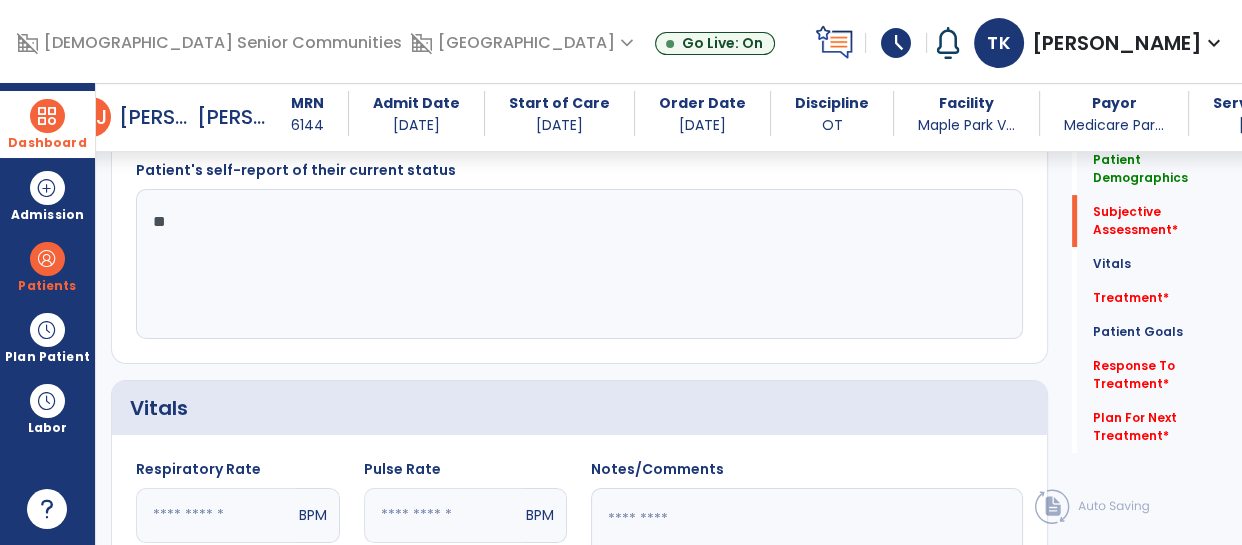 type on "*" 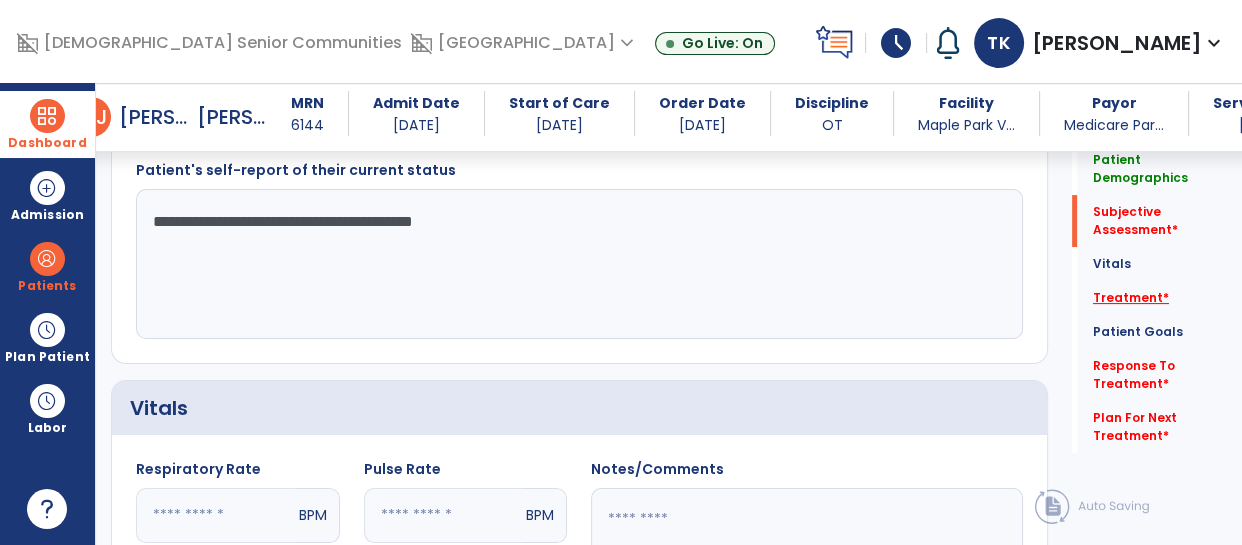type on "**********" 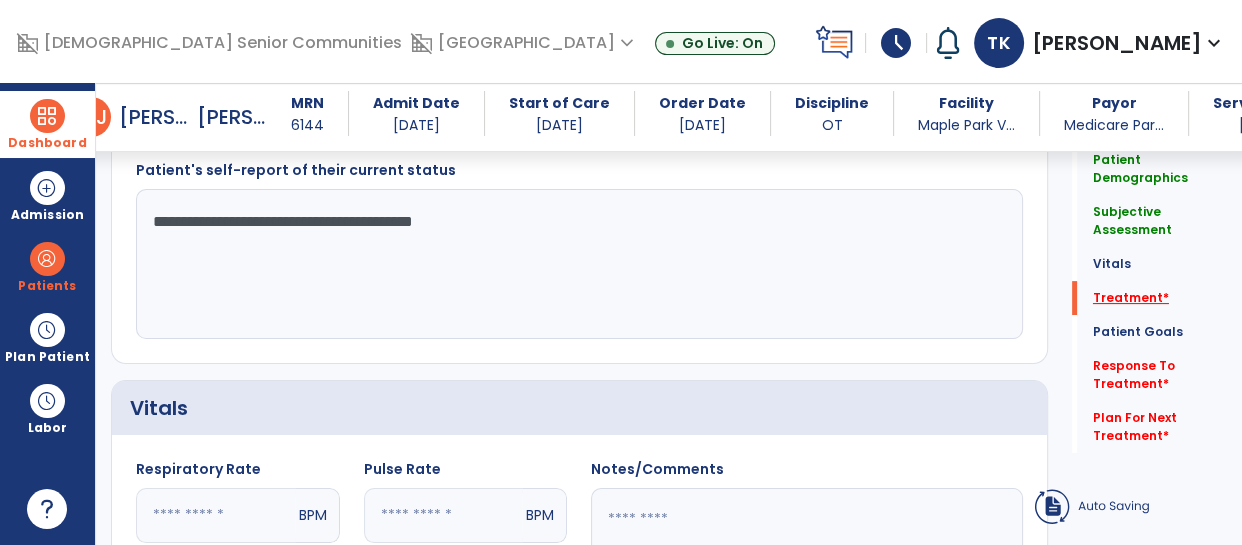click on "Treatment   *" 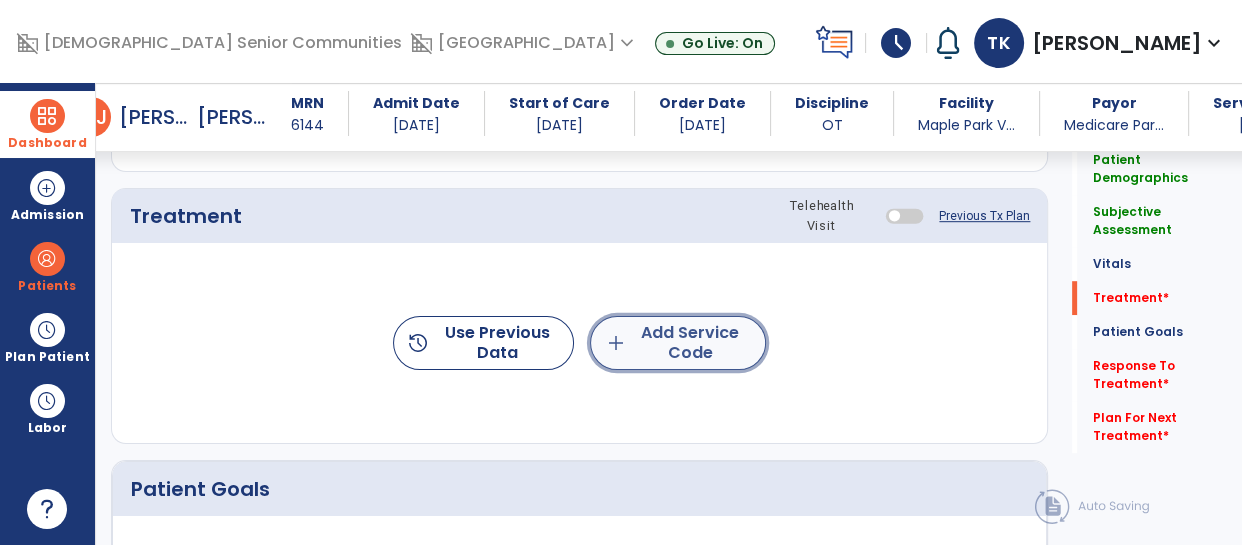 click on "add  Add Service Code" 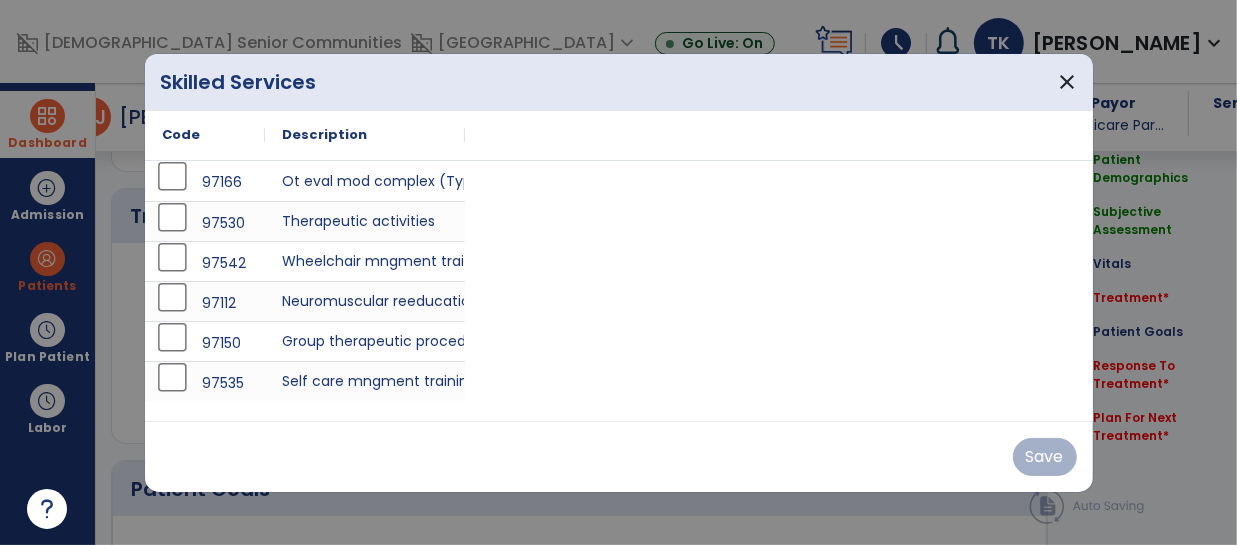 scroll, scrollTop: 1101, scrollLeft: 0, axis: vertical 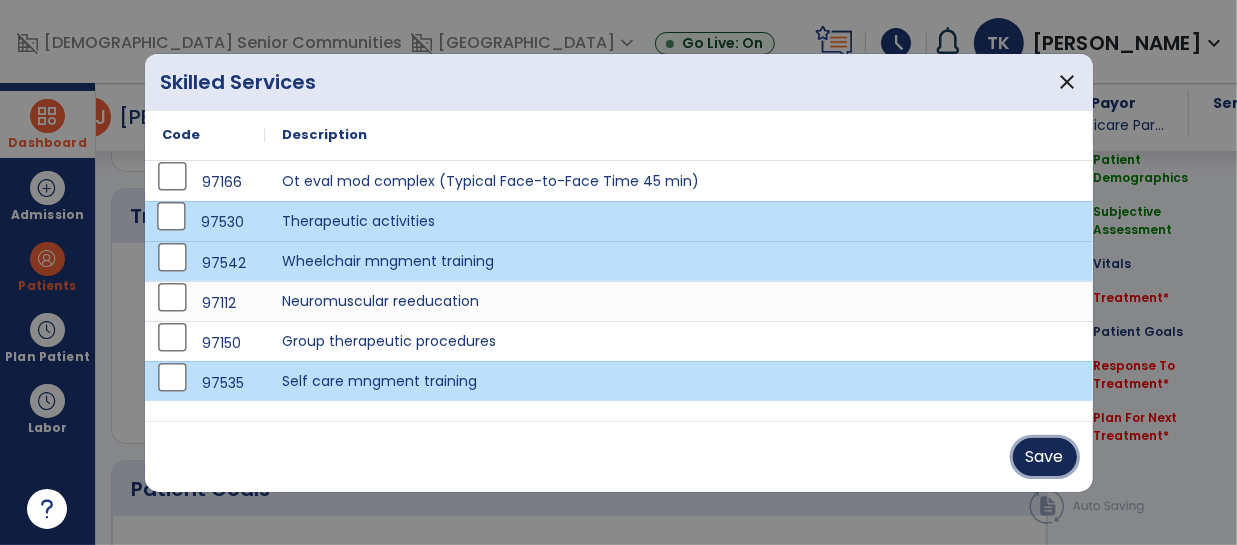 click on "Save" at bounding box center (1045, 457) 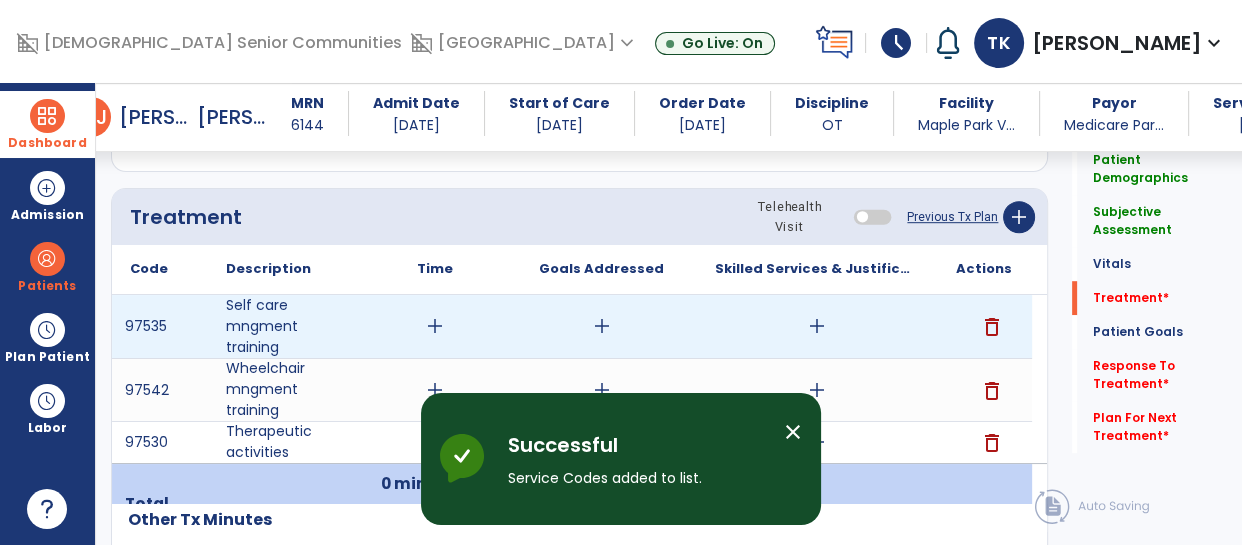 click on "add" at bounding box center [435, 326] 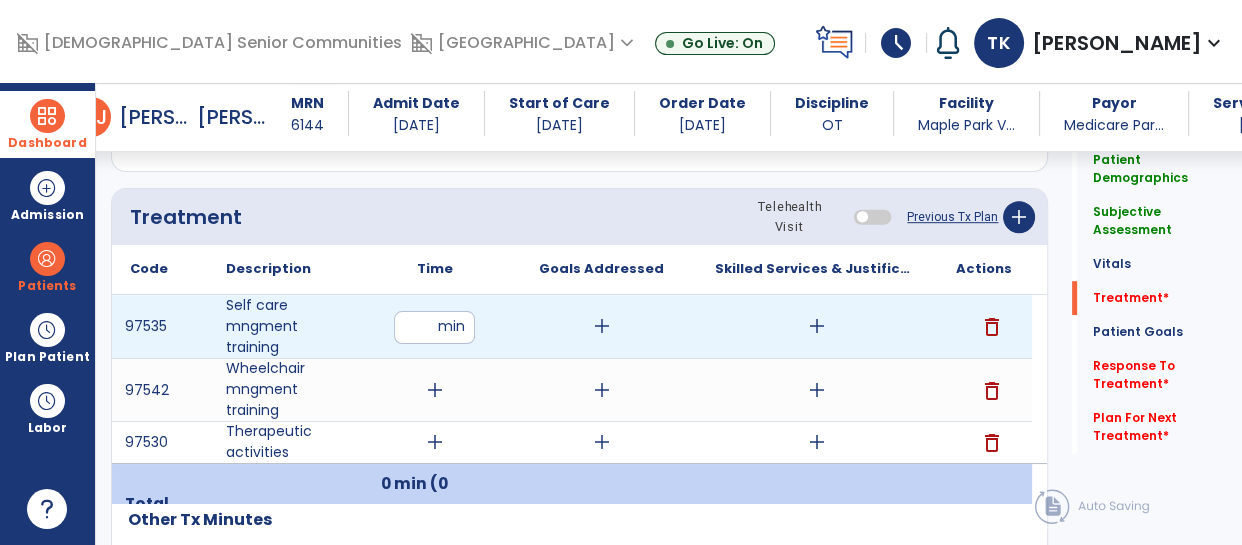 type on "*" 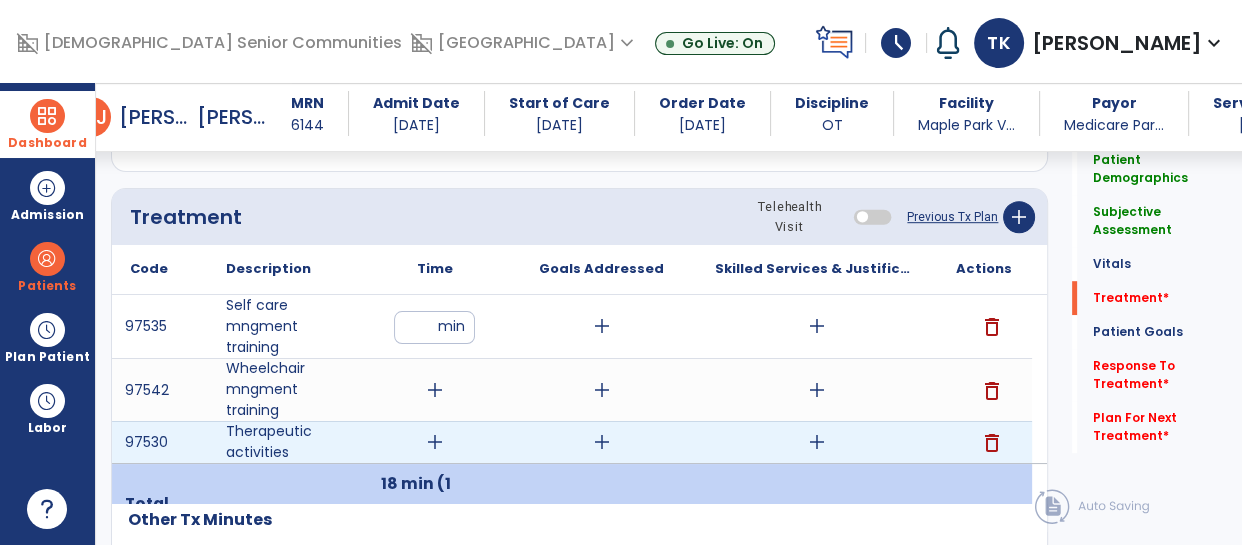 click on "add" at bounding box center (435, 442) 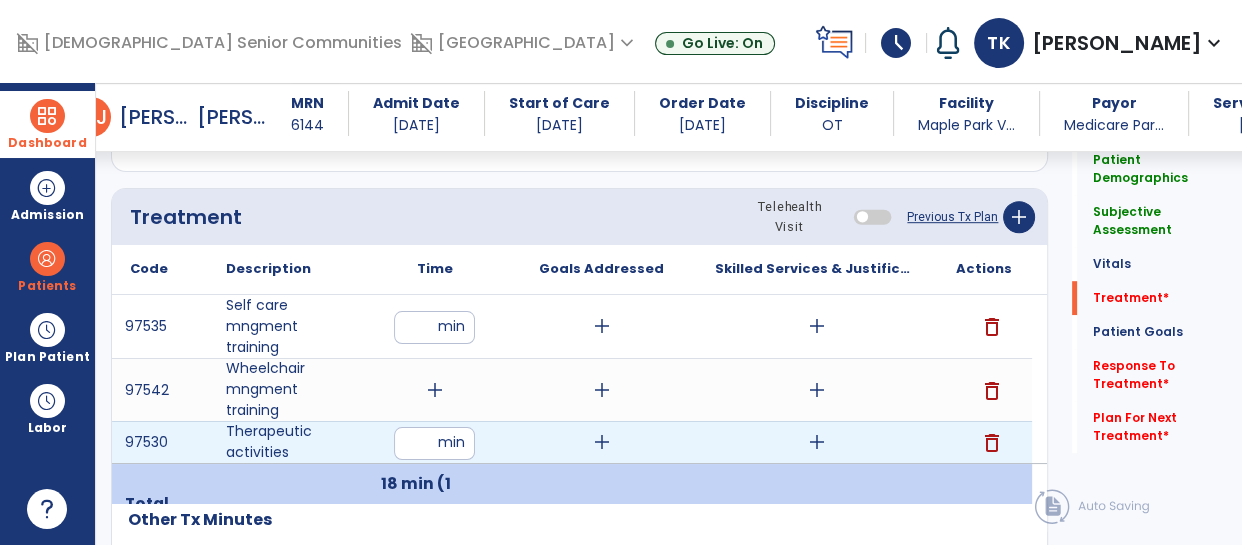 type on "**" 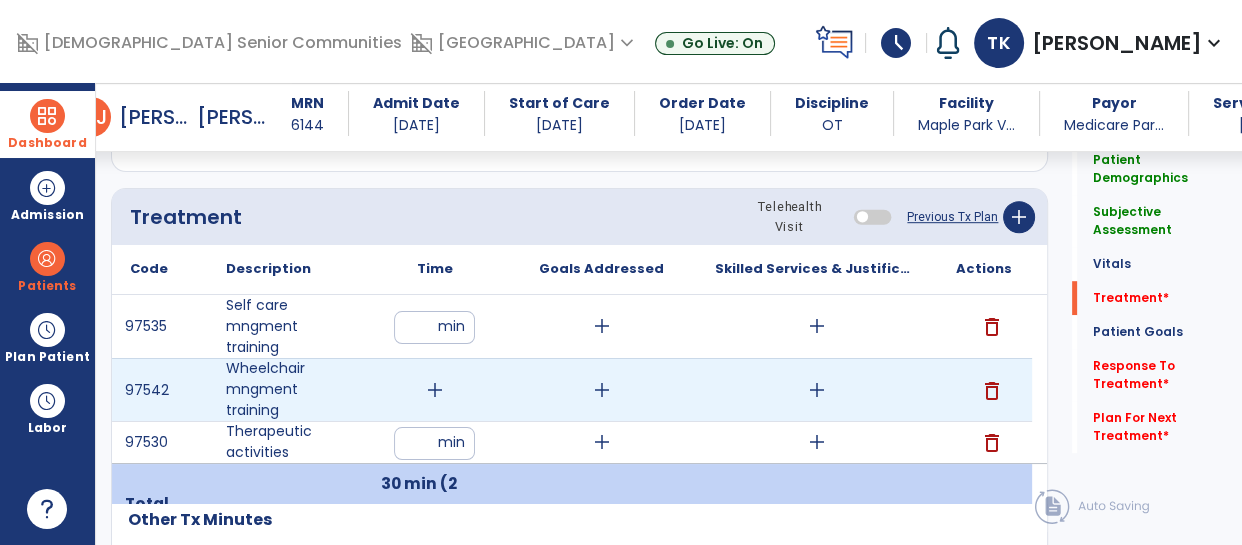 click on "add" at bounding box center (435, 390) 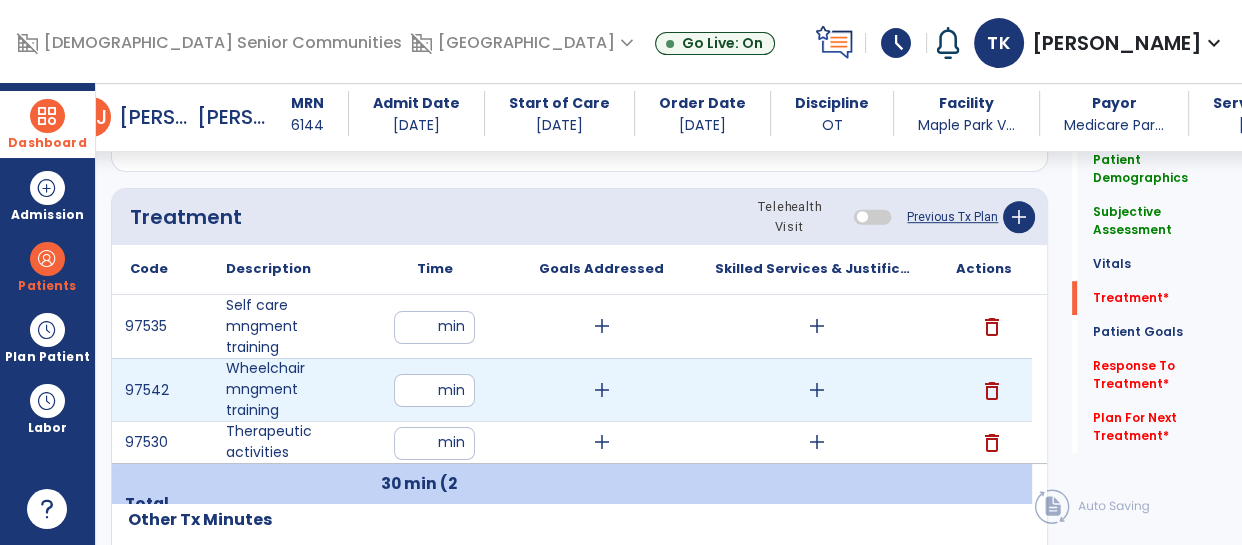 type on "**" 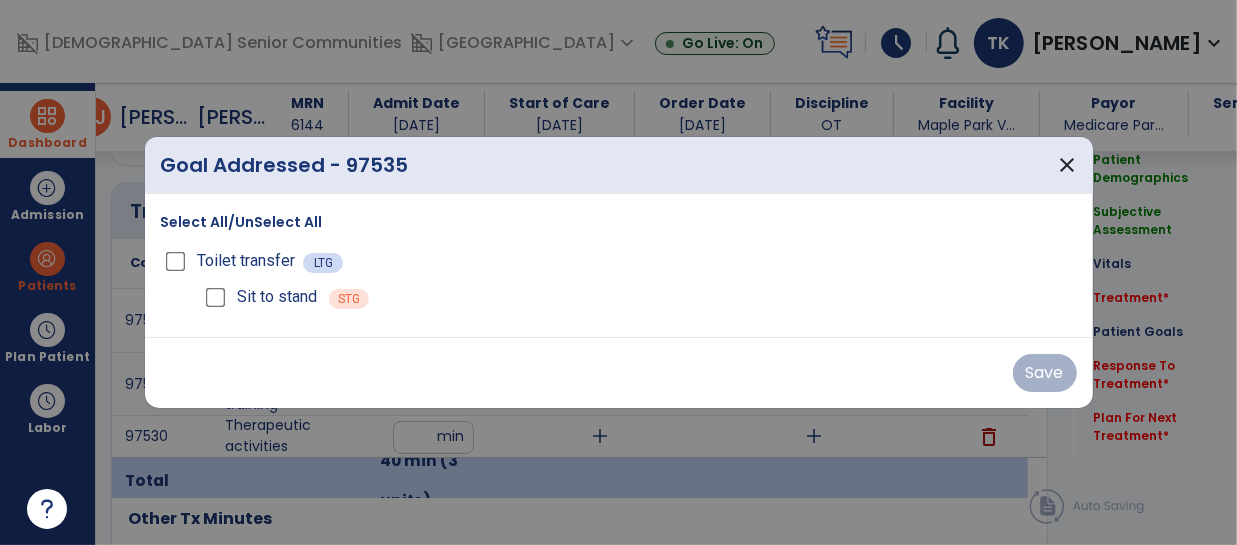 scroll, scrollTop: 1101, scrollLeft: 0, axis: vertical 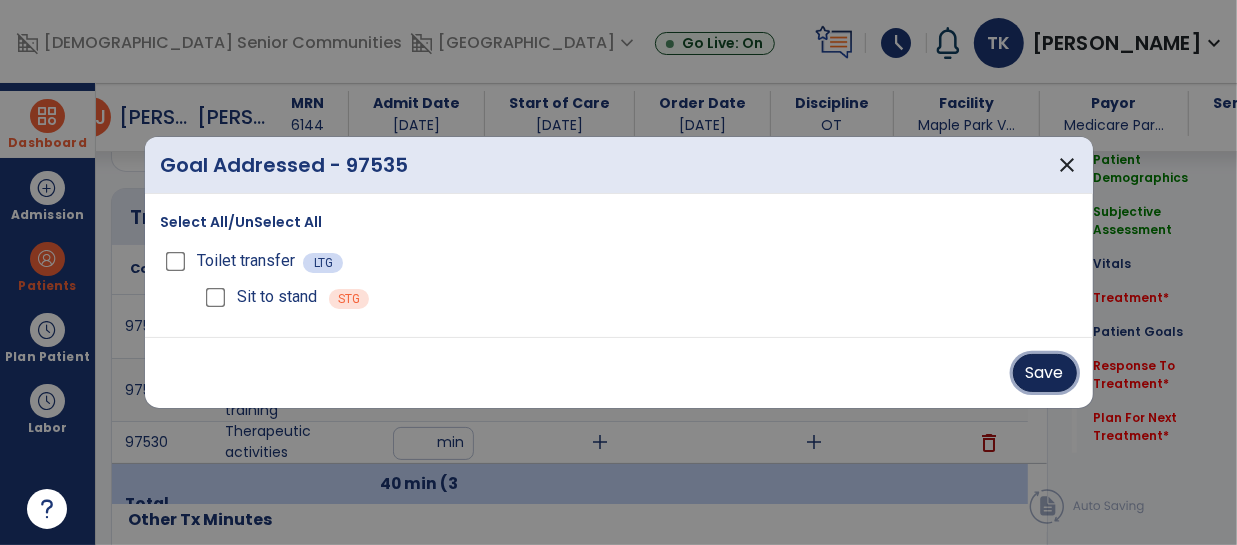 click on "Save" at bounding box center (1045, 373) 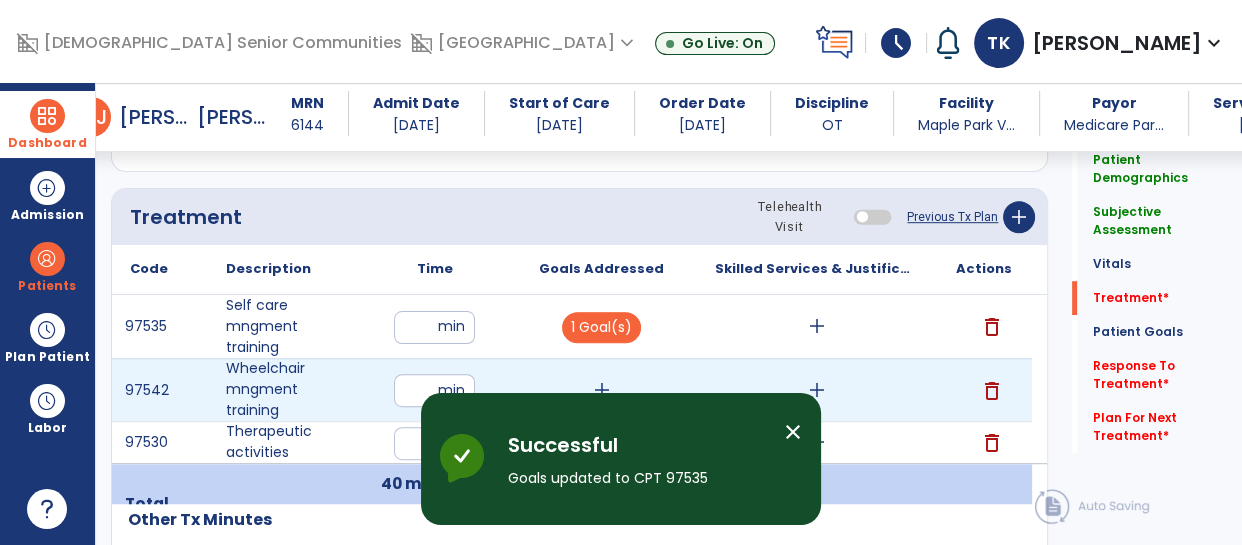 click on "add" at bounding box center (602, 390) 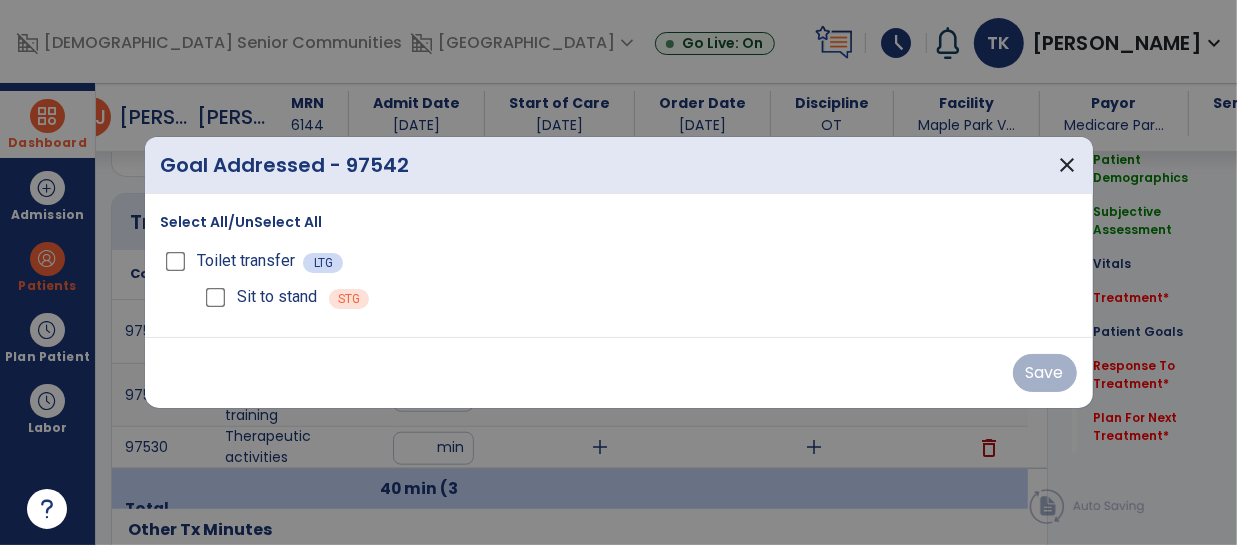 scroll, scrollTop: 1101, scrollLeft: 0, axis: vertical 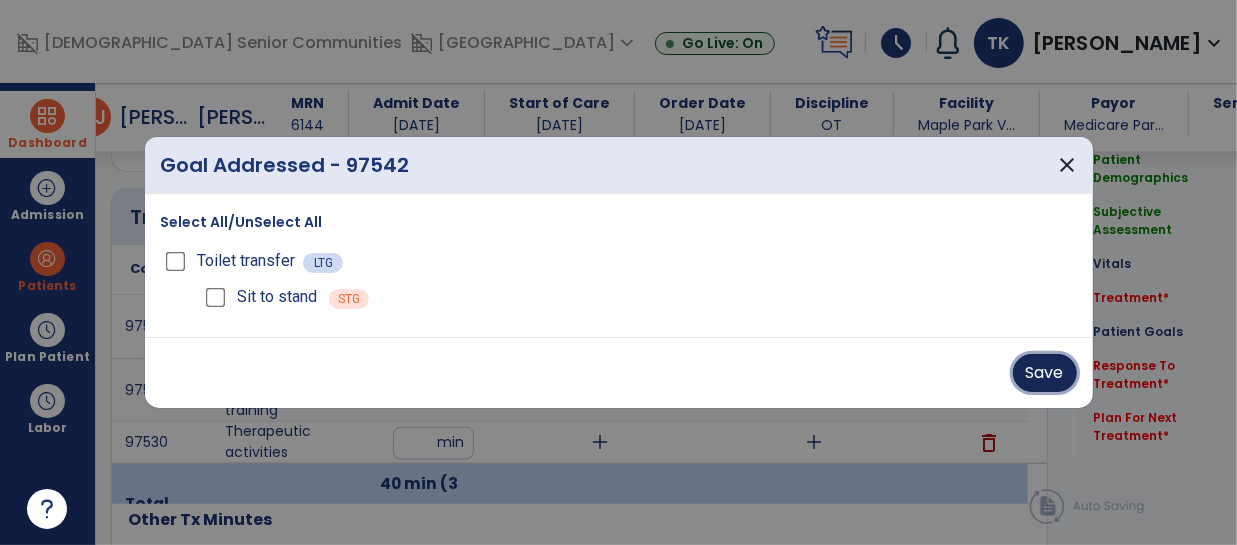 click on "Save" at bounding box center (1045, 373) 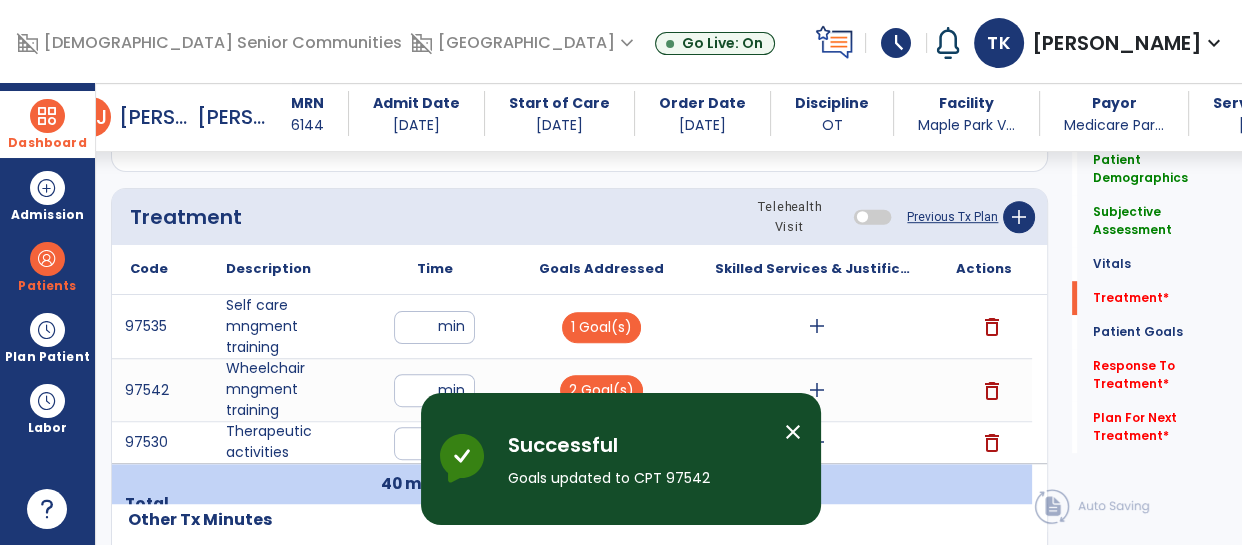 click on "close" at bounding box center [793, 432] 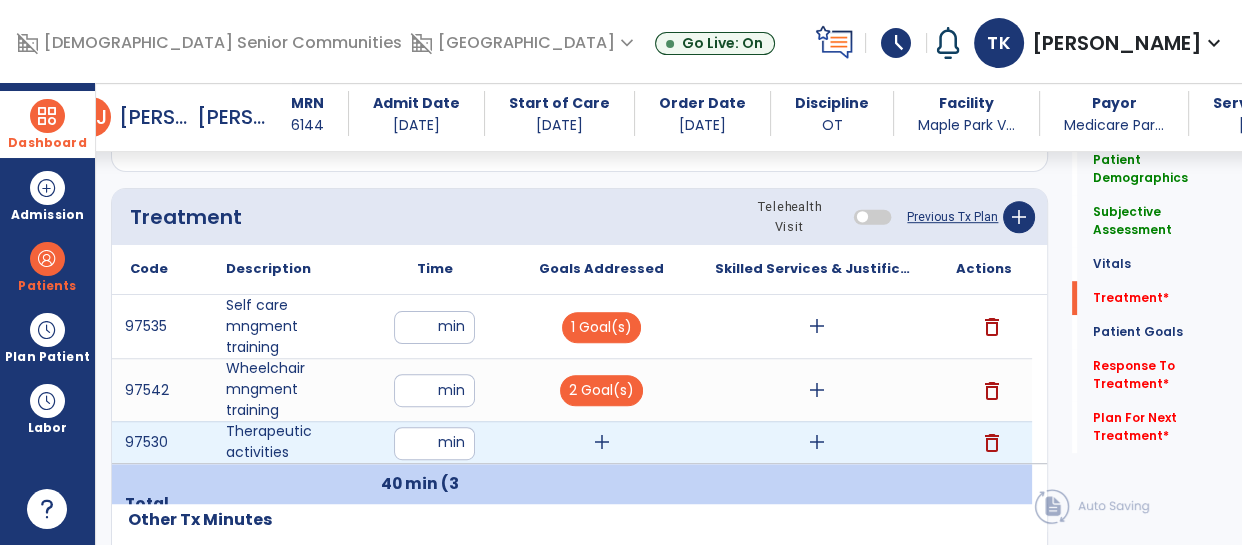 click on "add" at bounding box center [602, 442] 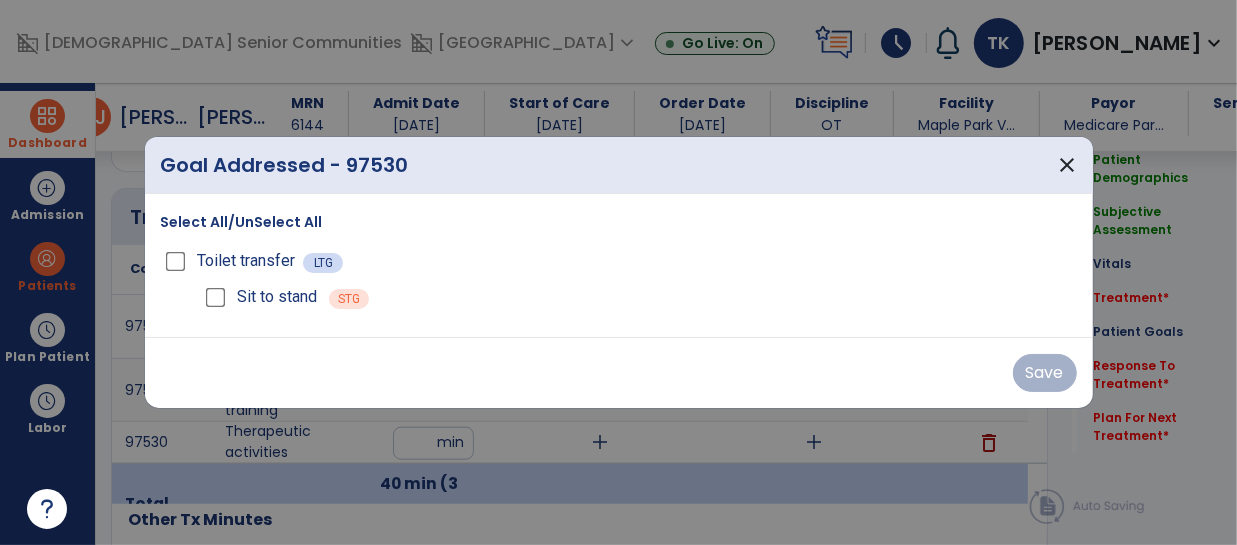 scroll, scrollTop: 1101, scrollLeft: 0, axis: vertical 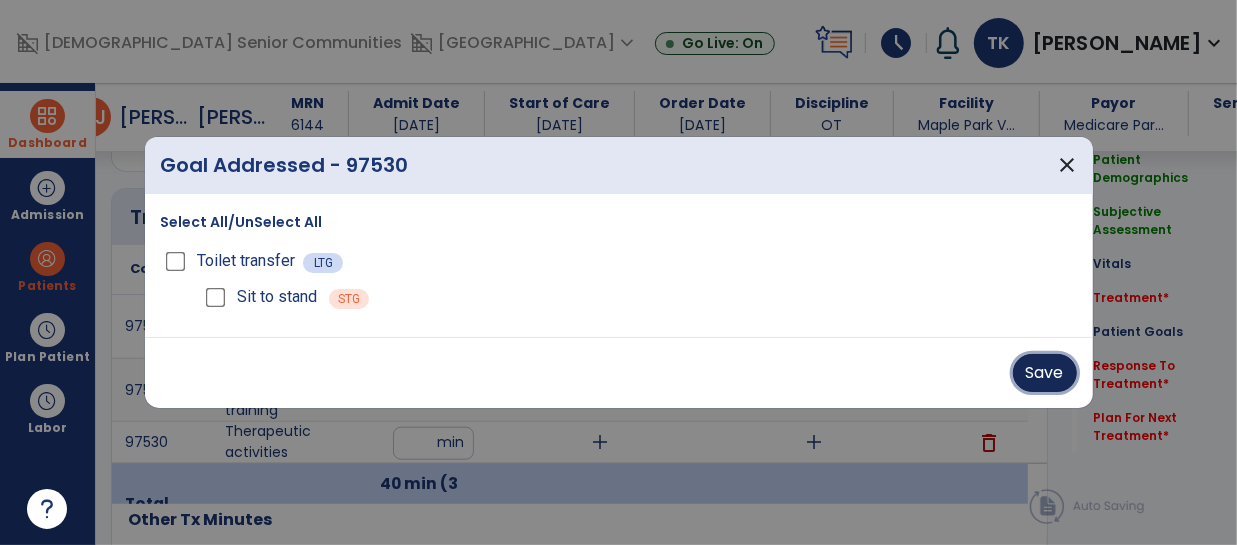 click on "Save" at bounding box center (1045, 373) 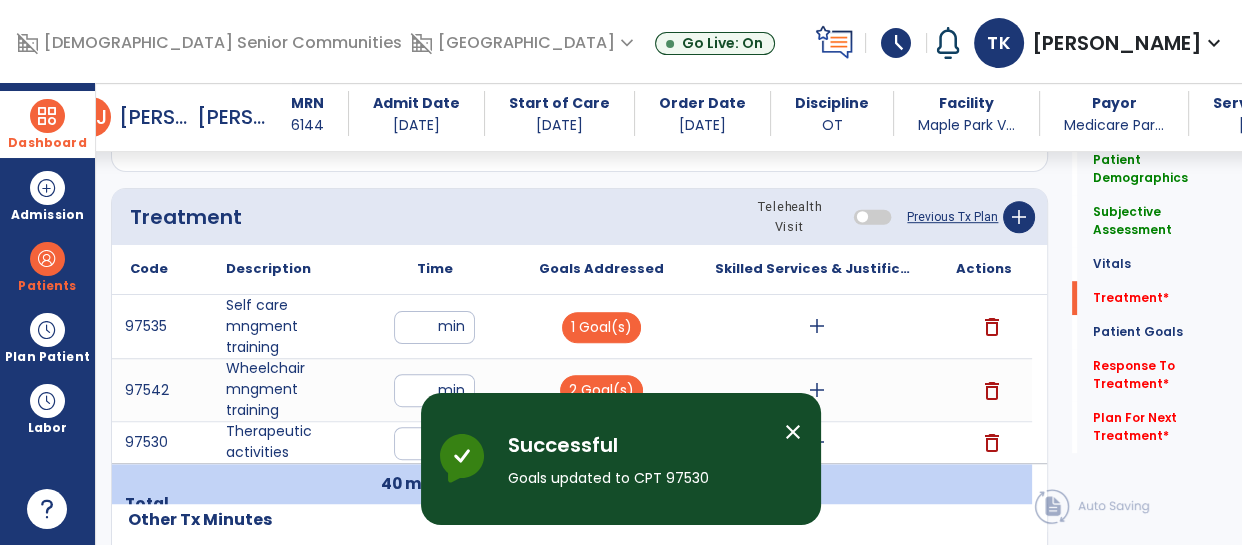 click on "close" at bounding box center (793, 432) 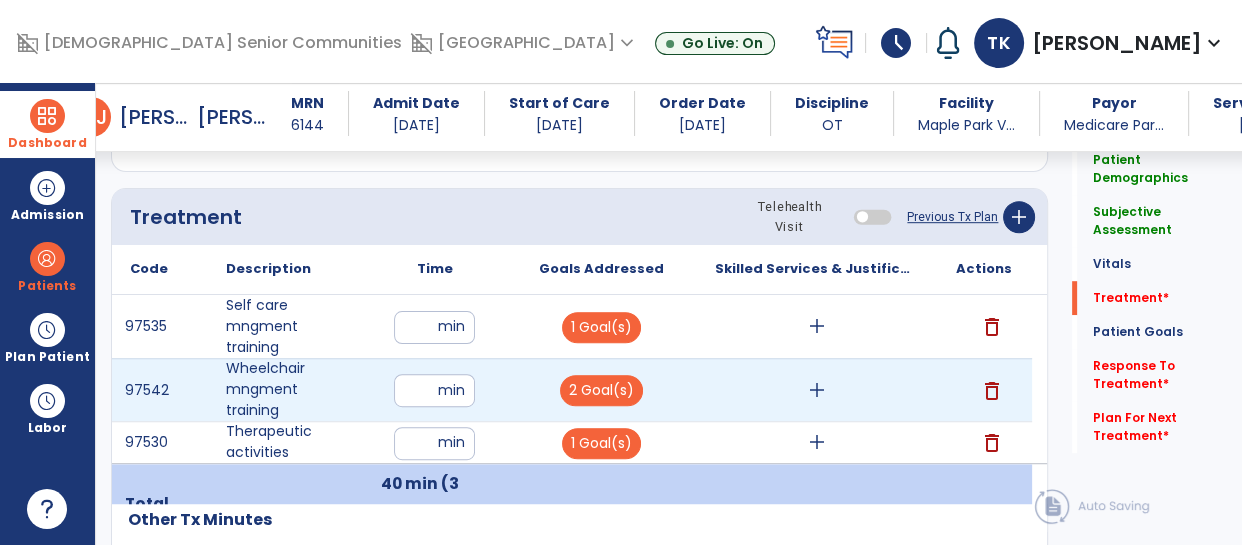 click on "add" at bounding box center [817, 390] 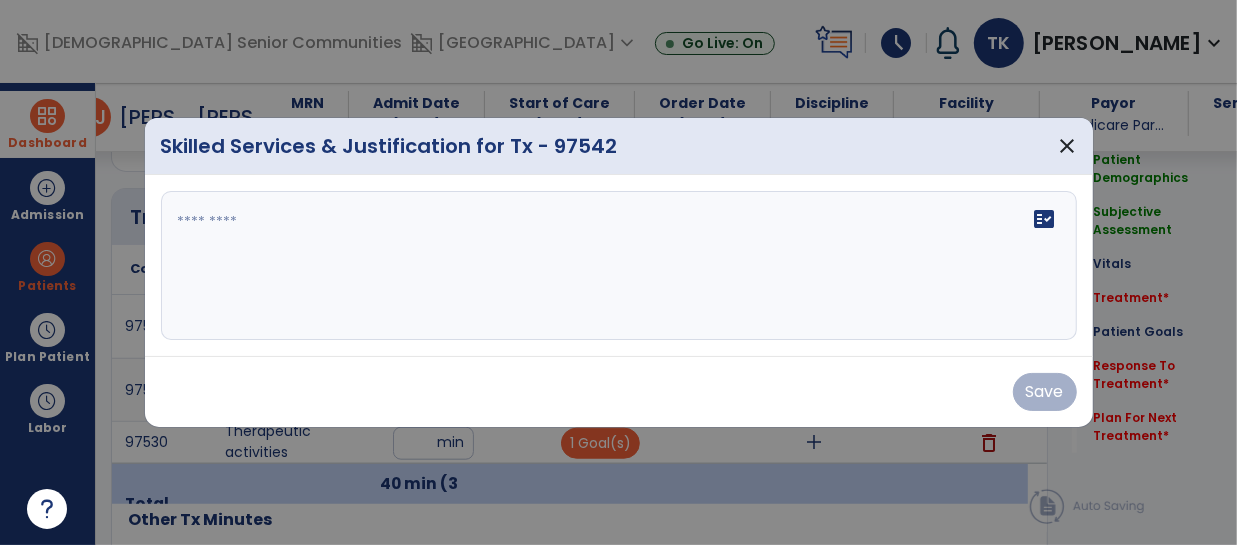 scroll, scrollTop: 1101, scrollLeft: 0, axis: vertical 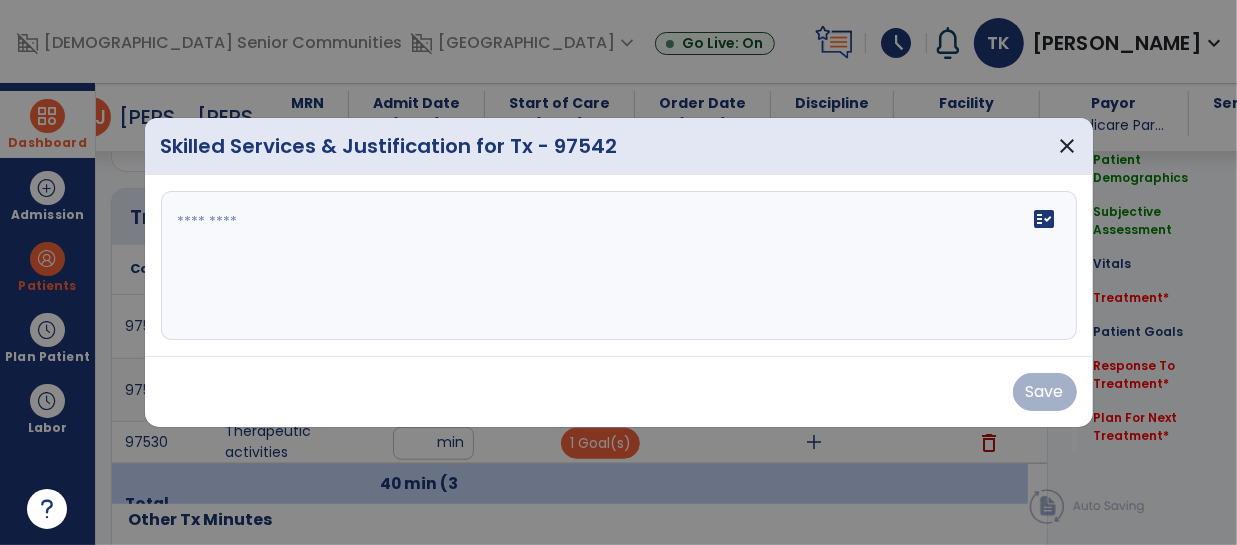 click on "fact_check" at bounding box center [619, 266] 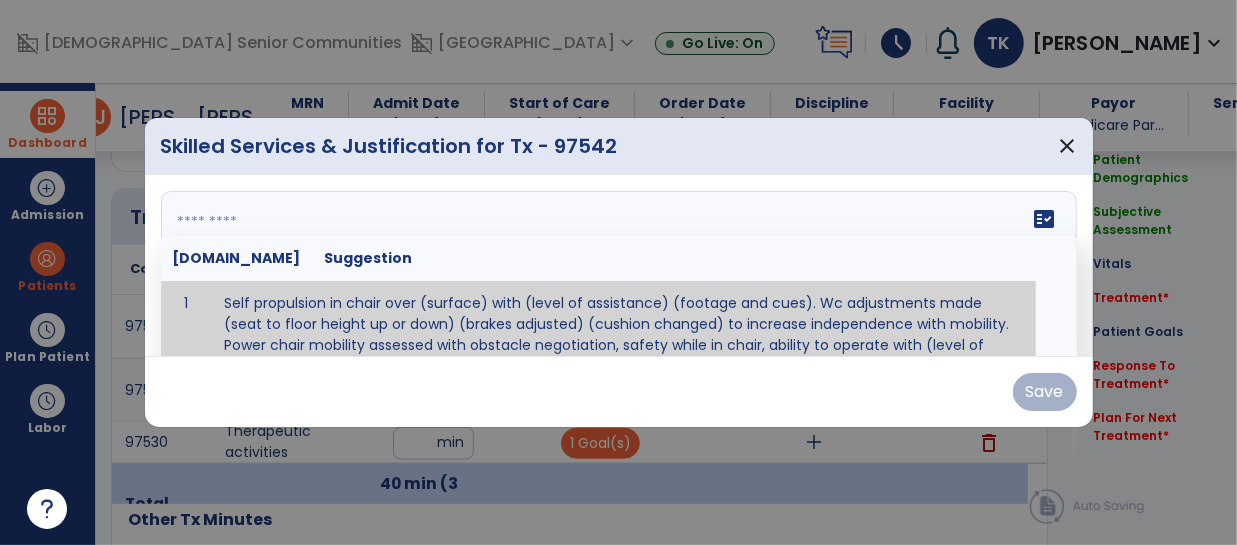 click on "fact_check  [DOMAIN_NAME] Suggestion 1 Self propulsion in chair over (surface) with (level of assistance) (footage and cues). Wc adjustments made (seat to floor height up or down) (brakes adjusted) (cushion changed) to increase independence with mobility. Power chair mobility assessed with obstacle negotiation, safety while in chair, ability to operate with (level of assistance).  postural alignment, facilitation of normal mvmt, postural control, prevention of skin breakdown, trunk stabilization." at bounding box center [619, 266] 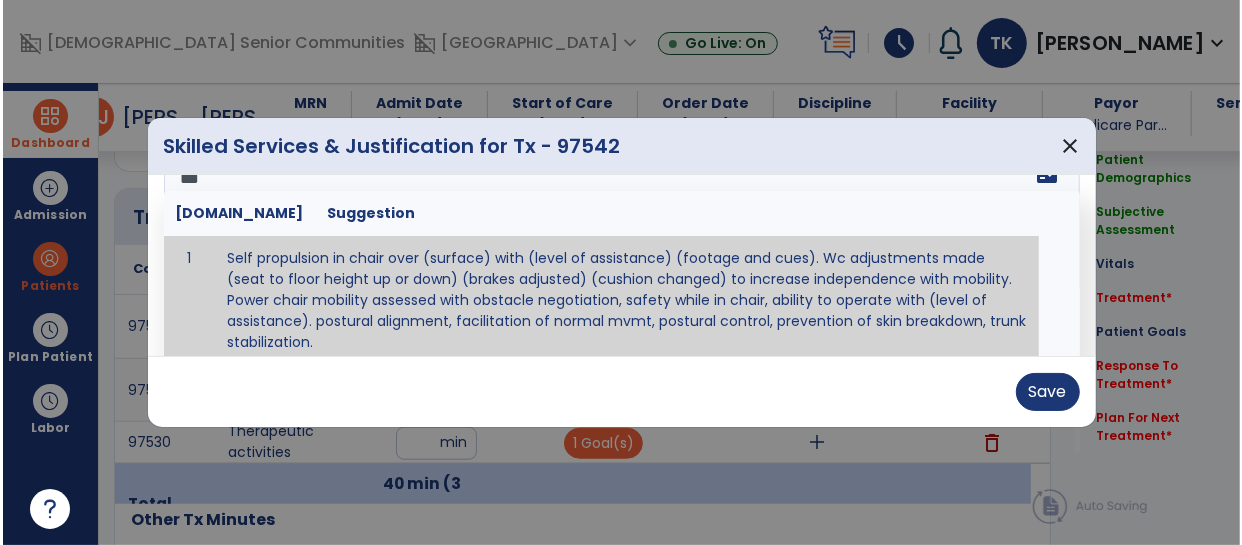 scroll, scrollTop: 0, scrollLeft: 0, axis: both 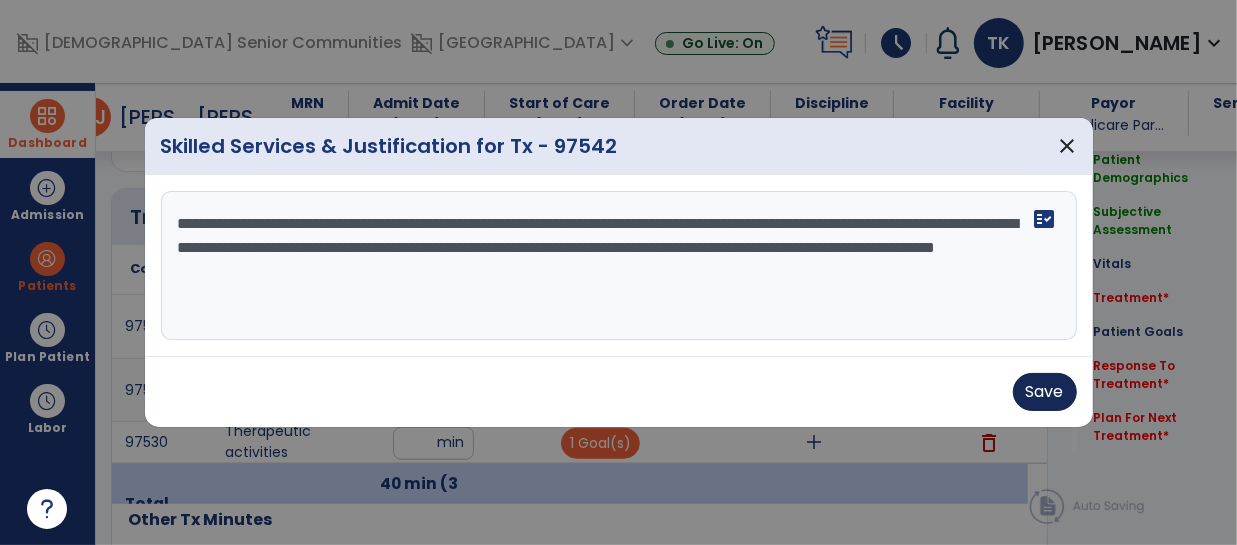 type on "**********" 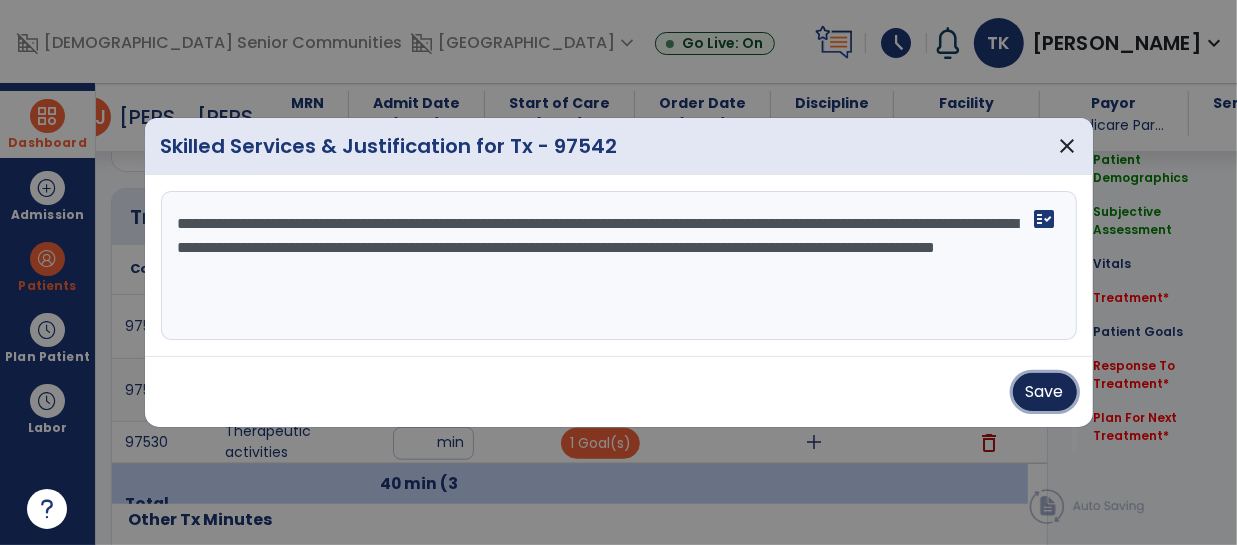 click on "Save" at bounding box center [1045, 392] 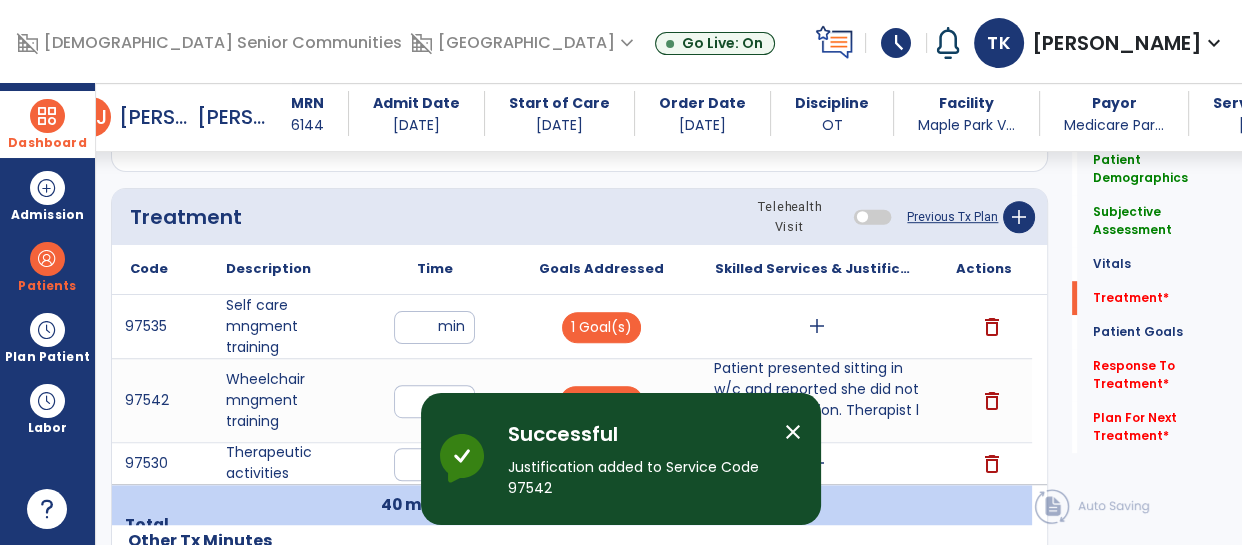 click at bounding box center [47, 116] 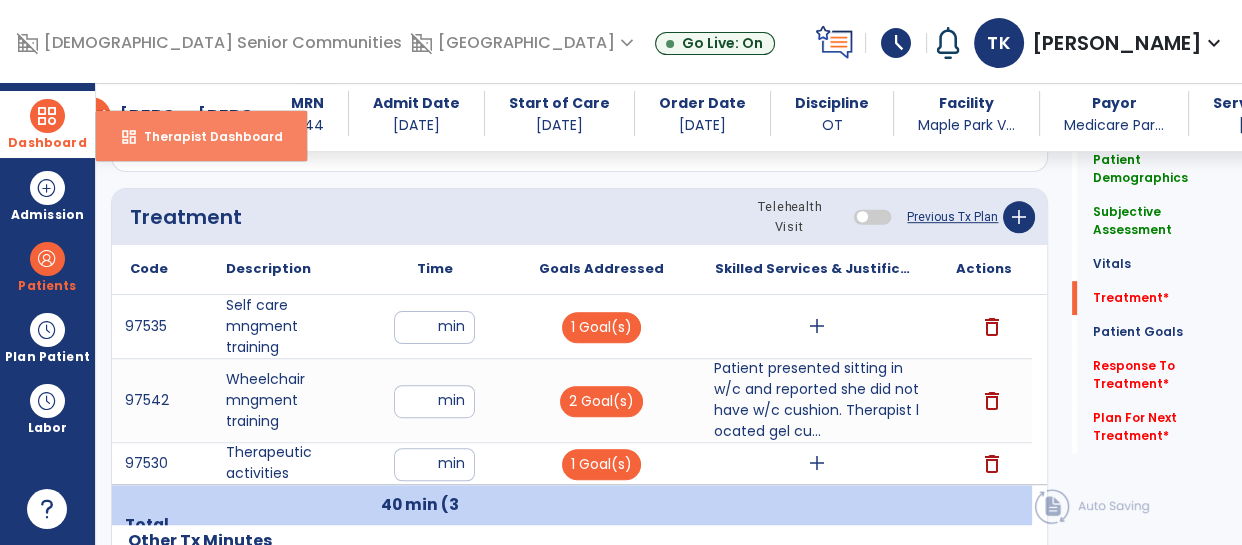 click on "Therapist Dashboard" at bounding box center [205, 136] 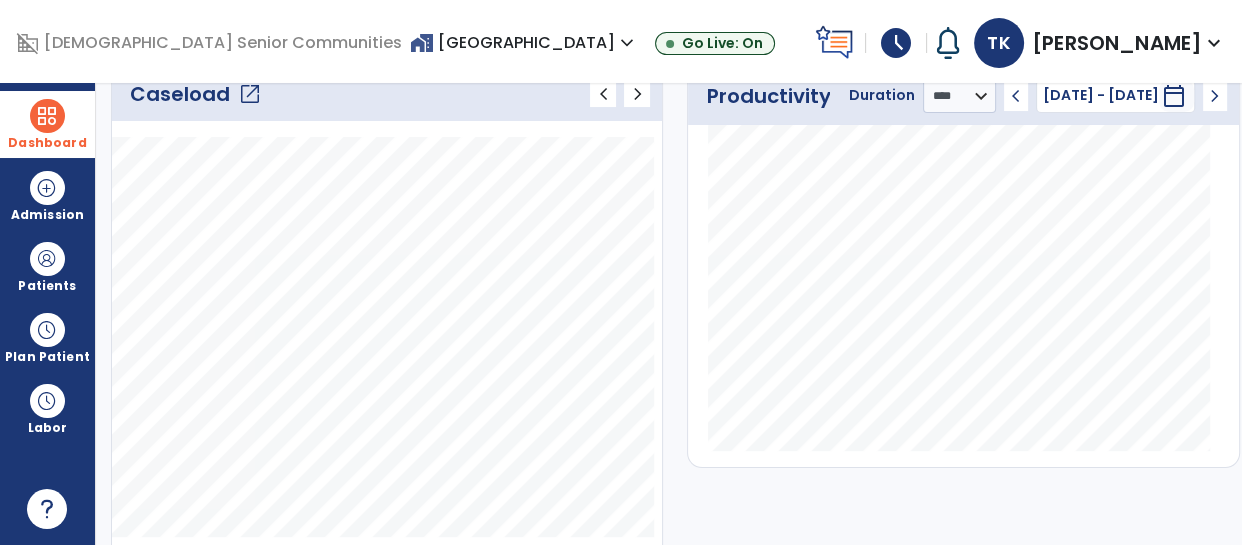 scroll, scrollTop: 263, scrollLeft: 0, axis: vertical 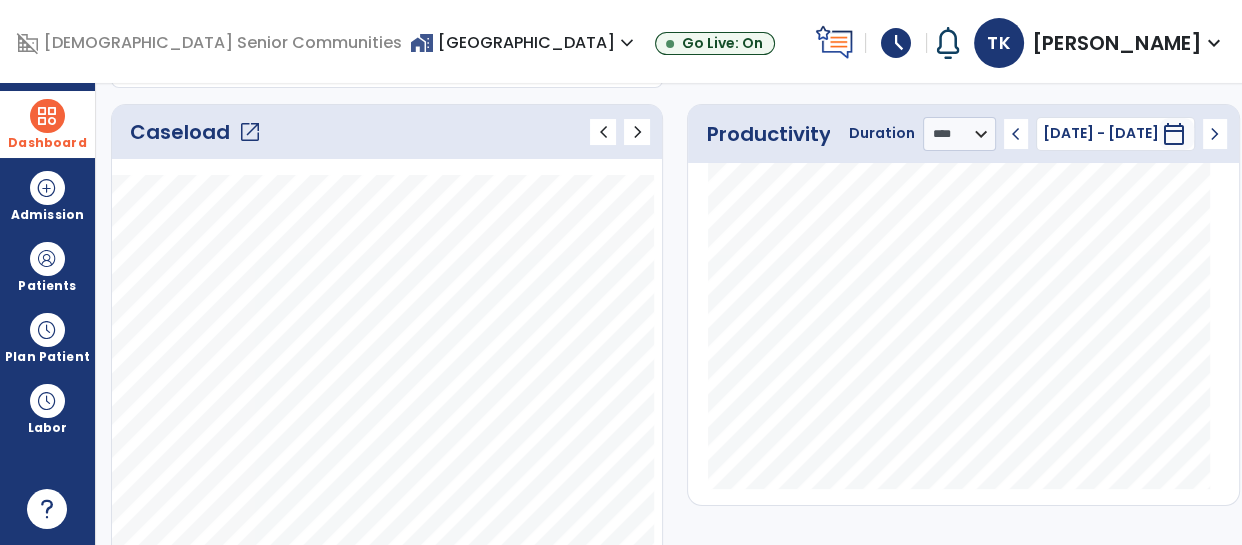 click on "Caseload   open_in_new" 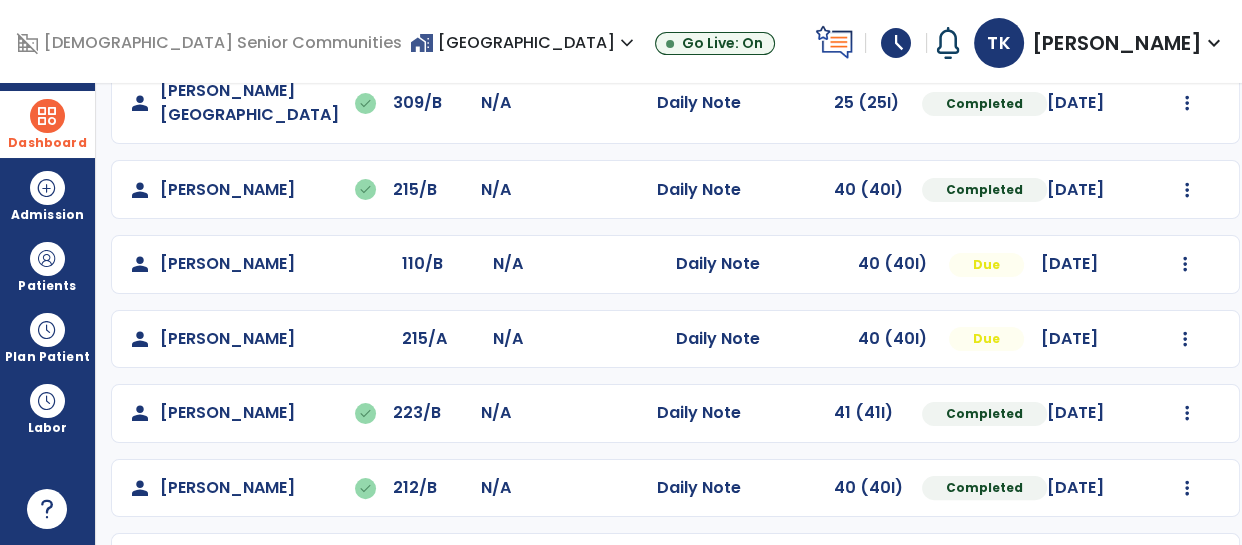 scroll, scrollTop: 449, scrollLeft: 0, axis: vertical 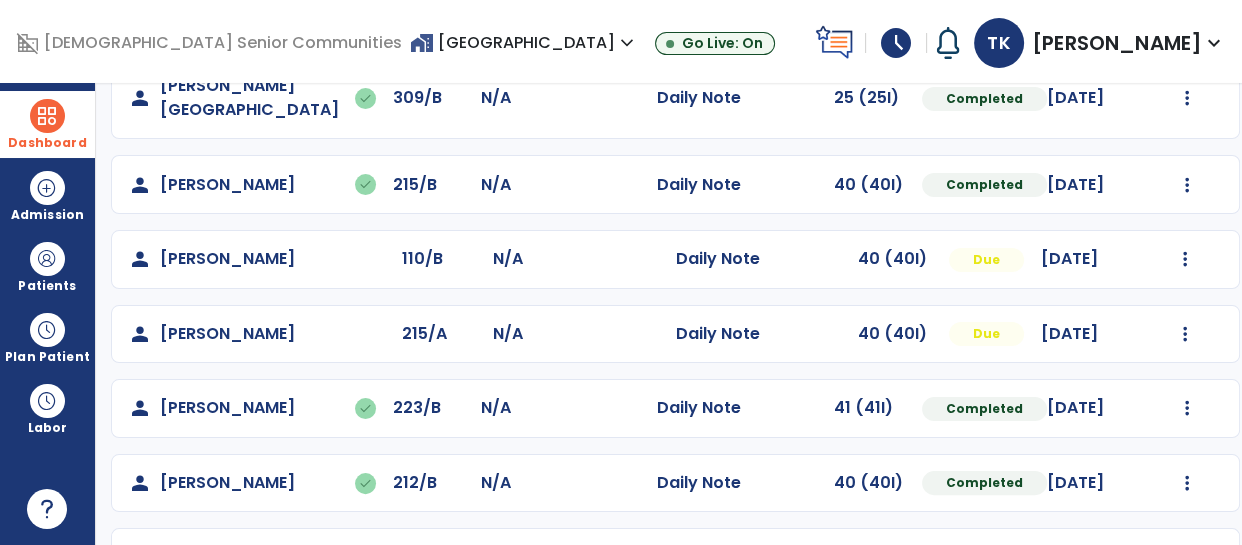 click on "person   [PERSON_NAME]  110/B N/A  Daily Note   40 (40I)  Due [DATE]  Mark Visit As Complete   Reset Note   Open Document   G + C Mins" 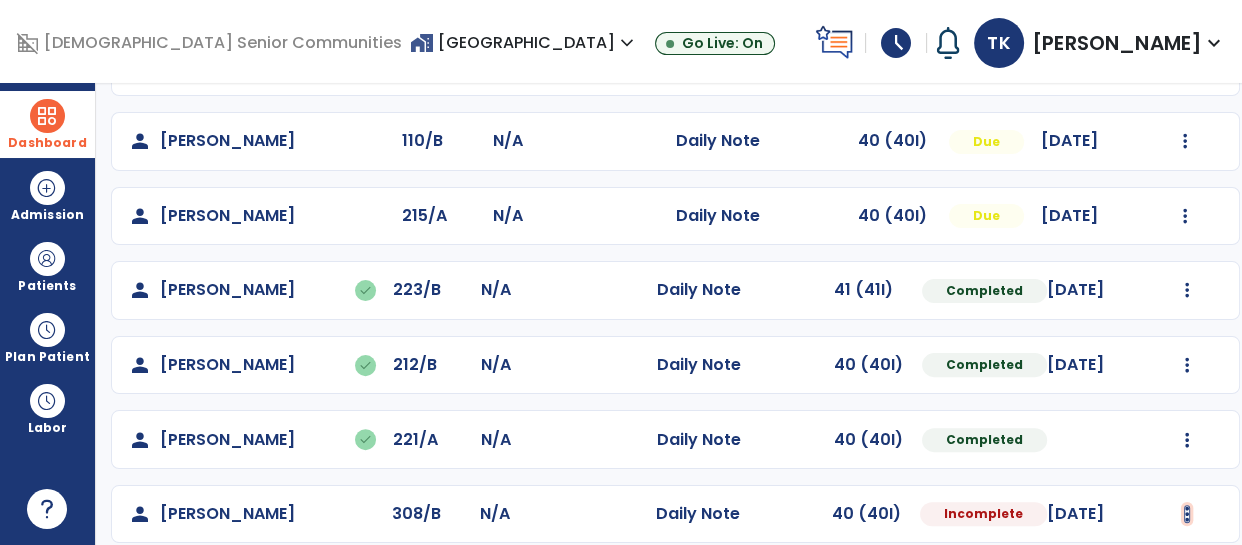 click at bounding box center (1187, -255) 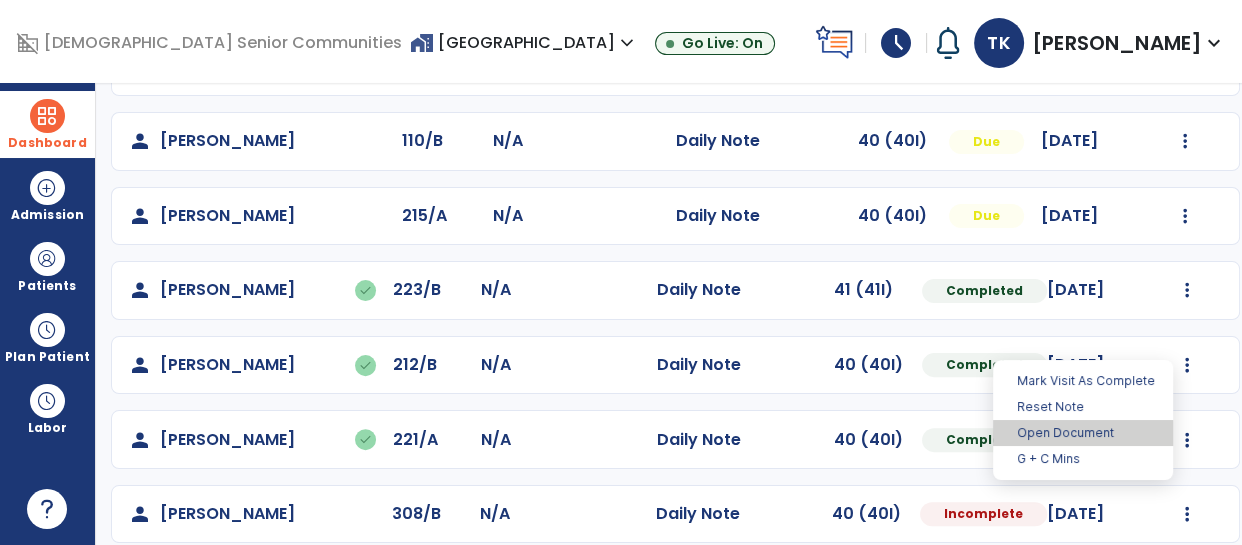 click on "Open Document" at bounding box center [1083, 433] 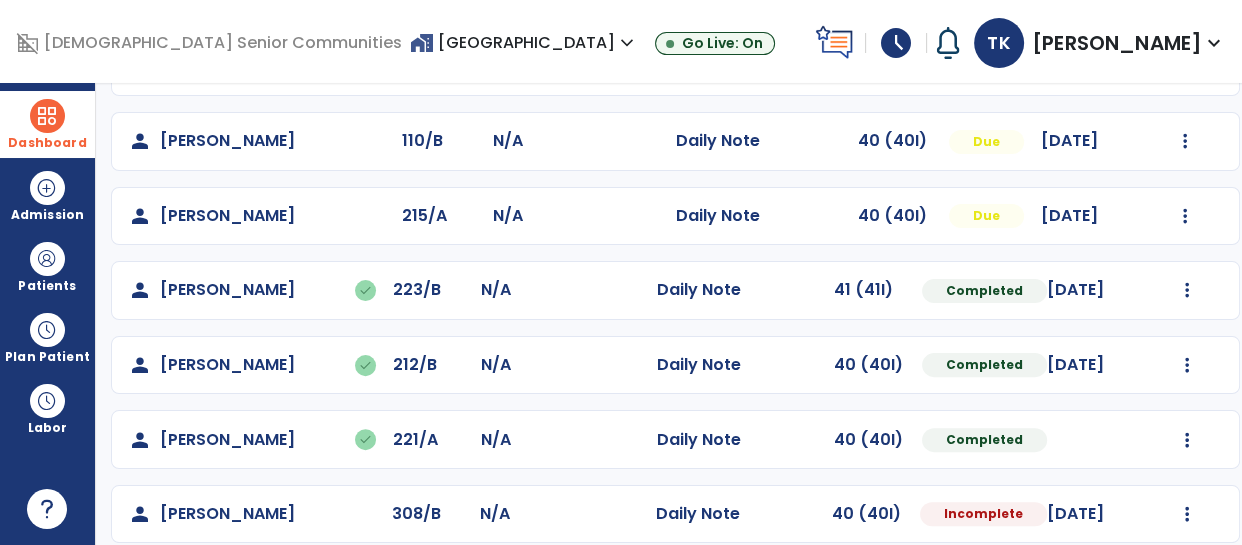 select on "*" 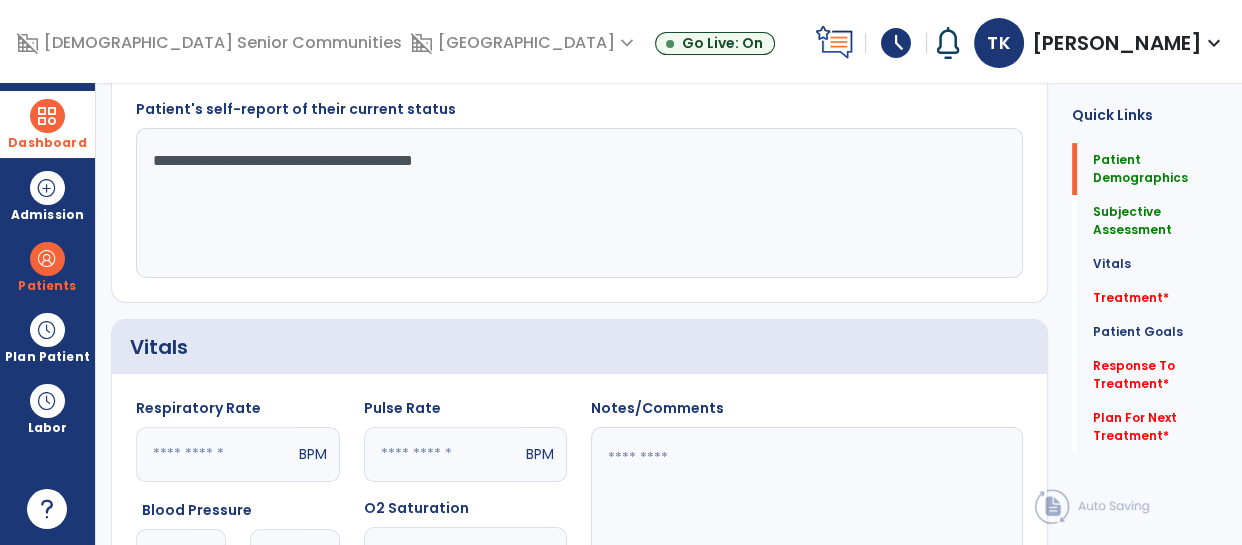 scroll, scrollTop: 0, scrollLeft: 0, axis: both 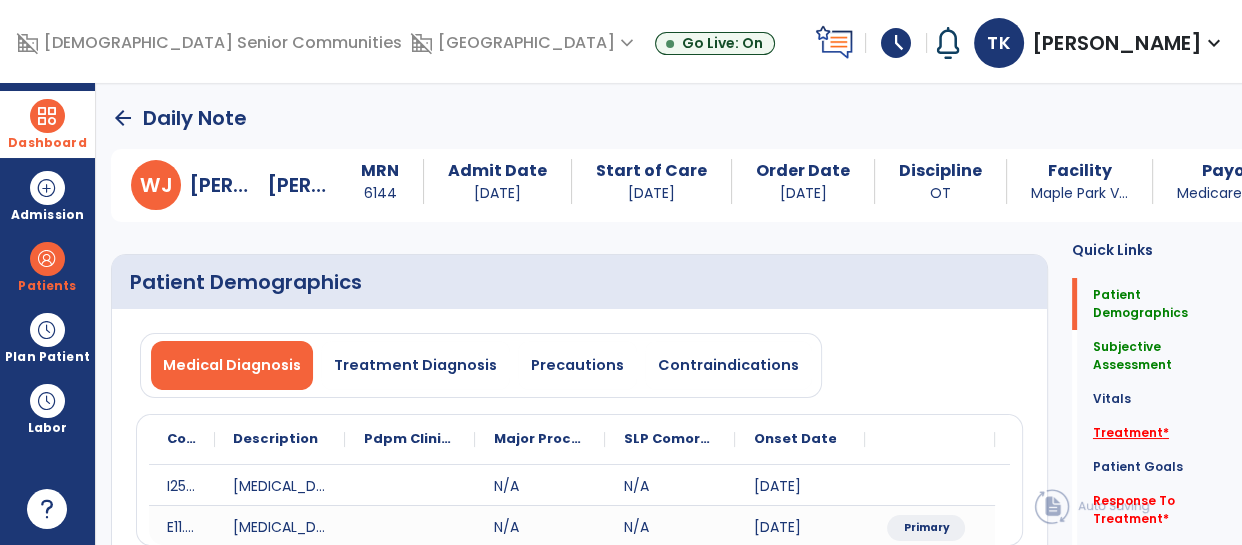 click on "Treatment   *" 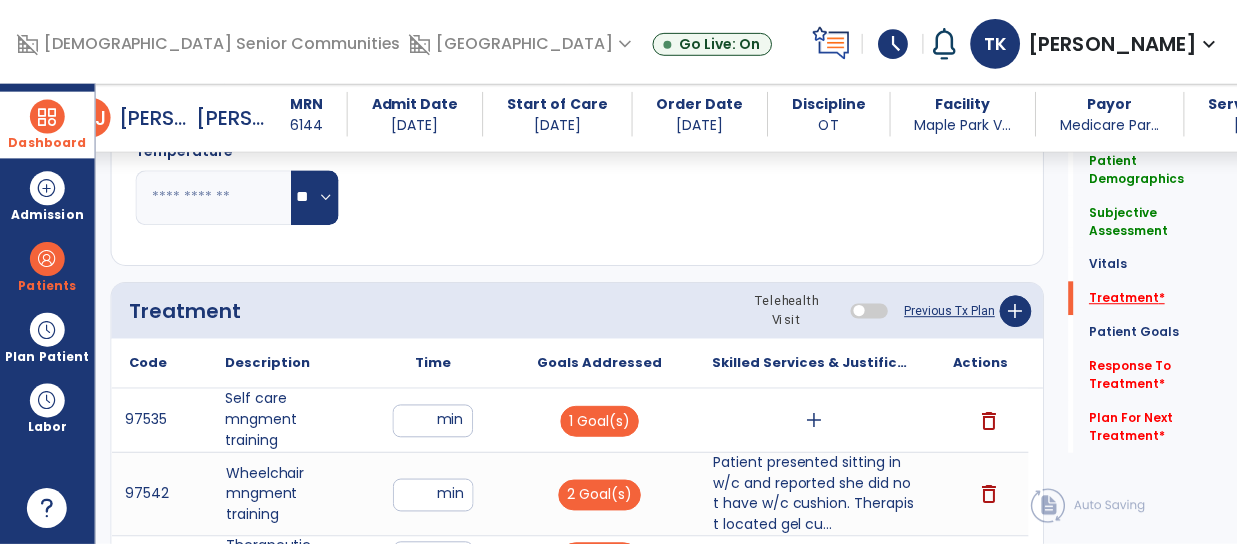 scroll, scrollTop: 1222, scrollLeft: 0, axis: vertical 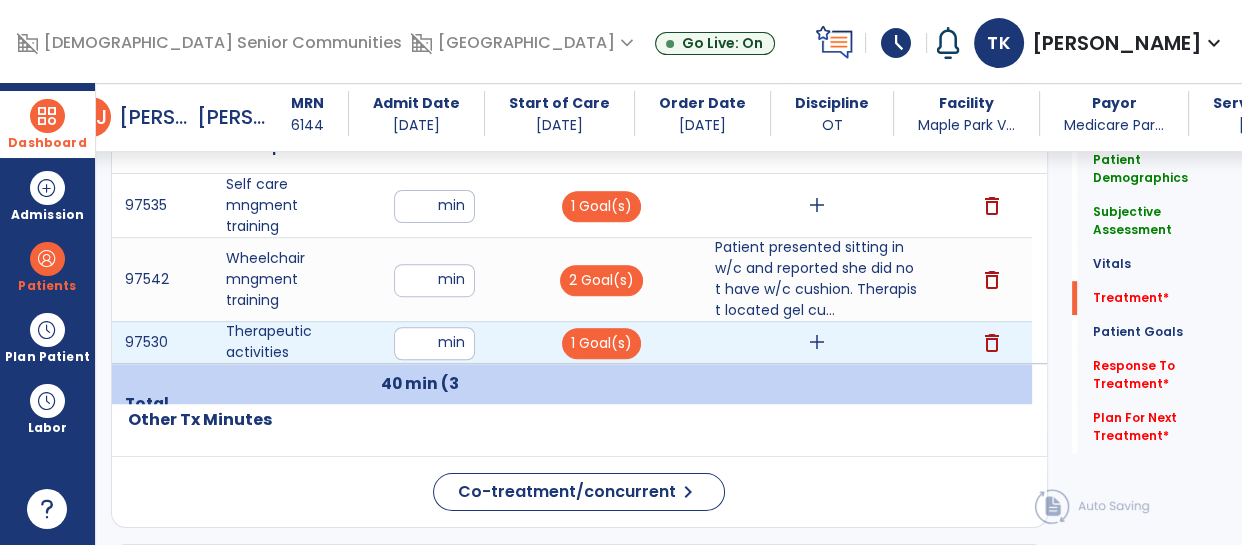 click on "add" at bounding box center (817, 342) 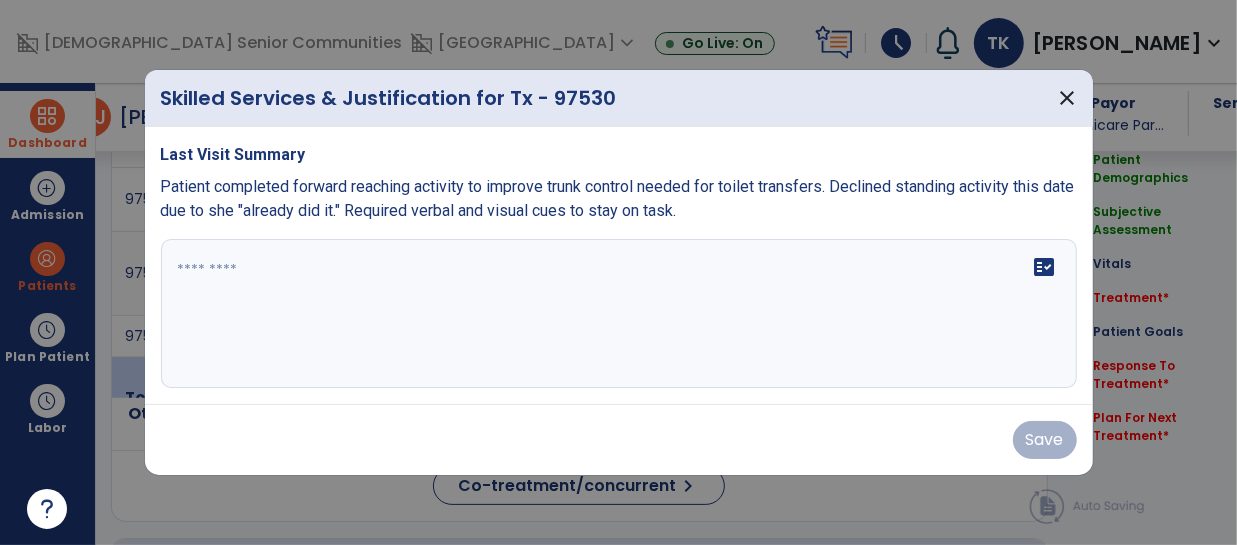 scroll, scrollTop: 1222, scrollLeft: 0, axis: vertical 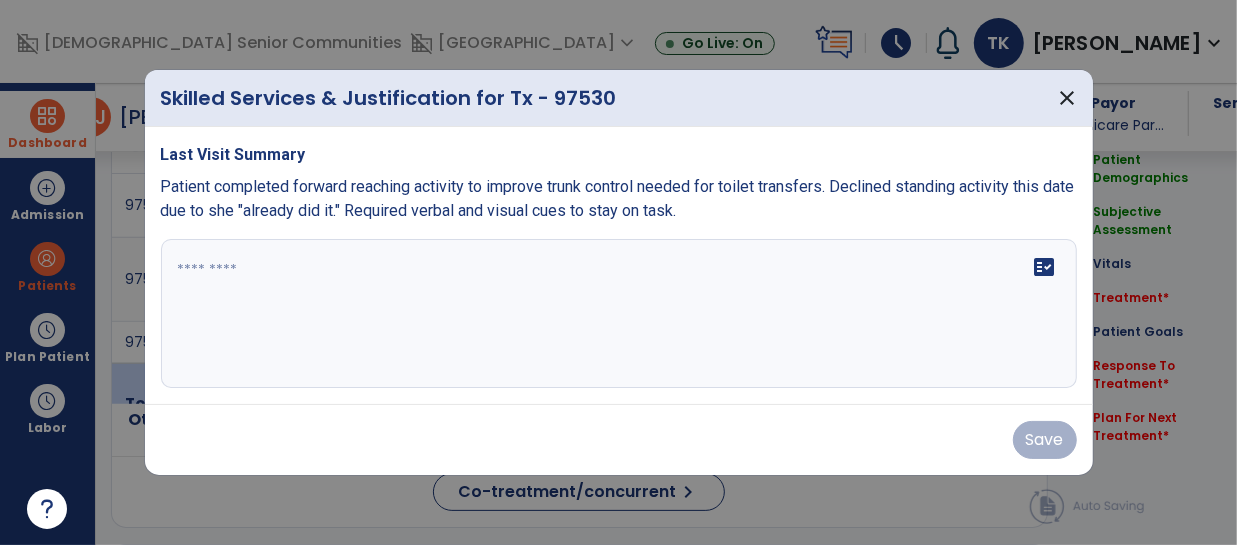 click on "fact_check" at bounding box center [619, 314] 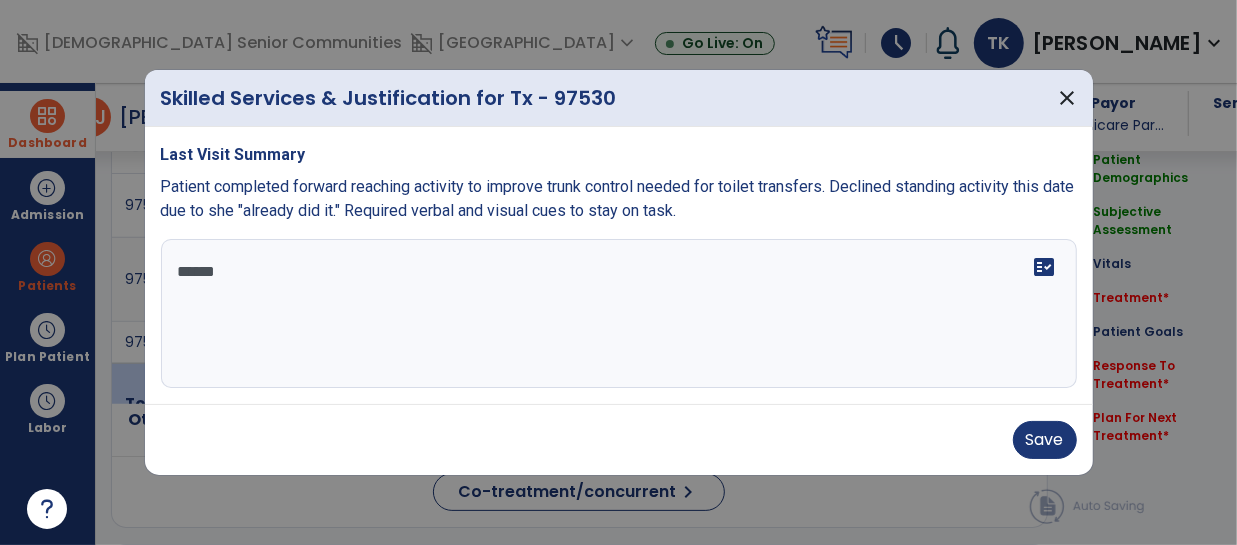 type on "*******" 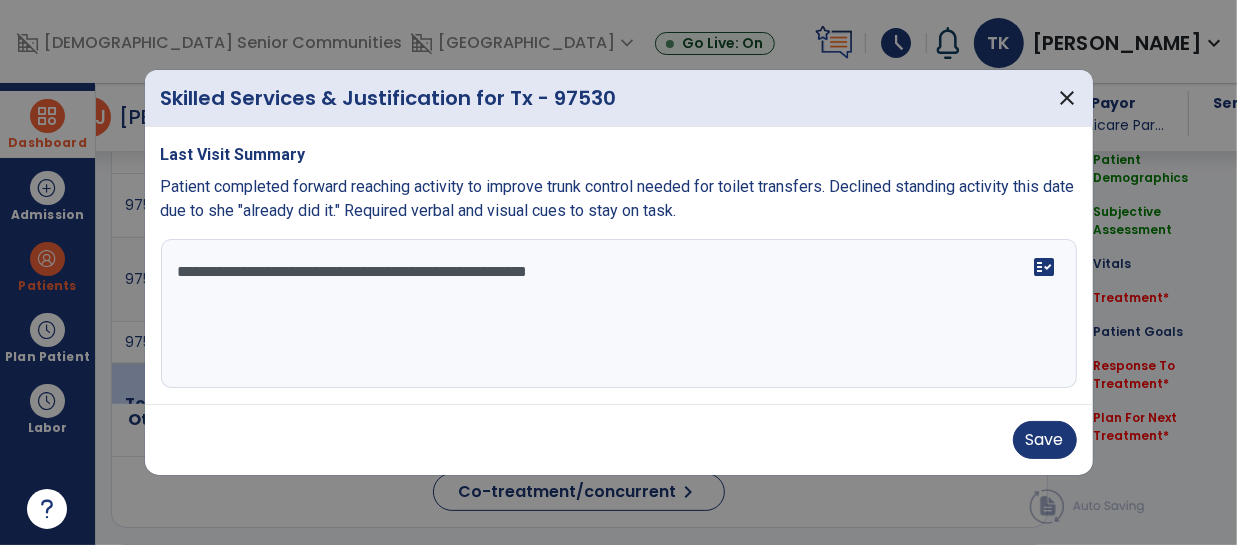 click at bounding box center (618, 272) 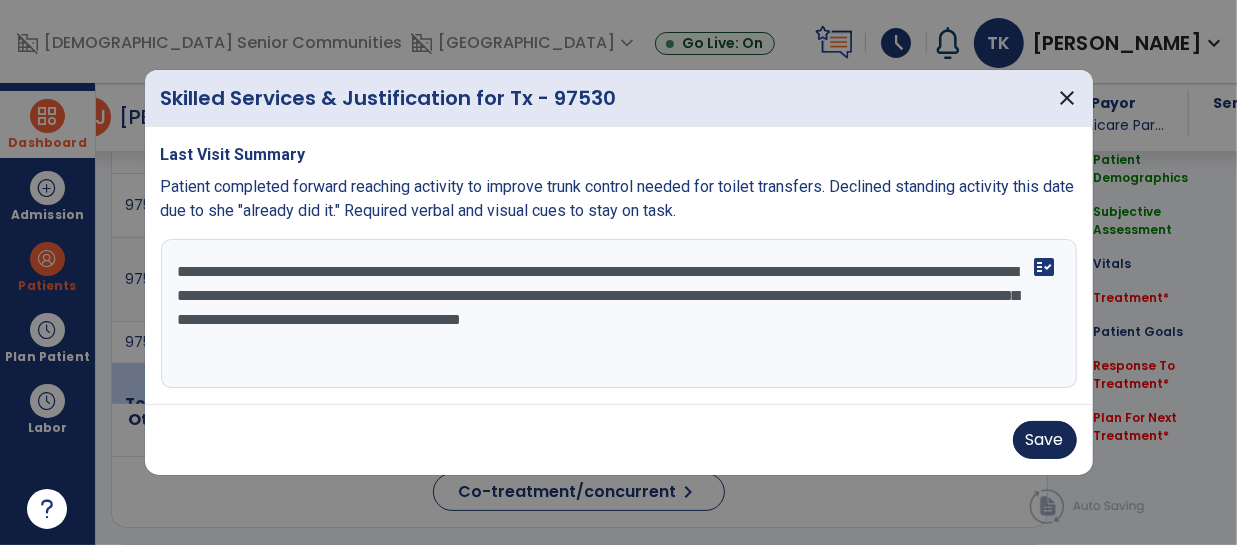type on "**********" 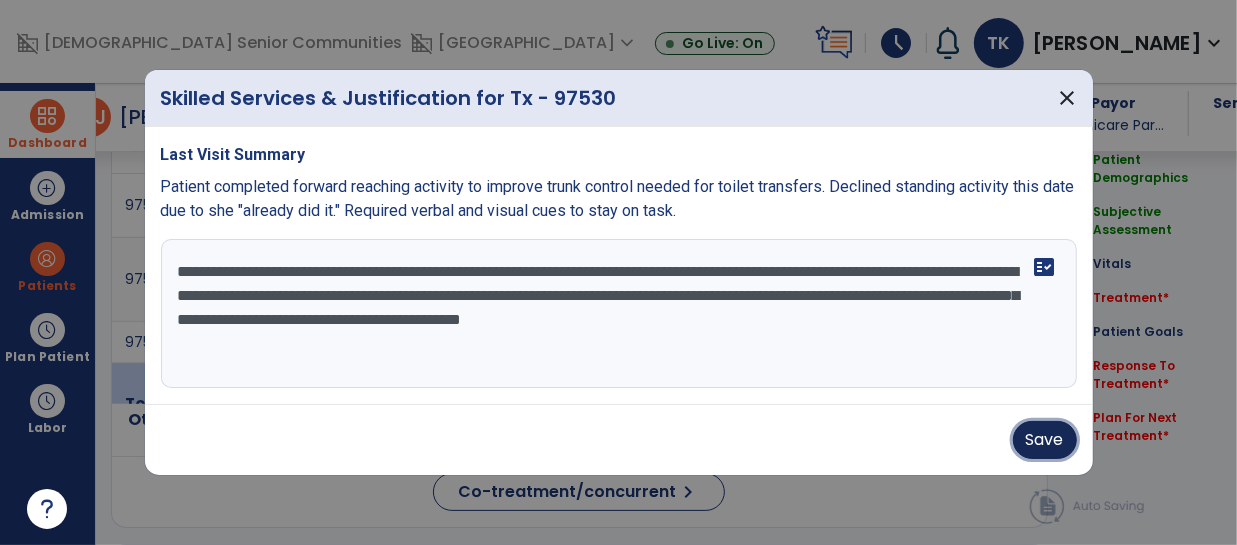 click on "Save" at bounding box center [1045, 440] 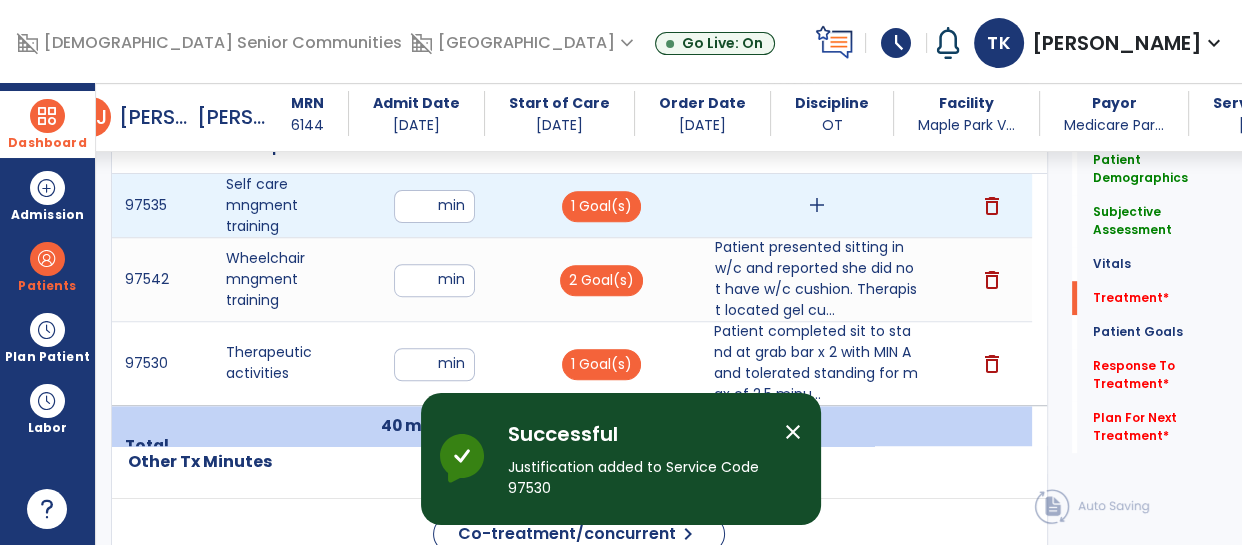 click on "add" at bounding box center (817, 205) 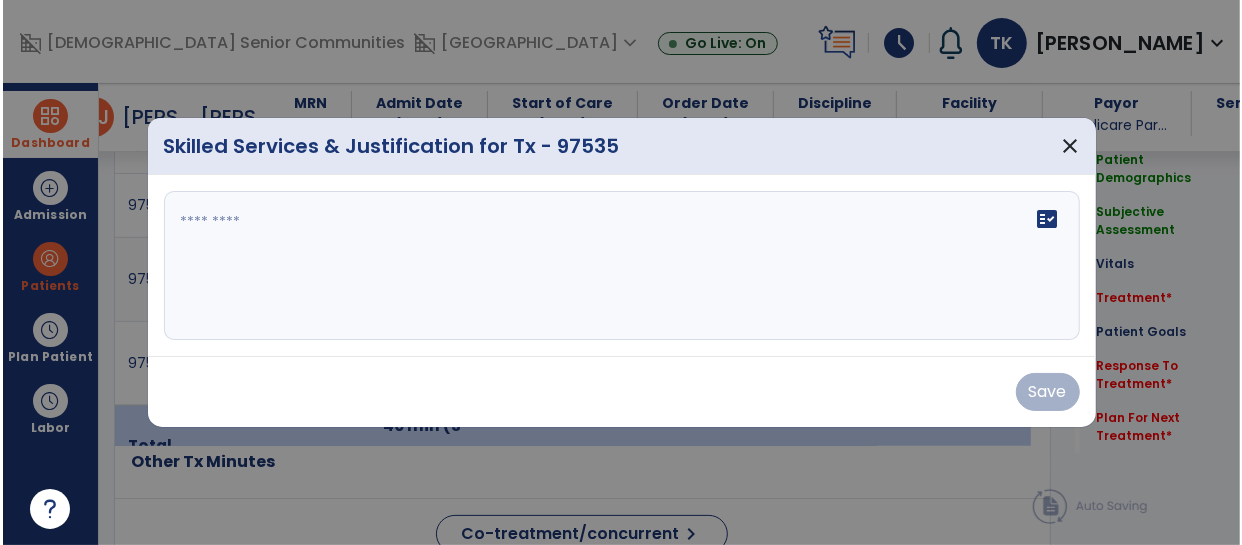 scroll, scrollTop: 1222, scrollLeft: 0, axis: vertical 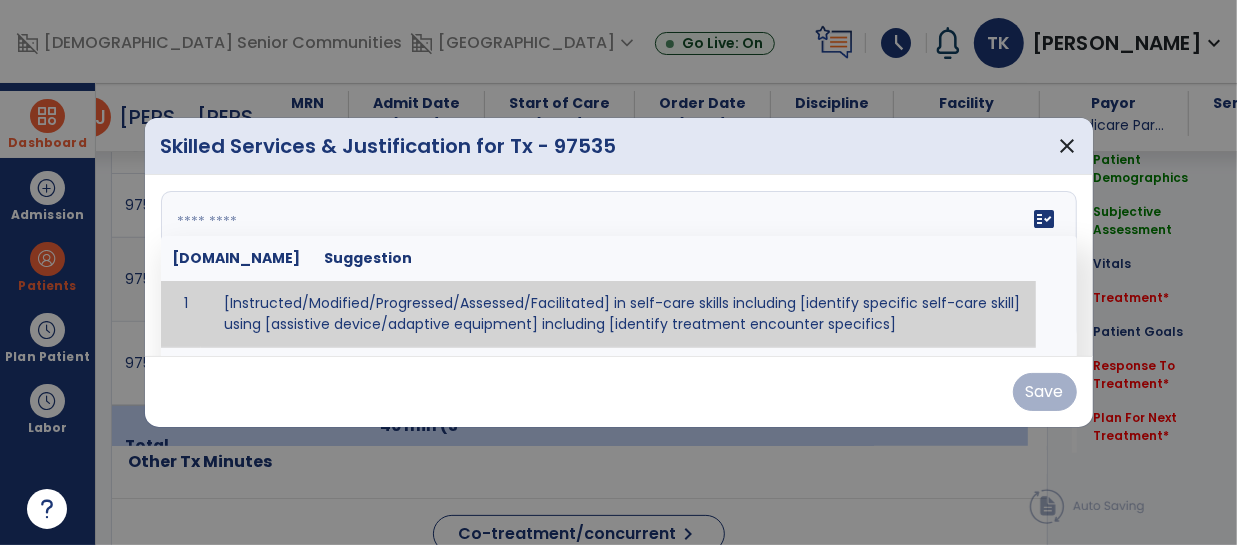 click at bounding box center (619, 266) 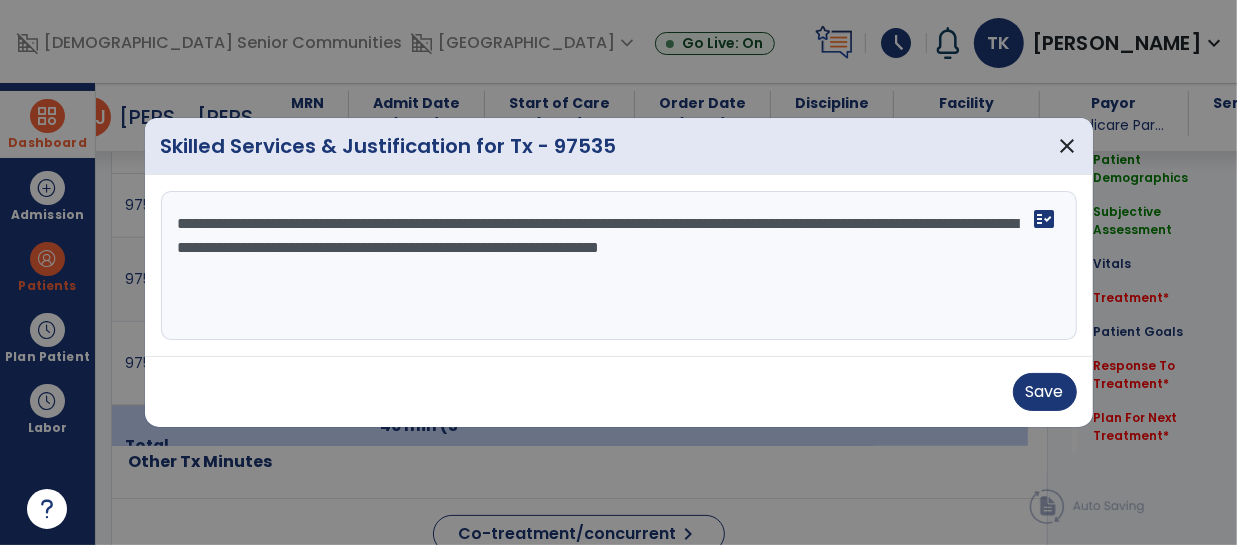 click on "**********" at bounding box center [619, 266] 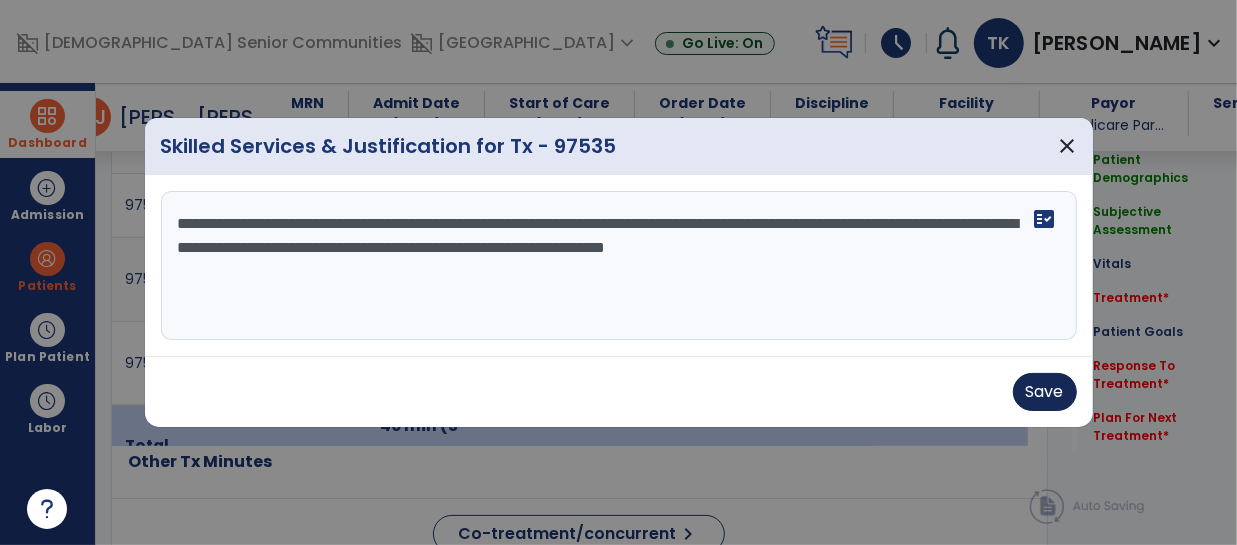 type on "**********" 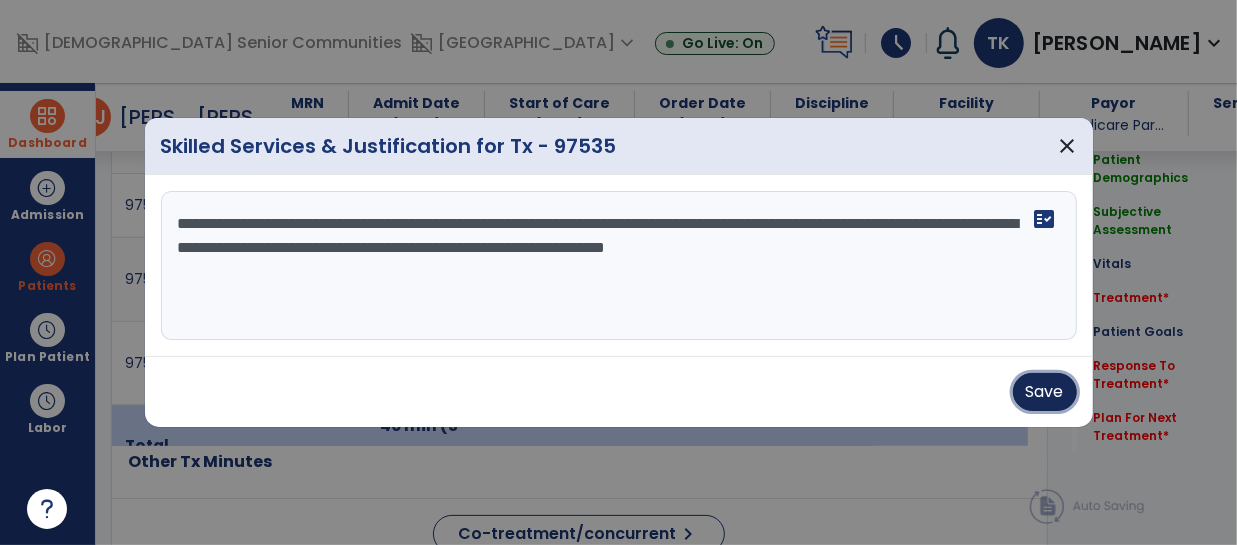 click on "Save" at bounding box center (1045, 392) 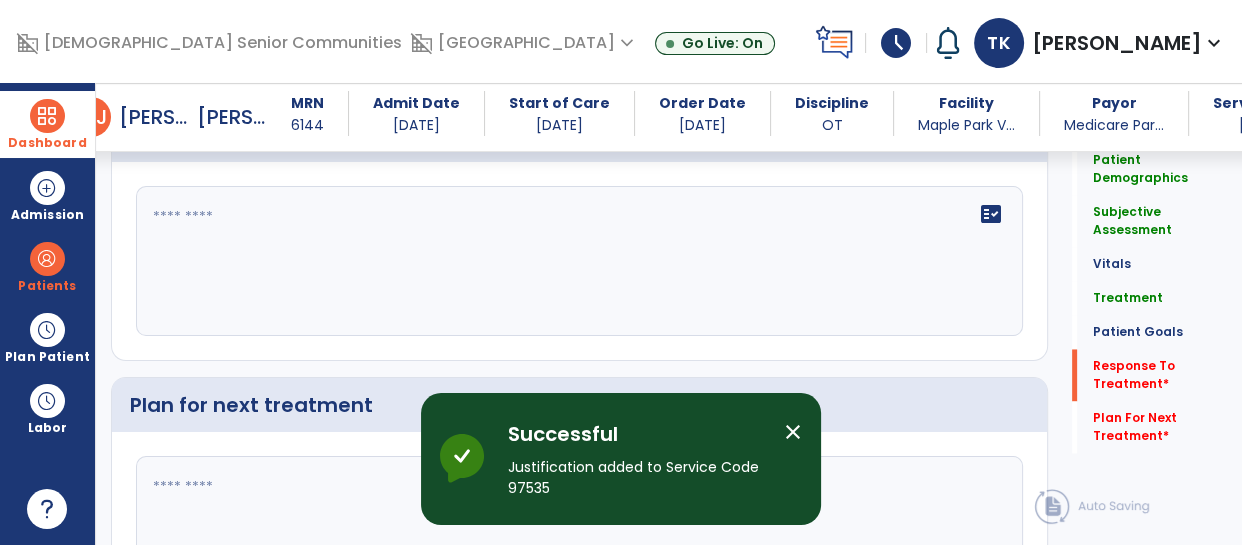 scroll, scrollTop: 2750, scrollLeft: 0, axis: vertical 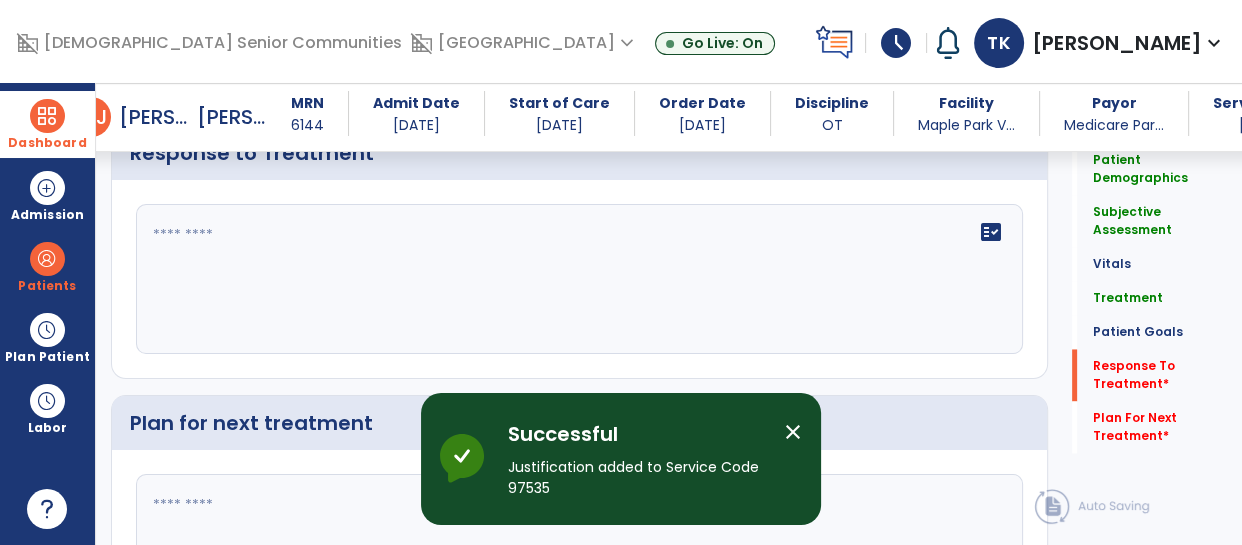click on "fact_check" 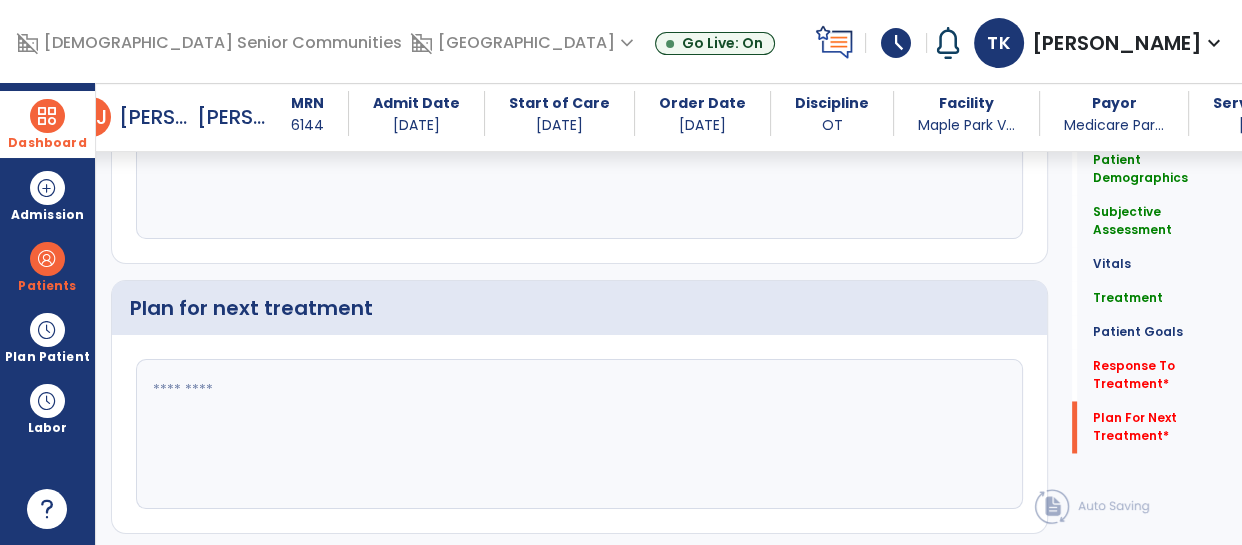 scroll, scrollTop: 2881, scrollLeft: 0, axis: vertical 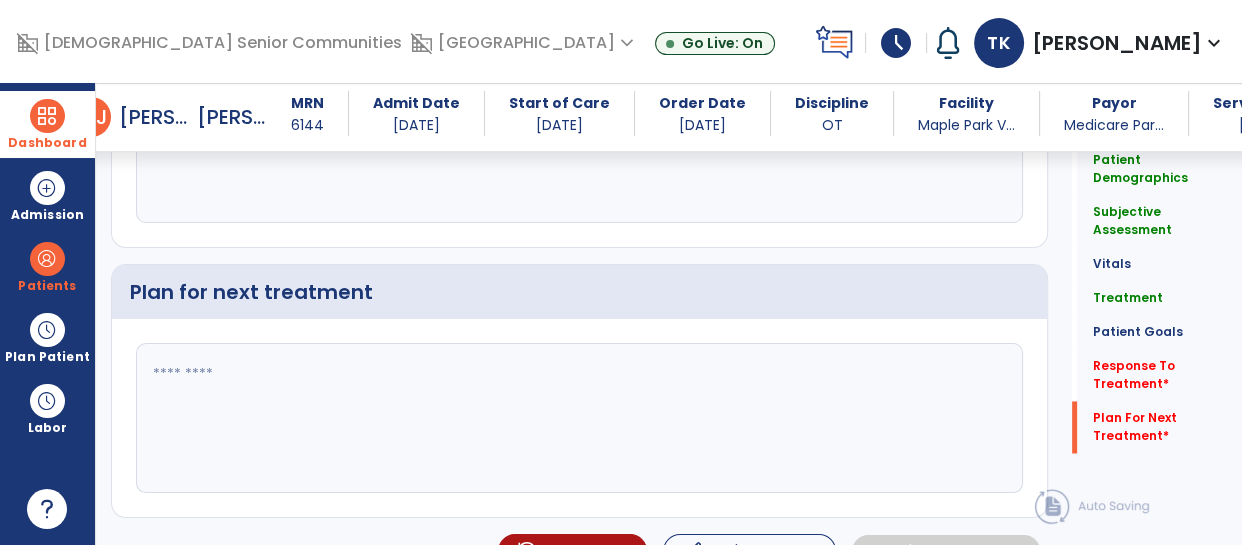 type on "**********" 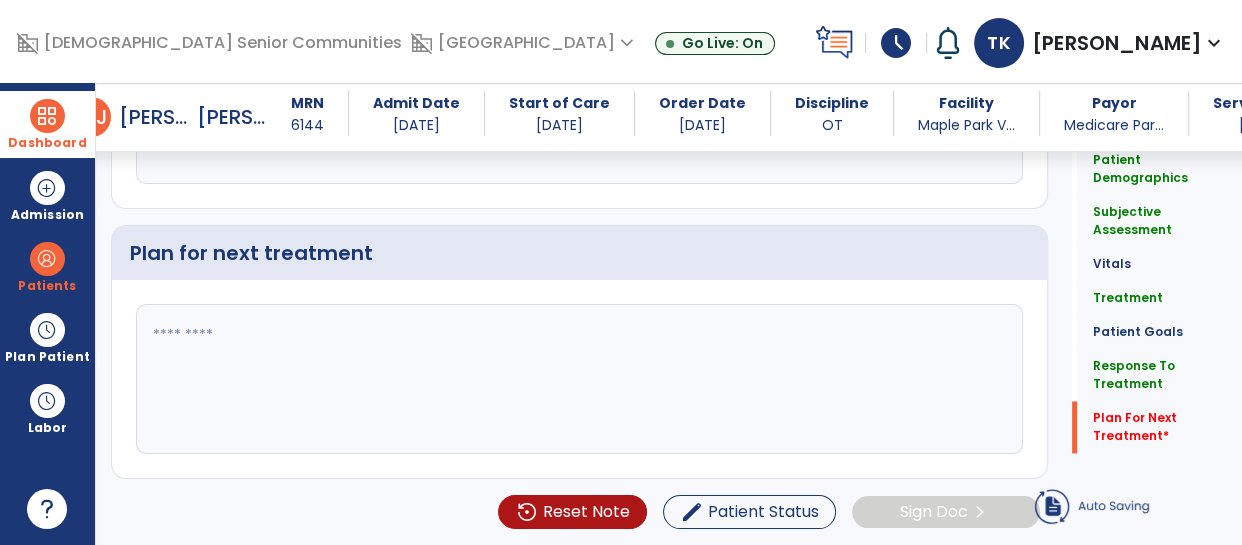 click 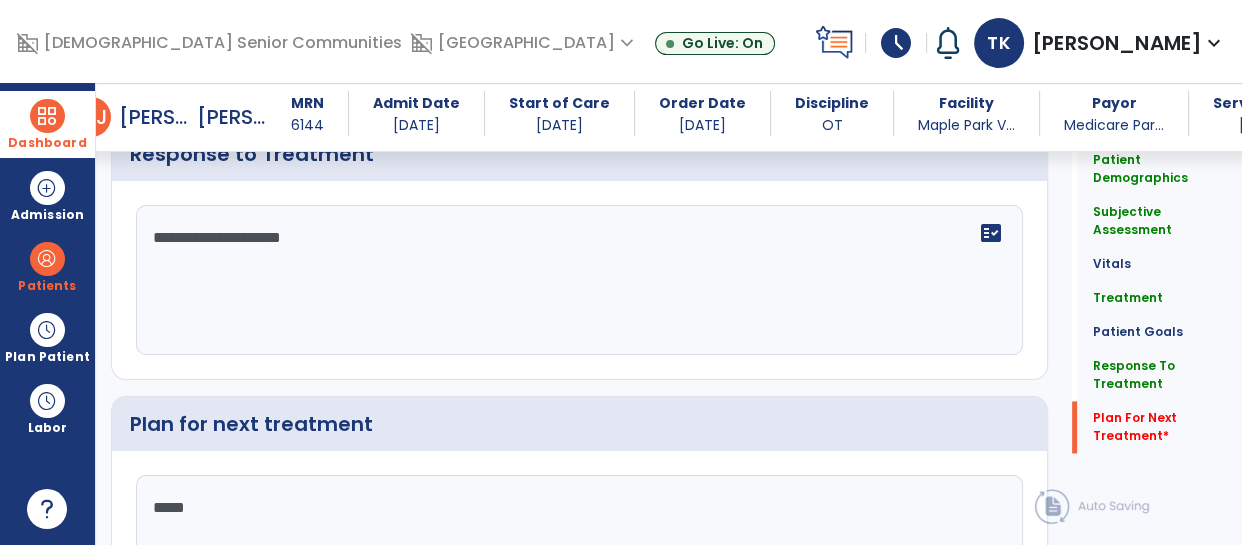 scroll, scrollTop: 2881, scrollLeft: 0, axis: vertical 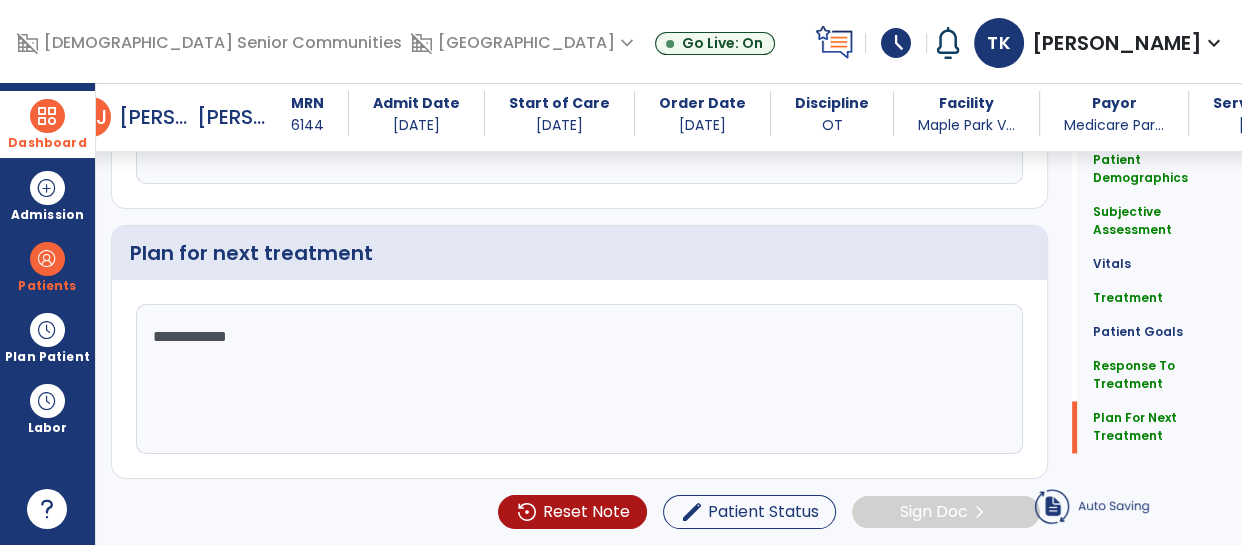 type on "**********" 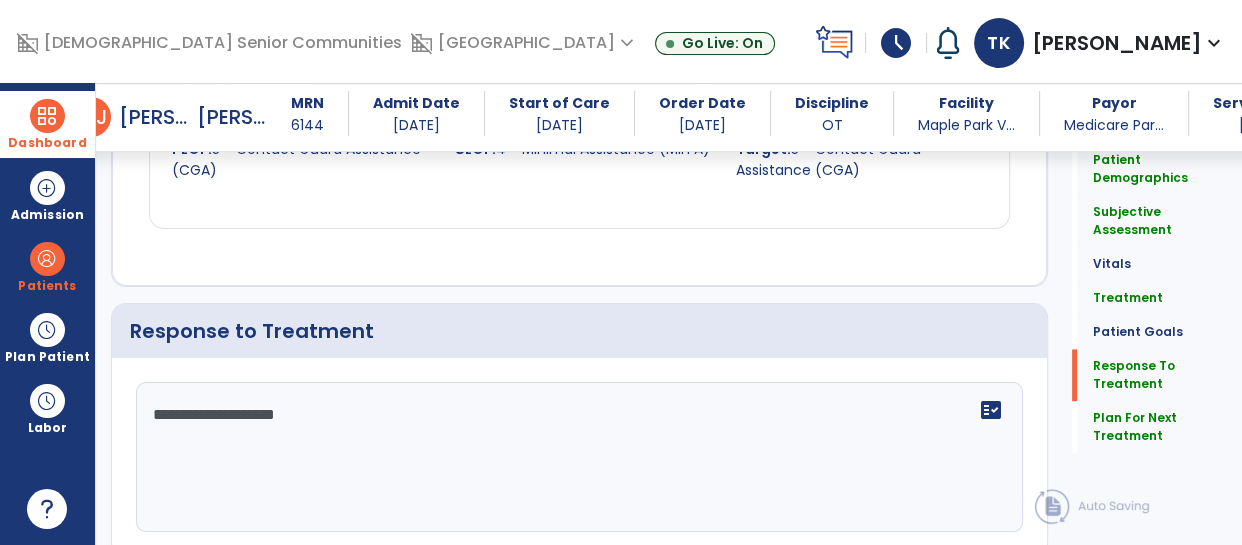 scroll, scrollTop: 2704, scrollLeft: 0, axis: vertical 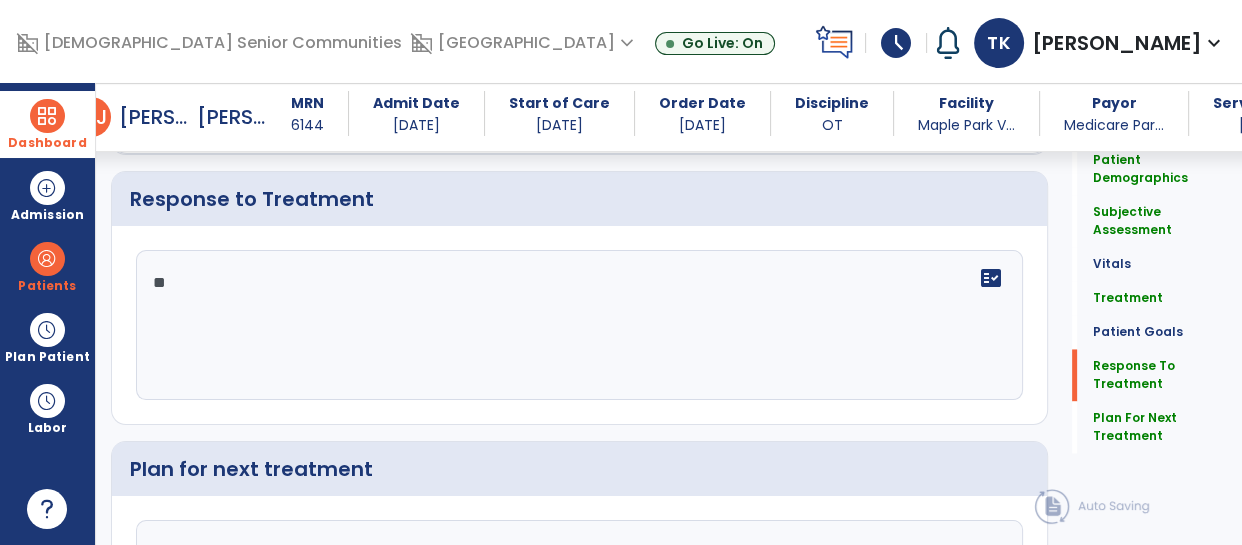 type on "*" 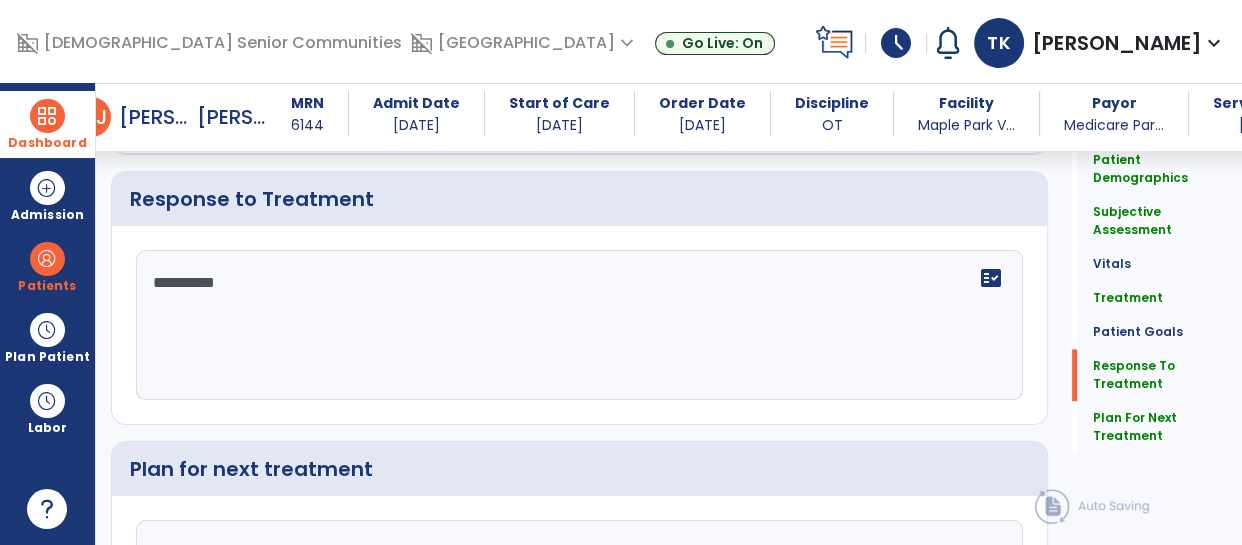 type on "**********" 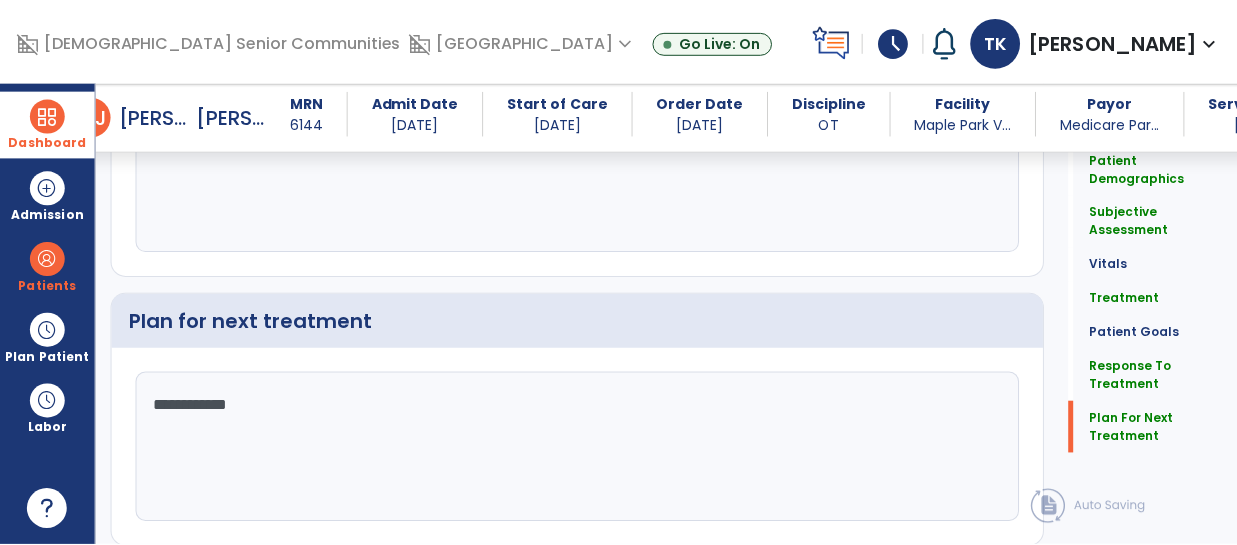scroll, scrollTop: 2916, scrollLeft: 0, axis: vertical 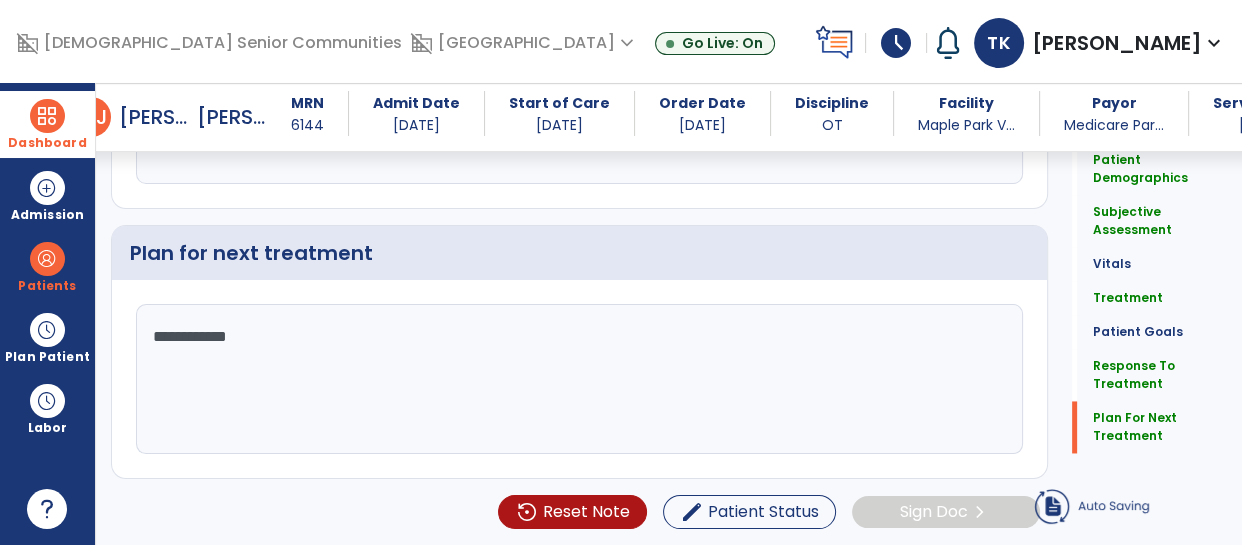 type on "**********" 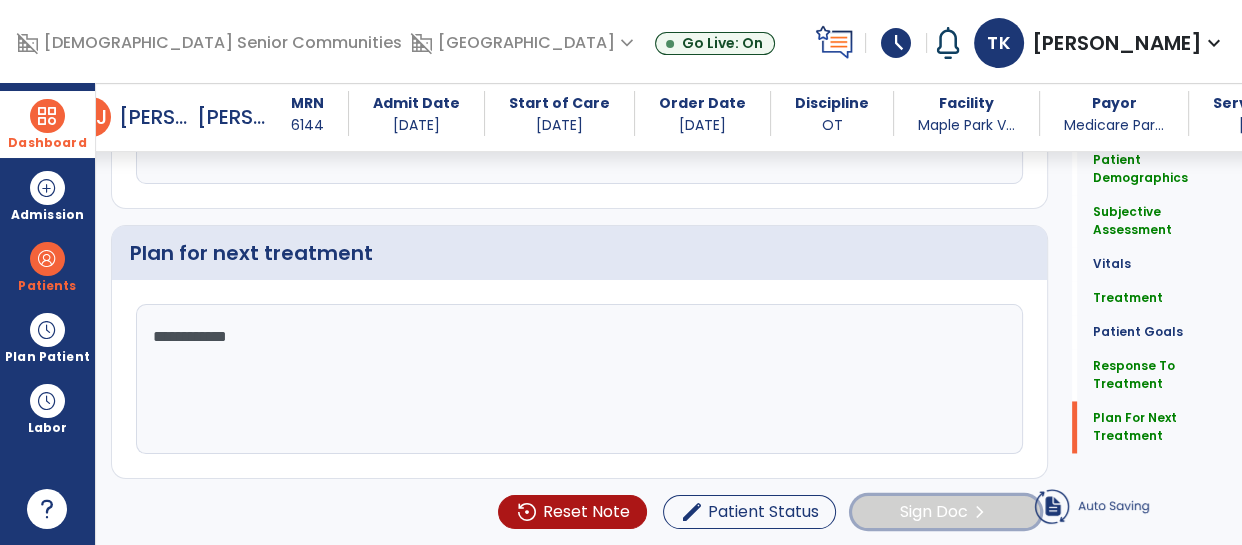 click on "Sign Doc  chevron_right" 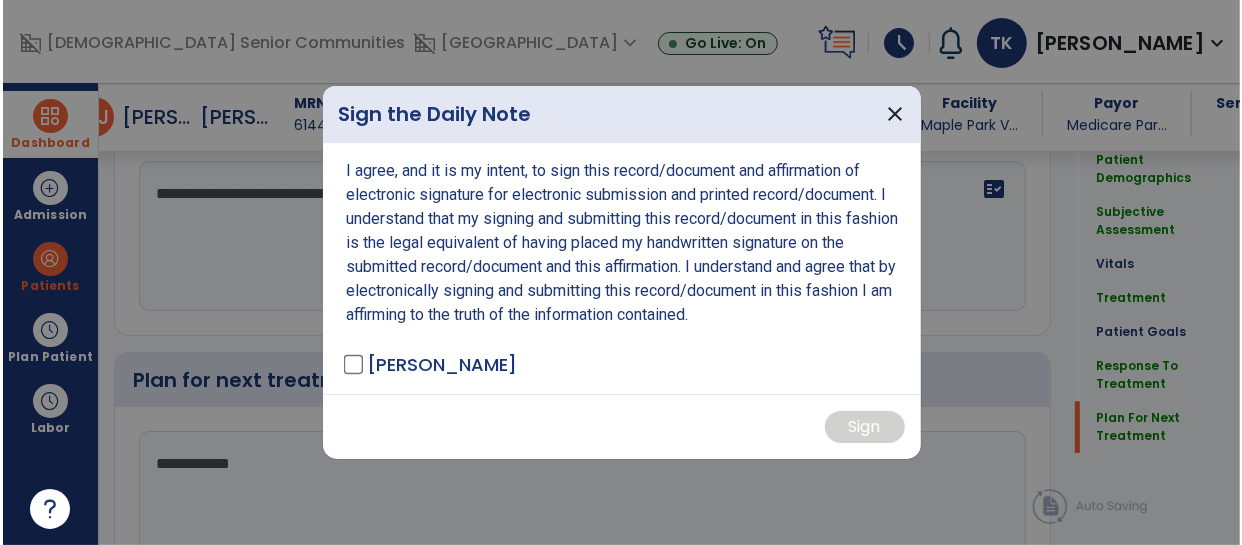 scroll, scrollTop: 2916, scrollLeft: 0, axis: vertical 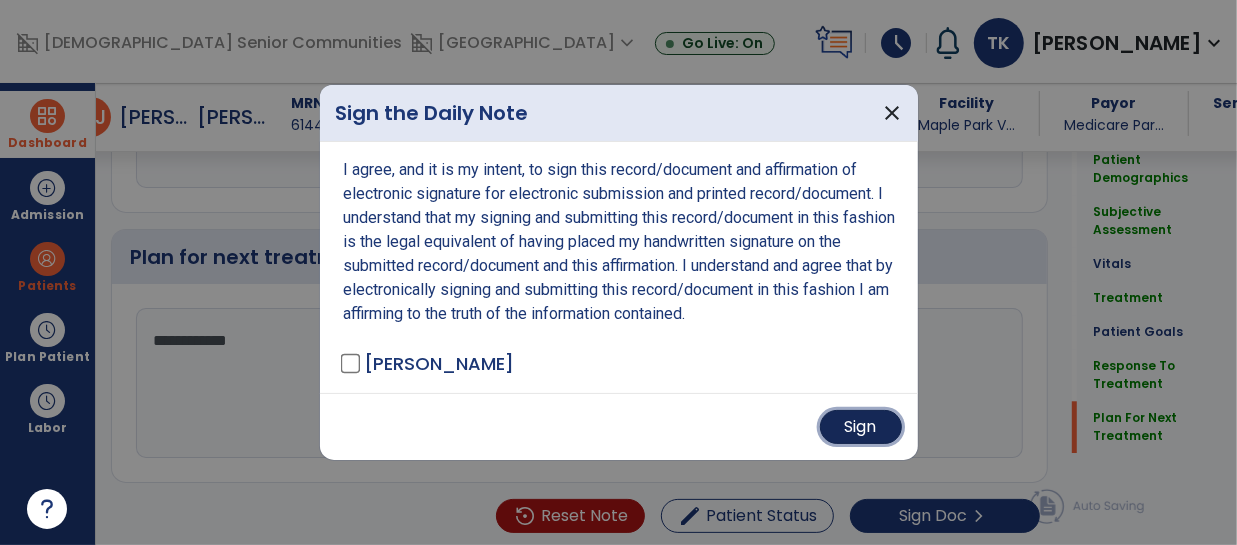 click on "Sign" at bounding box center [861, 427] 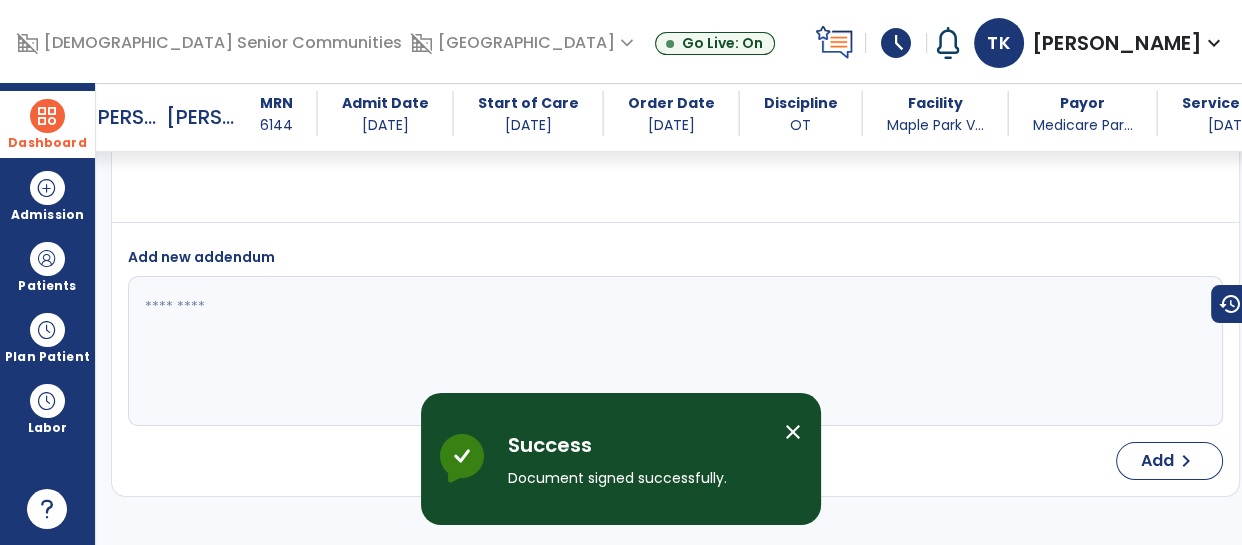 scroll, scrollTop: 4691, scrollLeft: 0, axis: vertical 